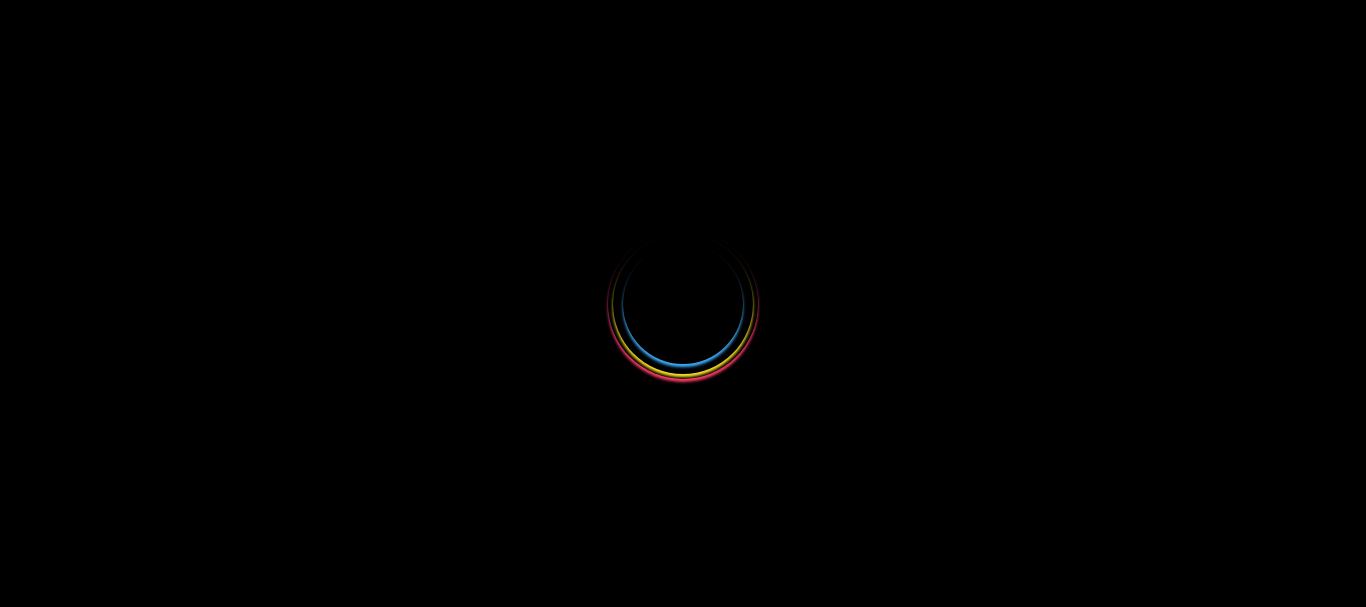 scroll, scrollTop: 0, scrollLeft: 0, axis: both 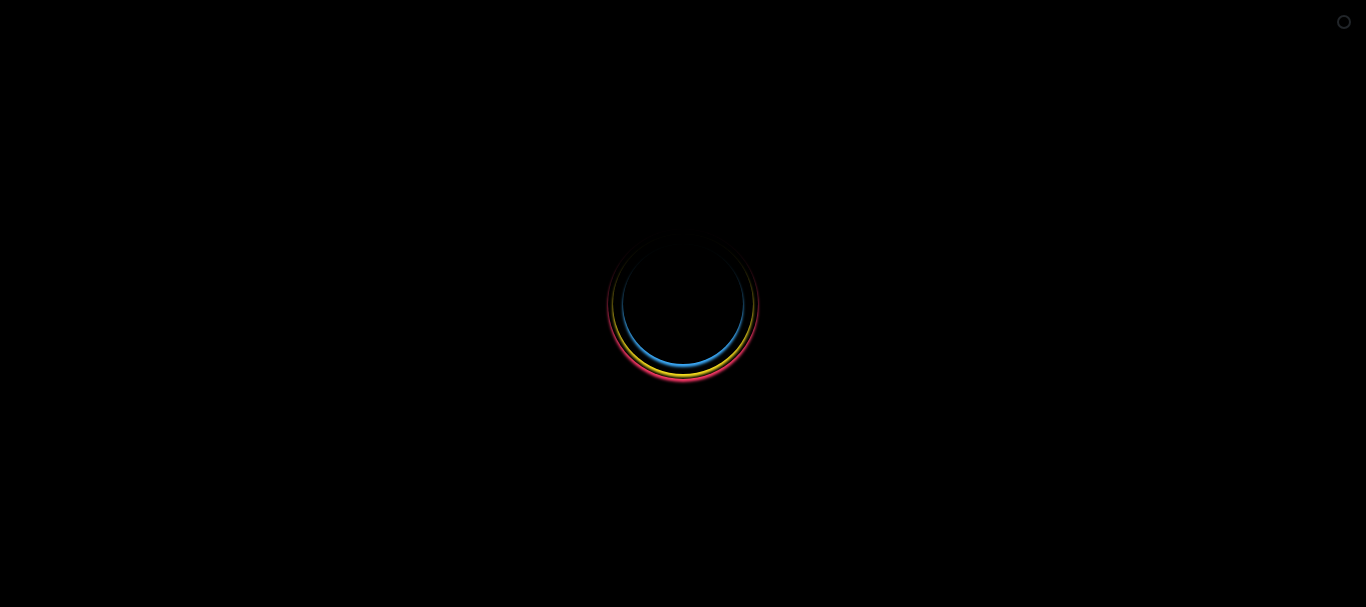 click at bounding box center (683, 303) 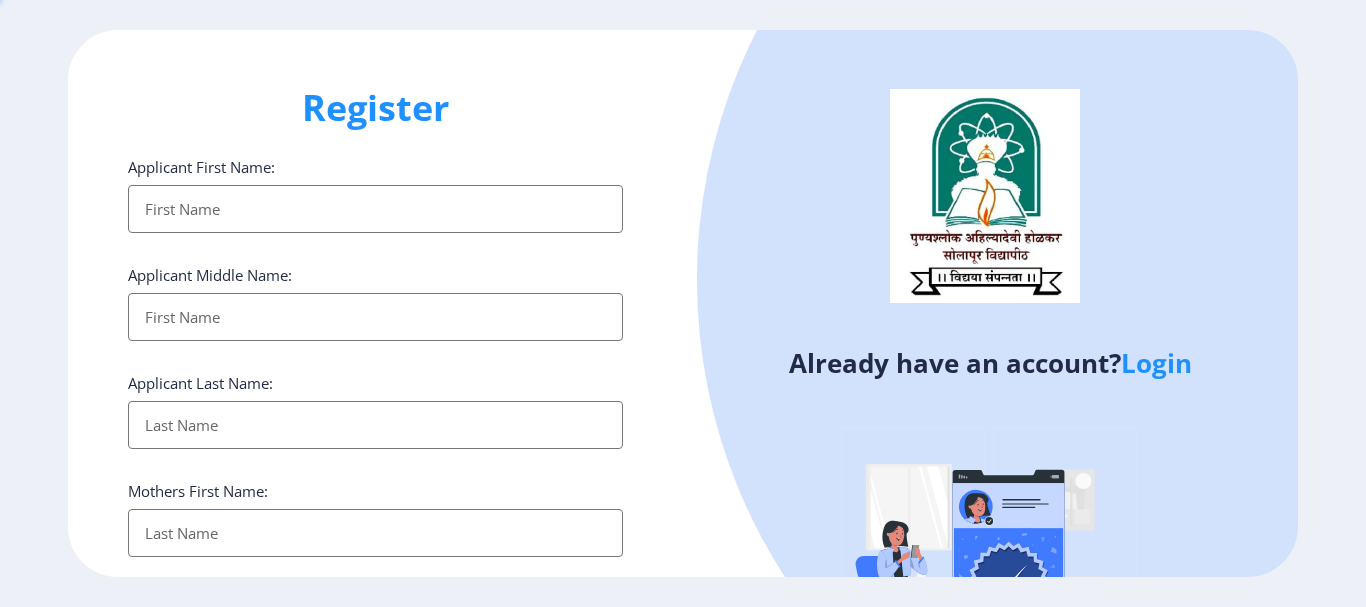 type on "[EMAIL_ADDRESS][DOMAIN_NAME]" 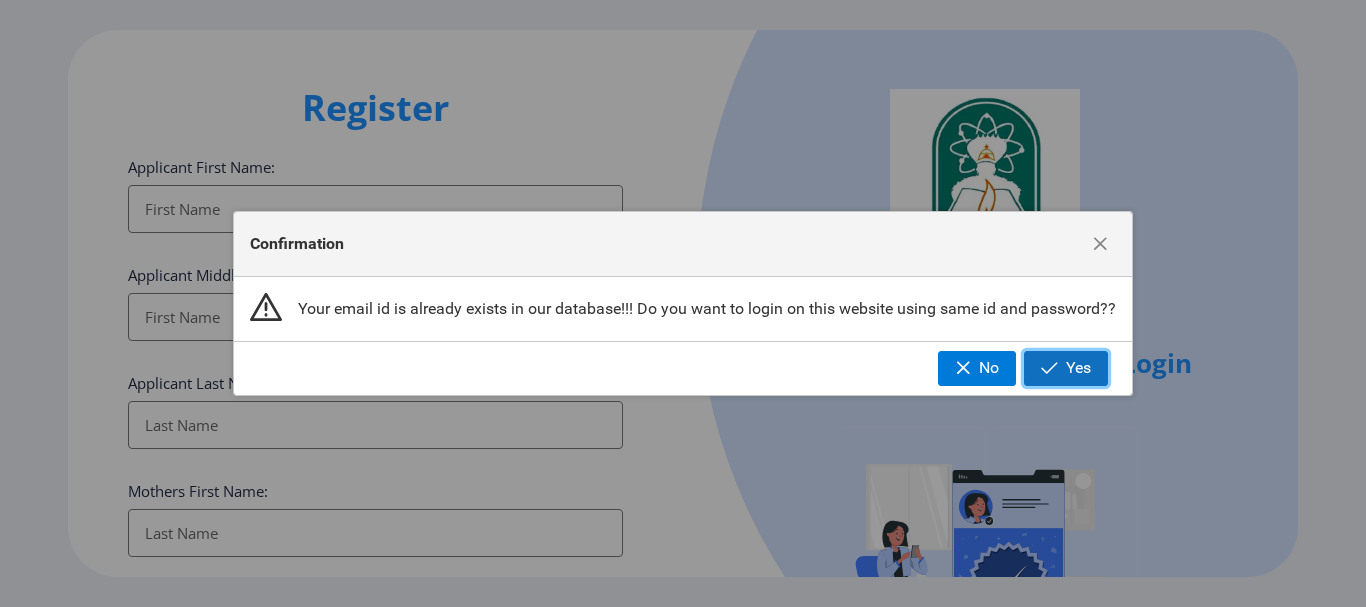 click on "Yes" 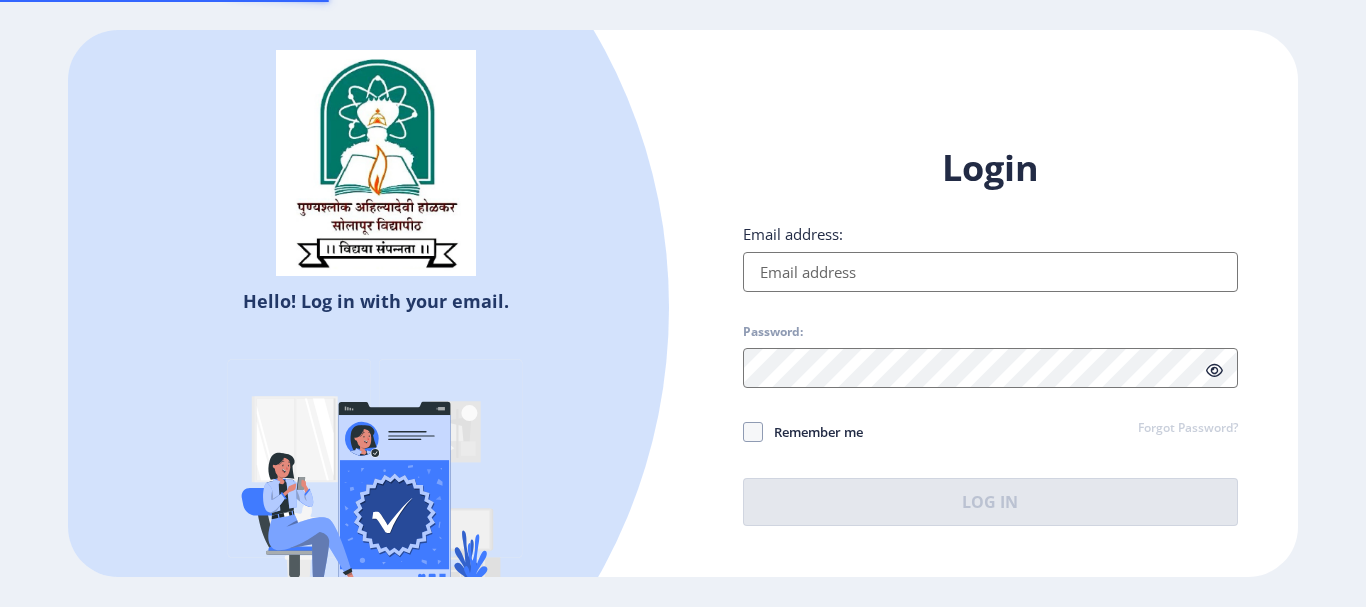 type on "[EMAIL_ADDRESS][DOMAIN_NAME]" 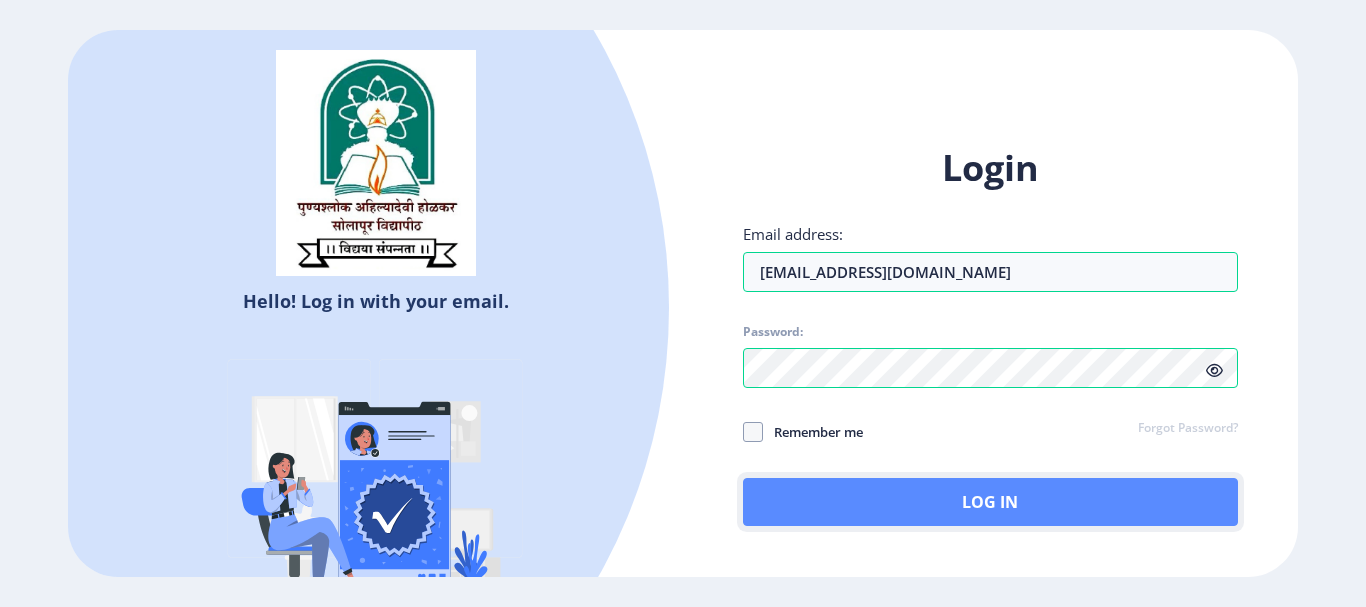 click on "Log In" 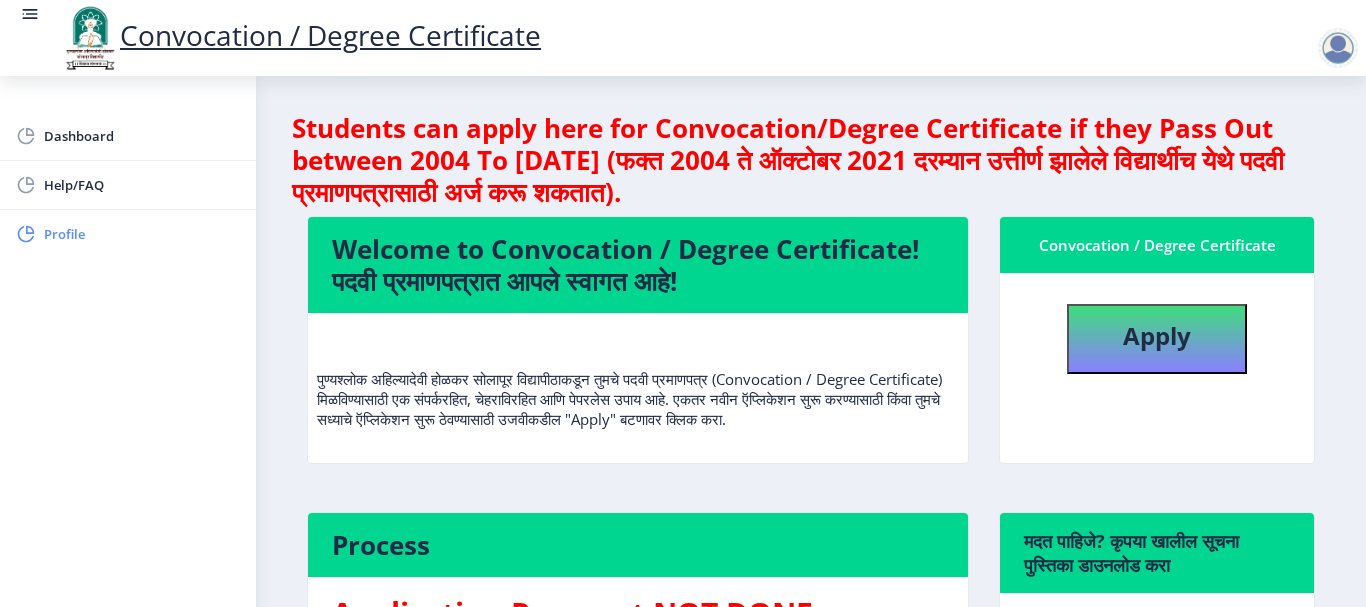click on "Profile" 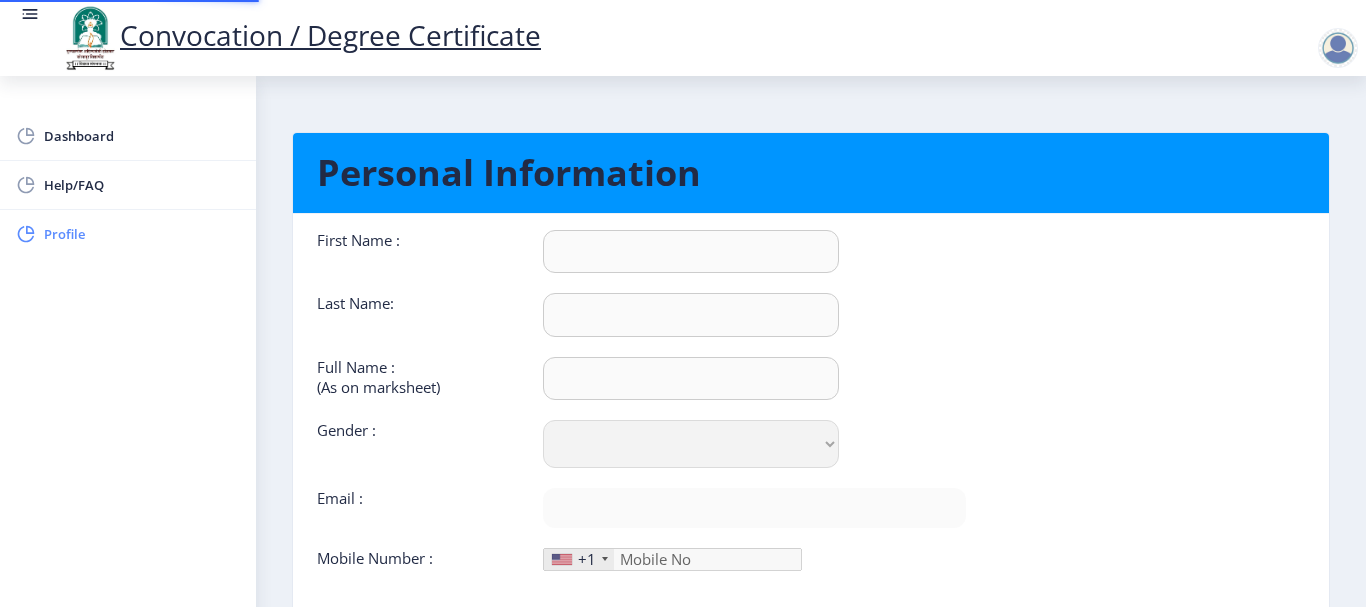 type on "Sagar" 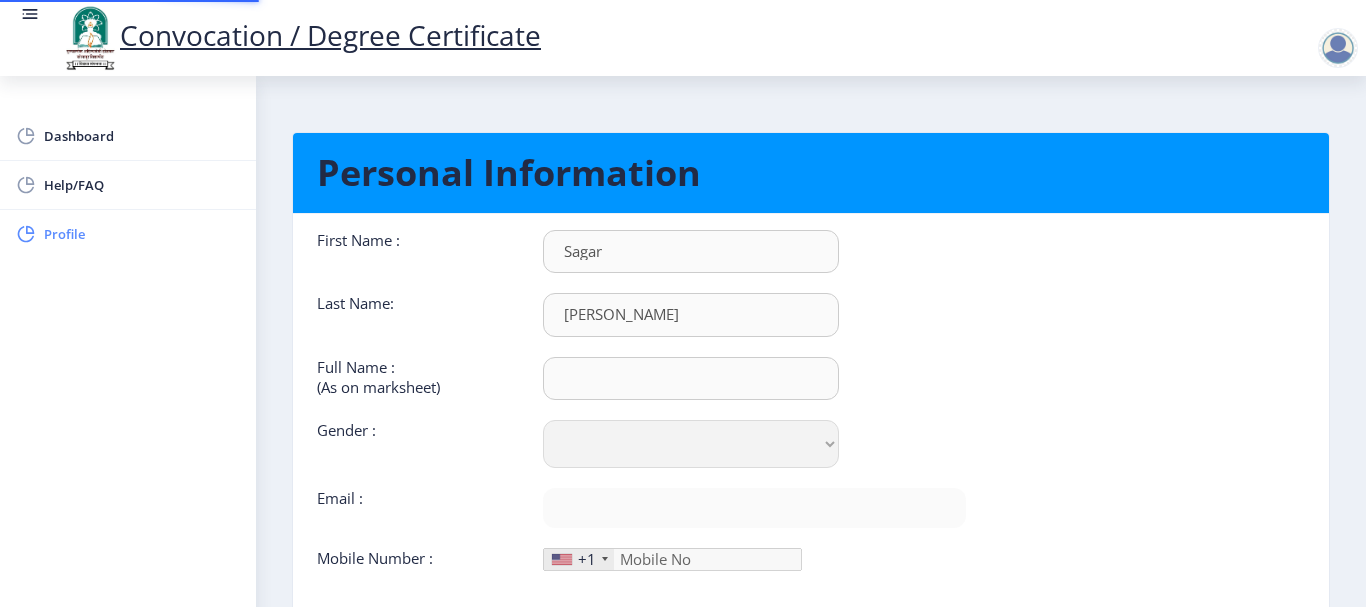 type on "Sagar Kishor Pendkar" 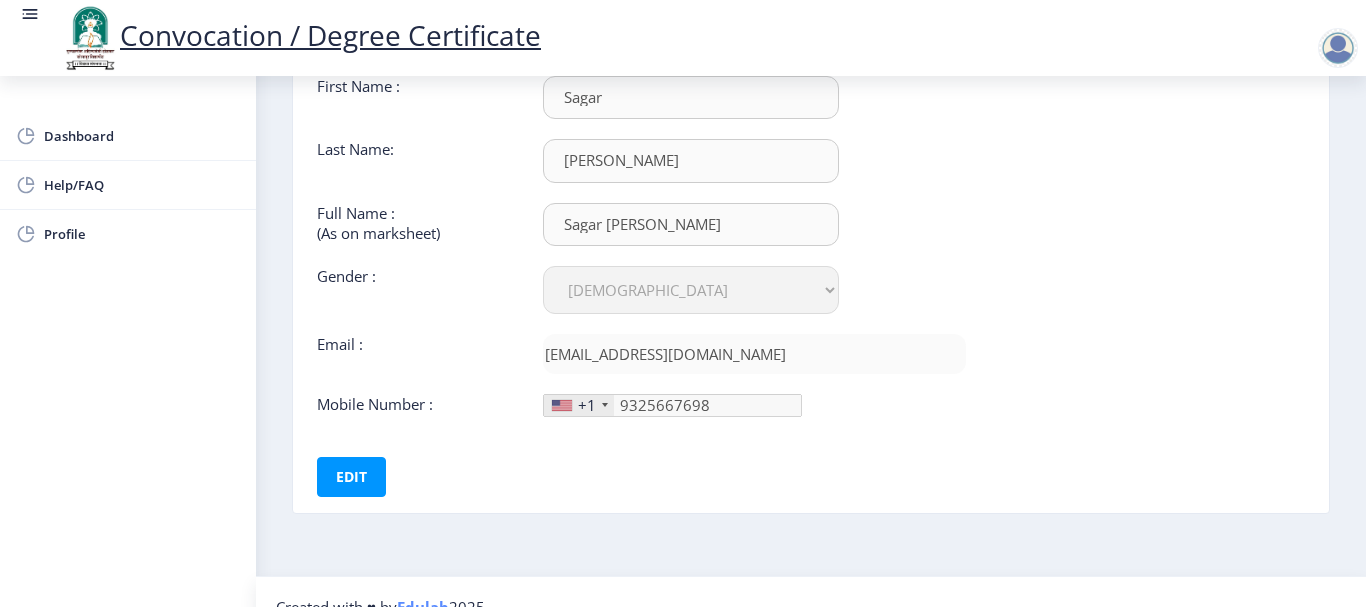 scroll, scrollTop: 184, scrollLeft: 0, axis: vertical 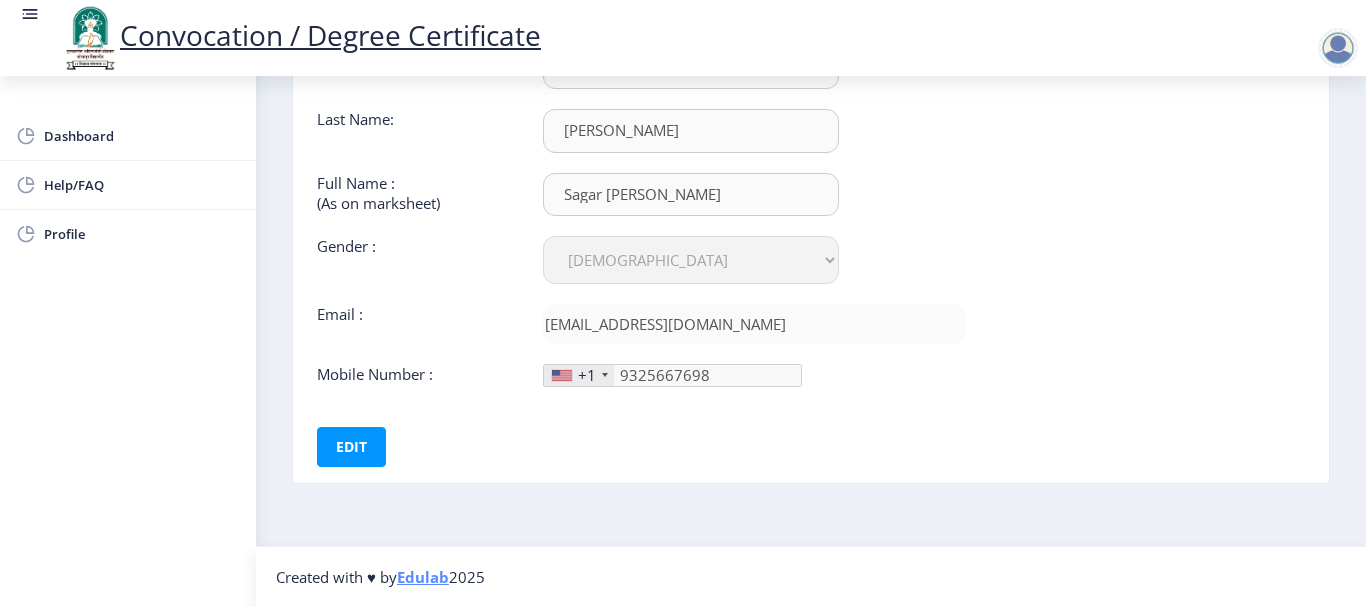 click on "+1" 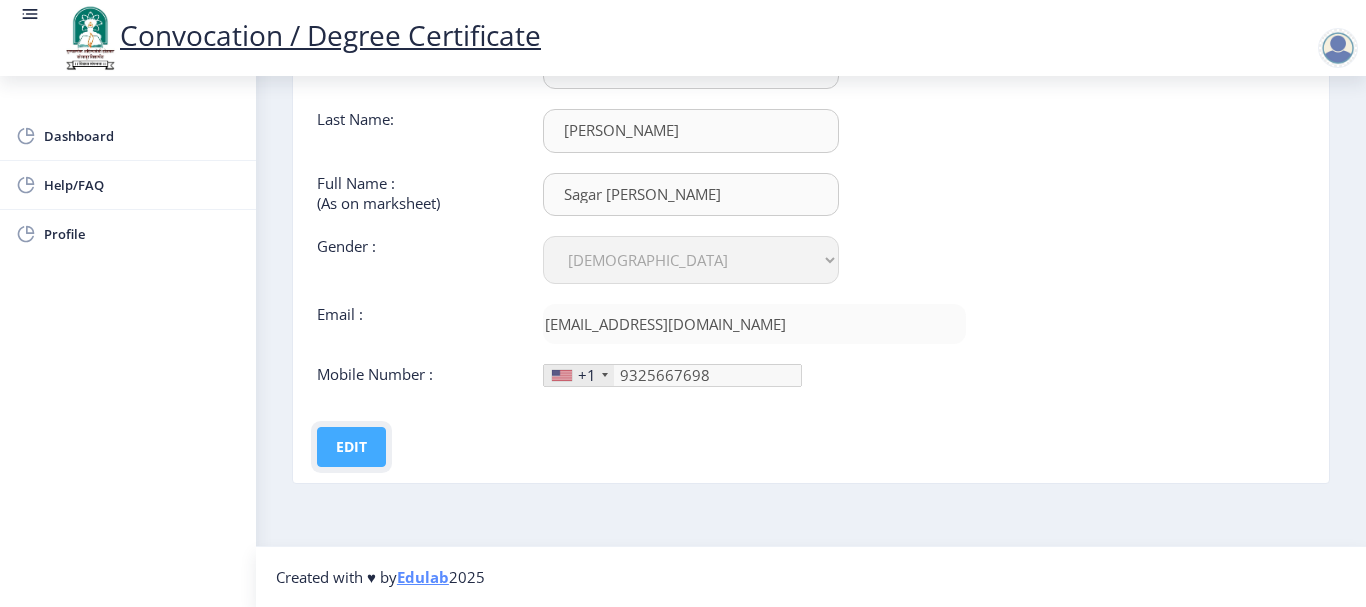 click on "Edit" 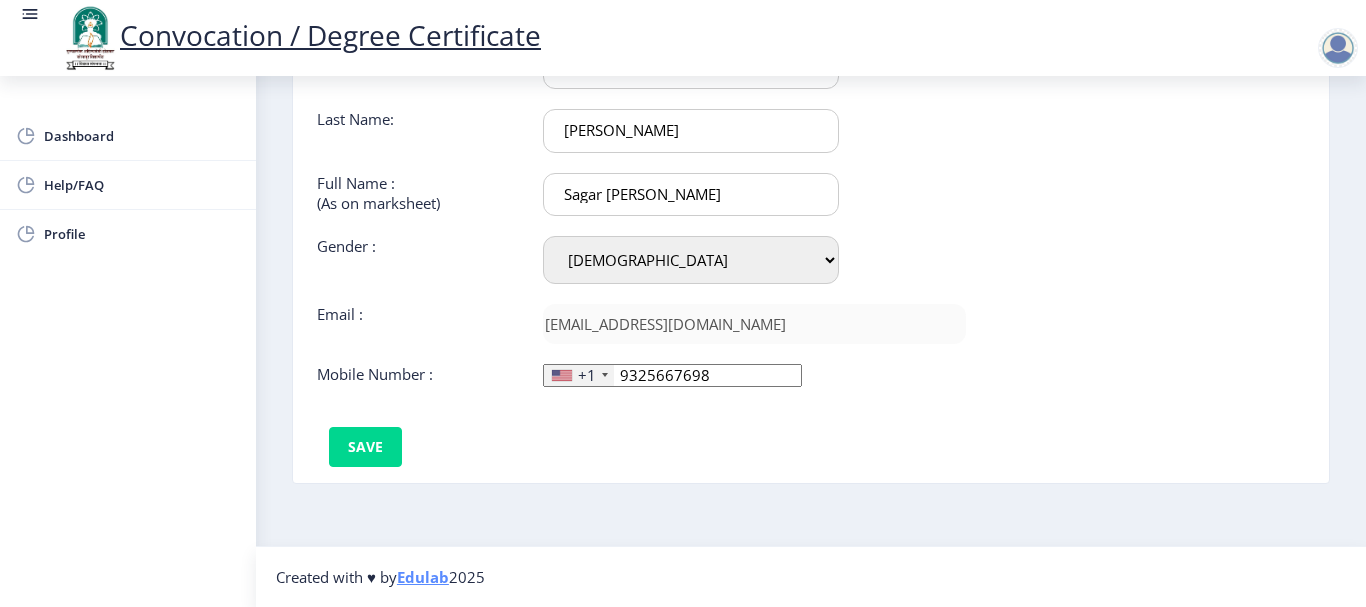 click 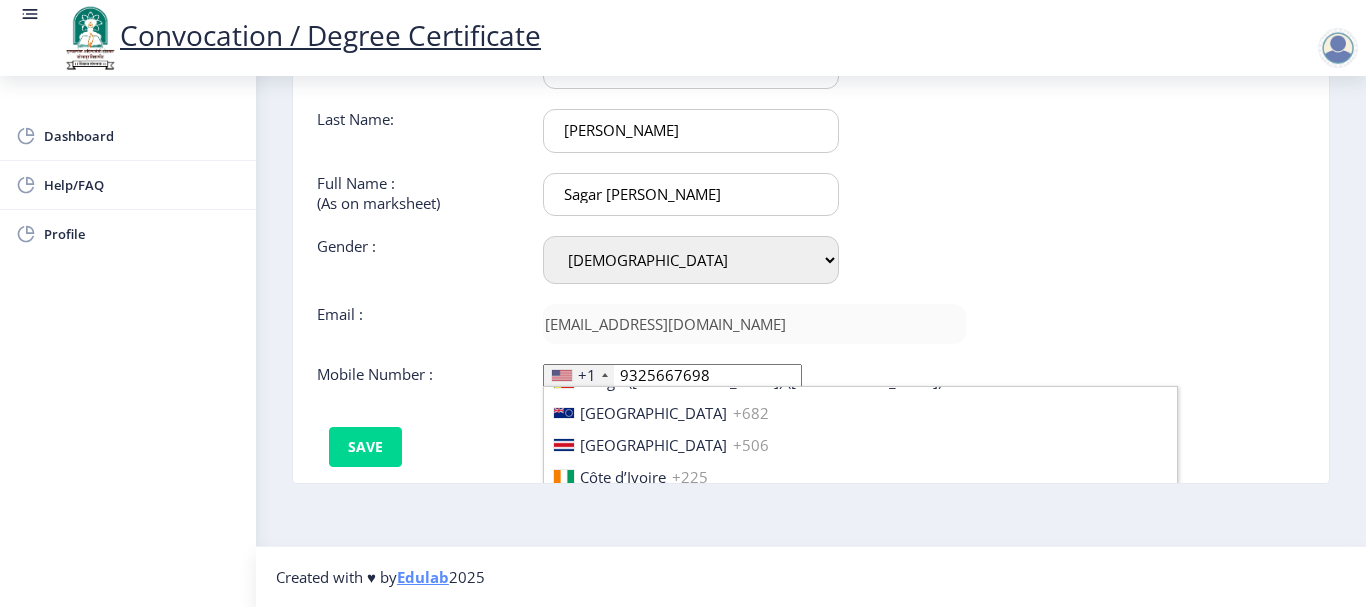 scroll, scrollTop: 1717, scrollLeft: 0, axis: vertical 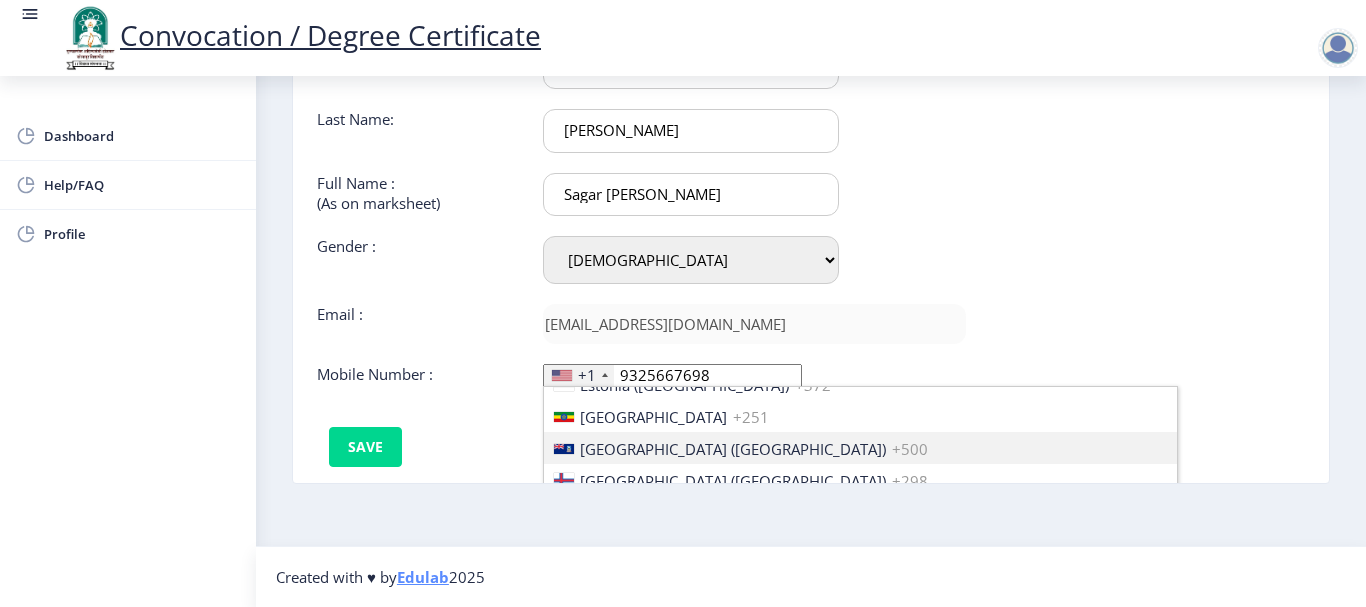type 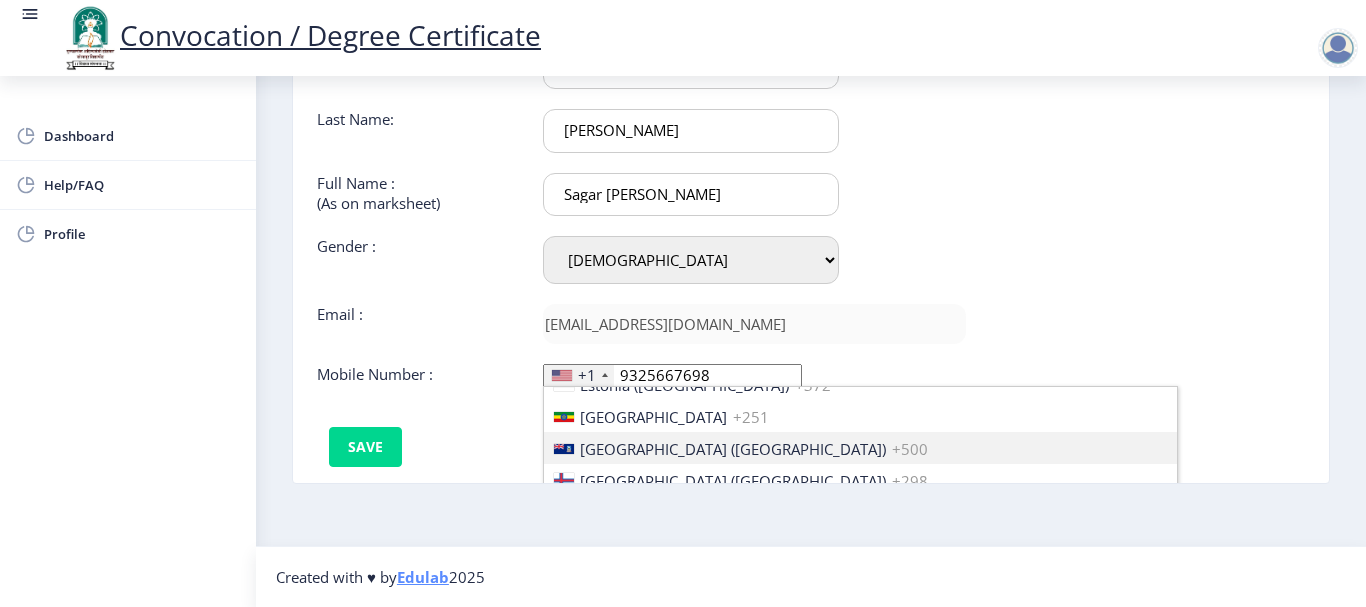 type 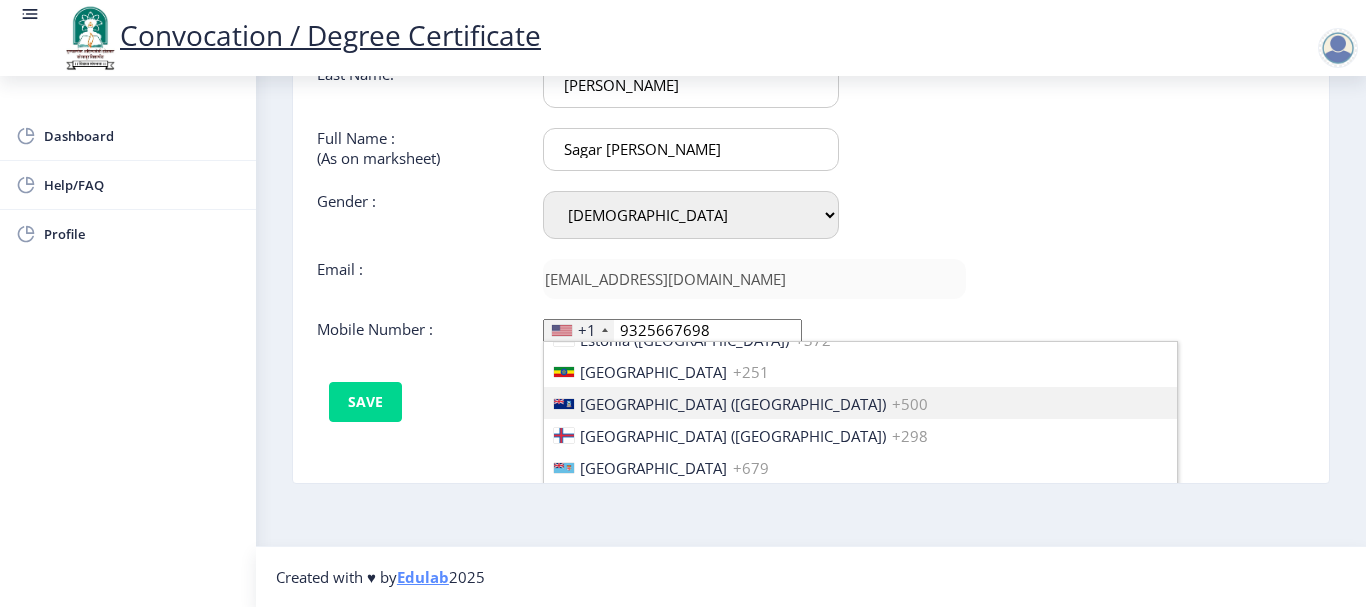 type 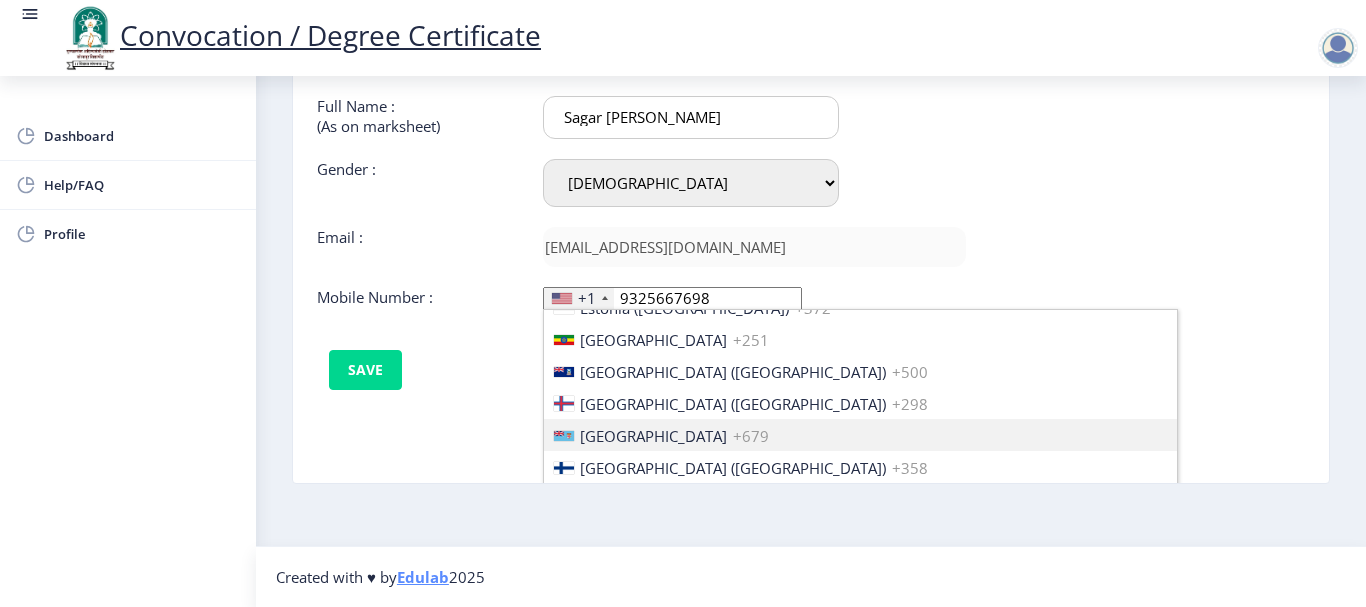 type 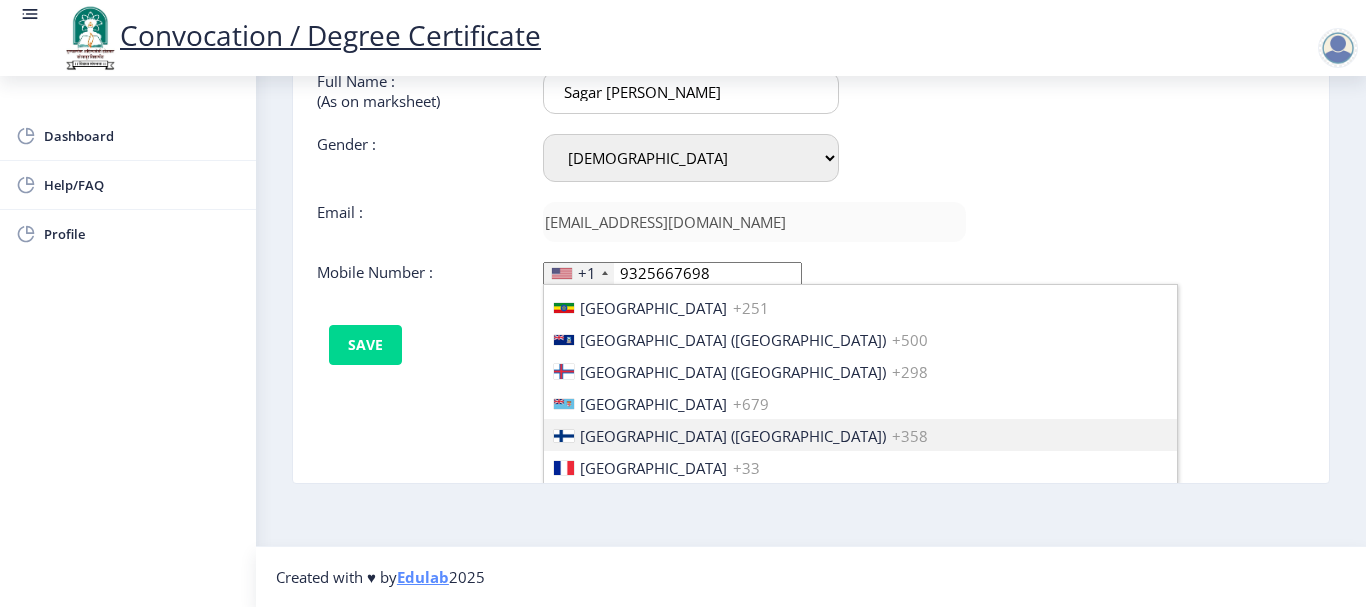 scroll, scrollTop: 2276, scrollLeft: 0, axis: vertical 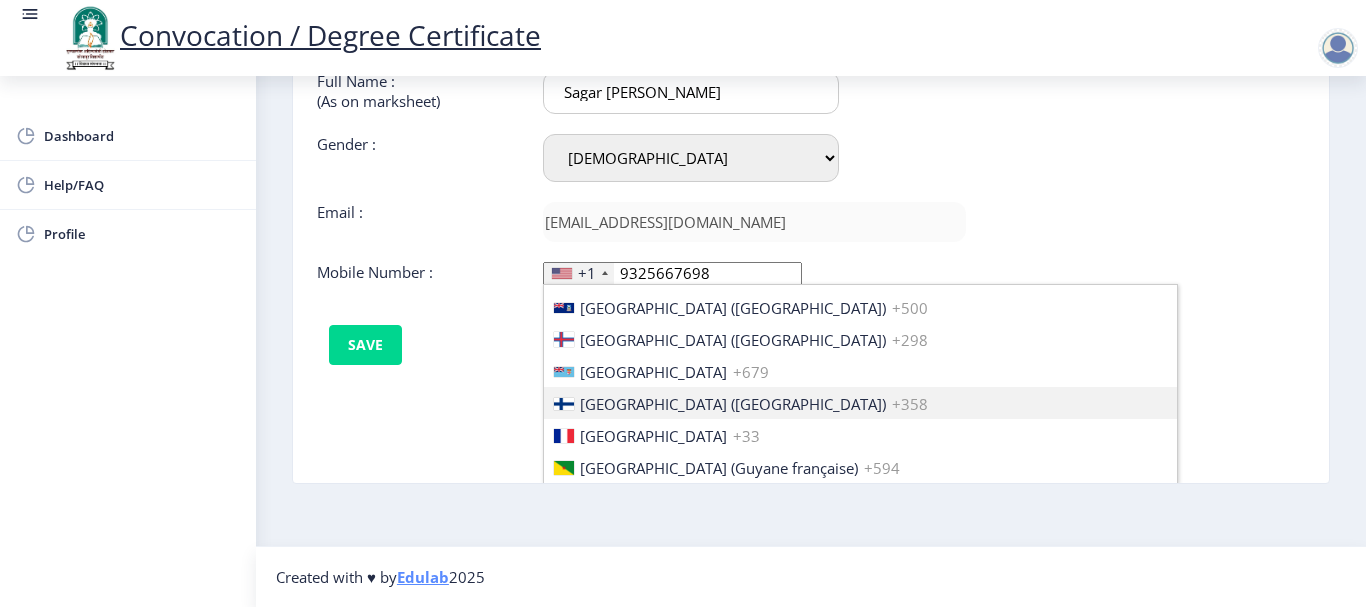 type 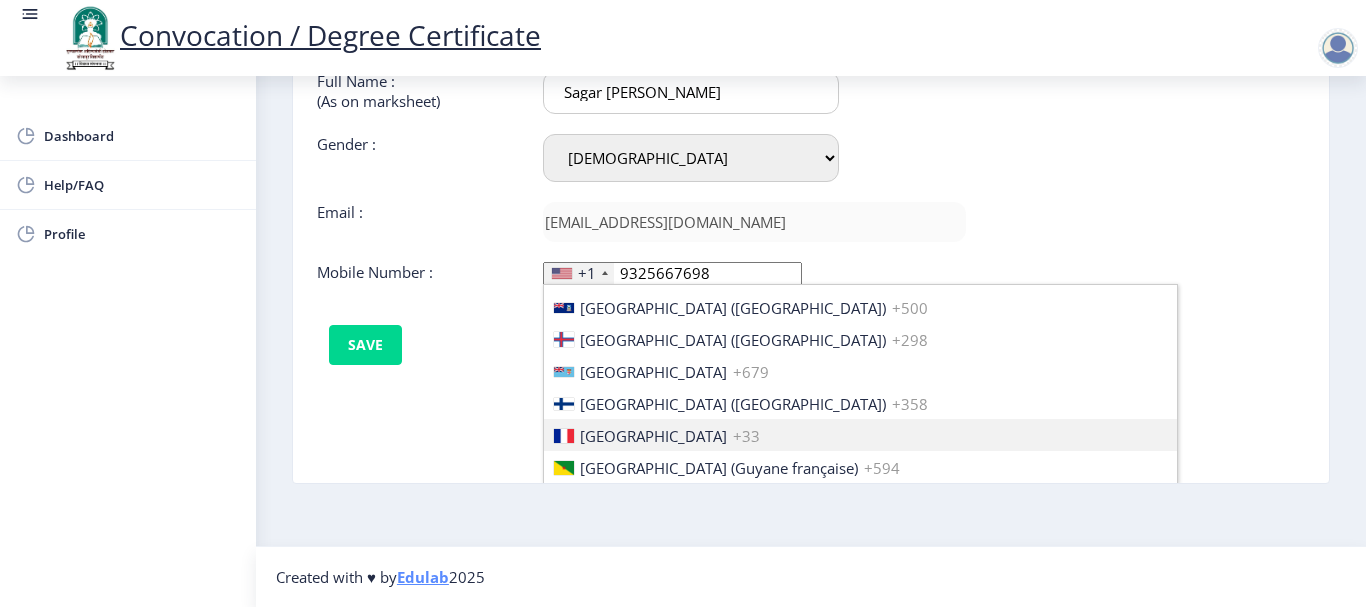 type 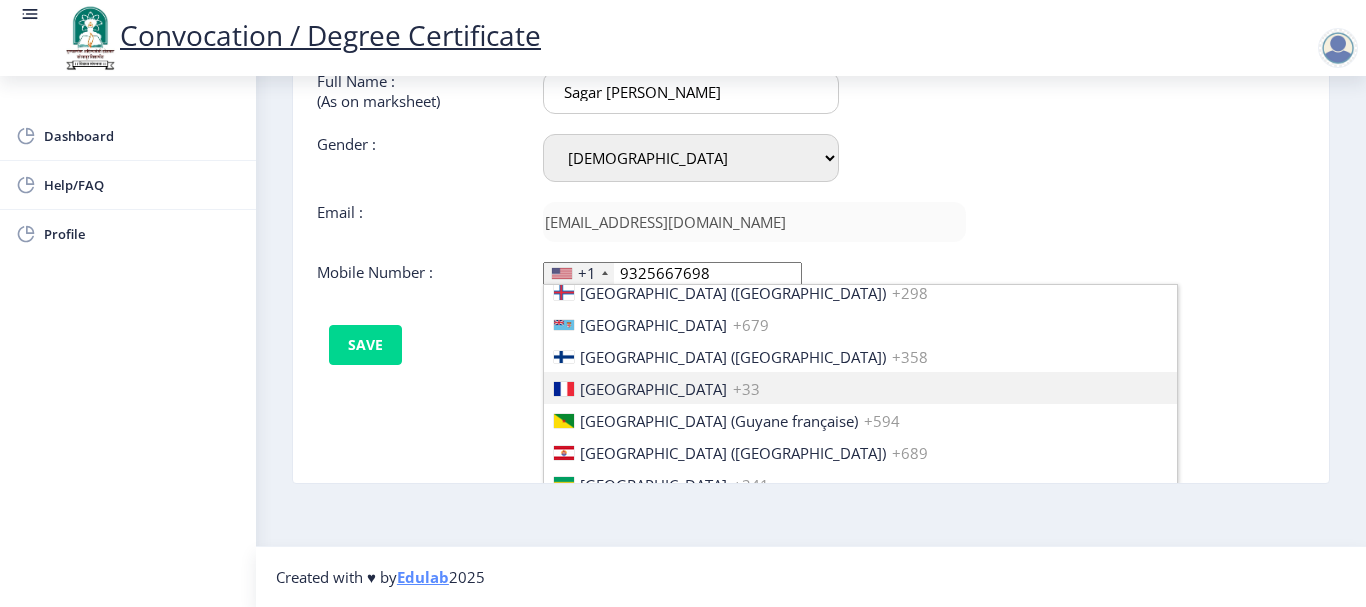 type 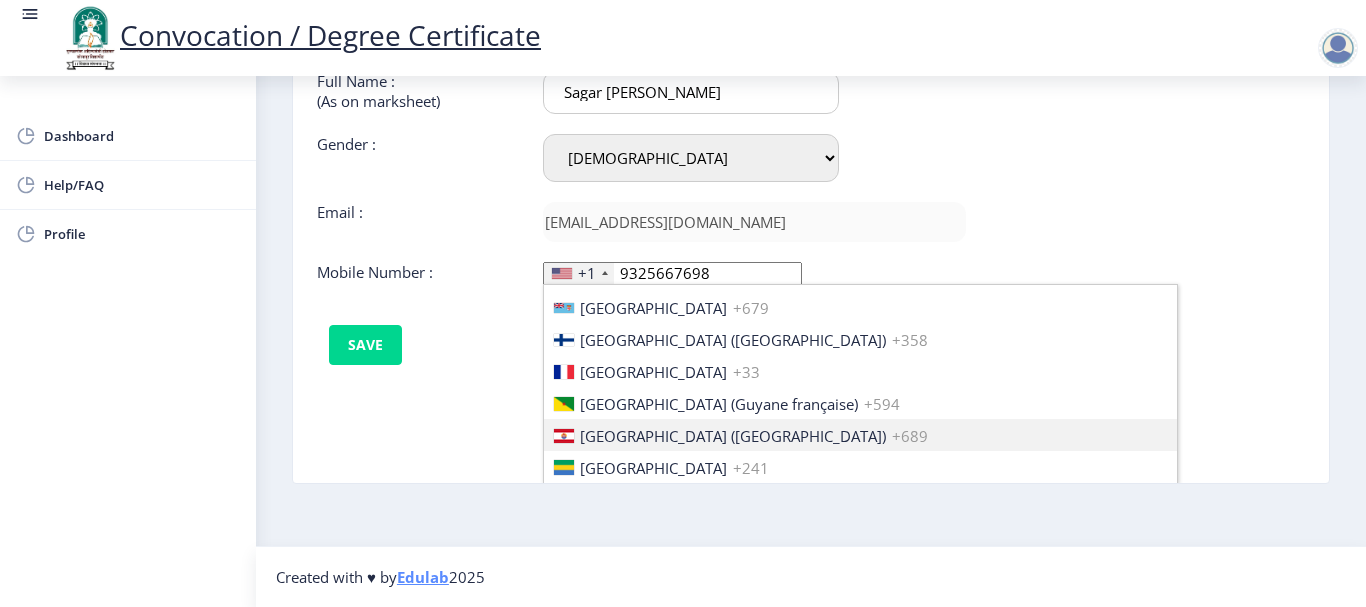 type 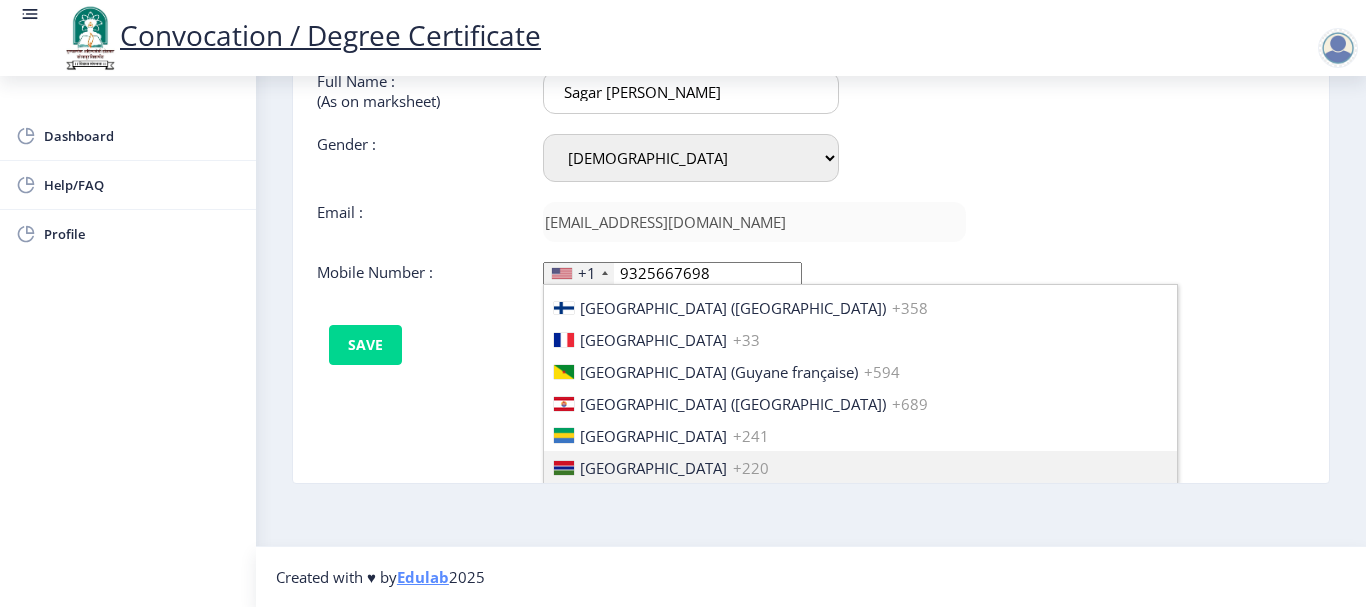 type 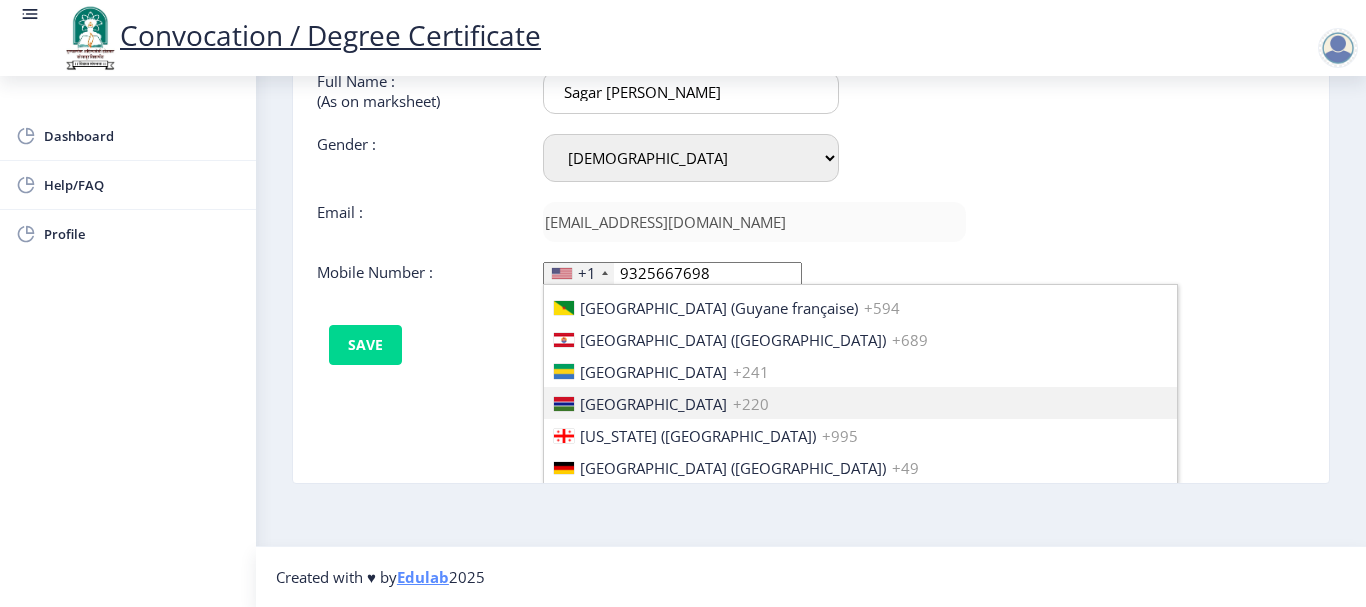 type 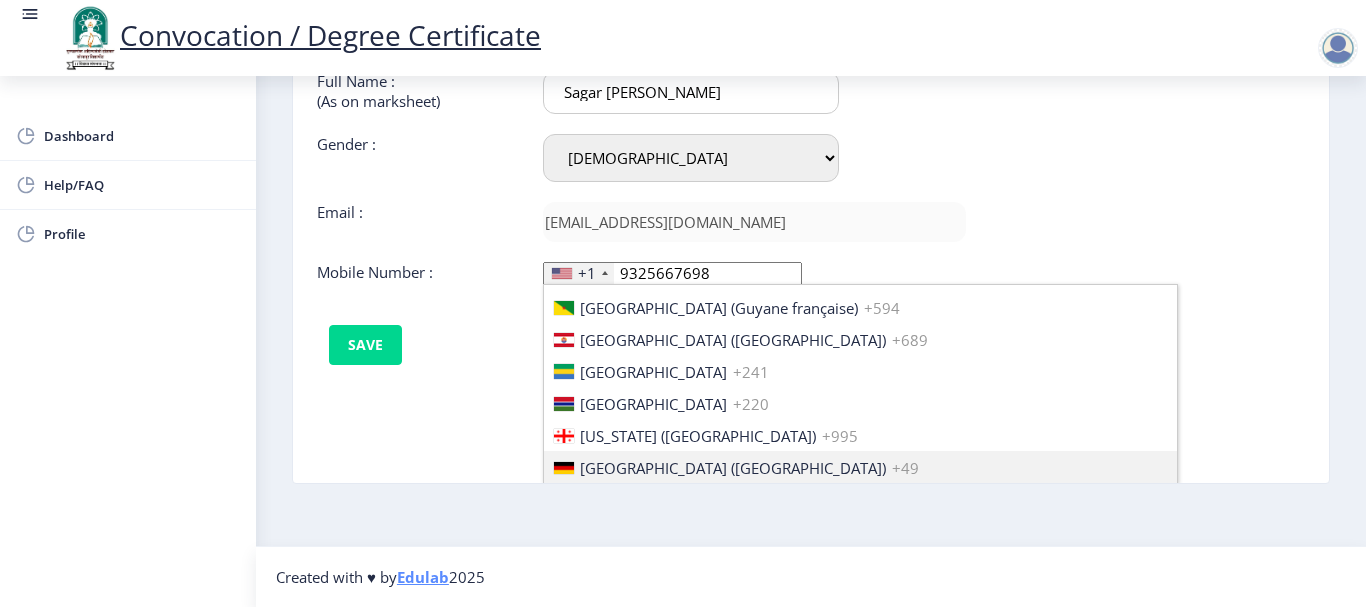 type 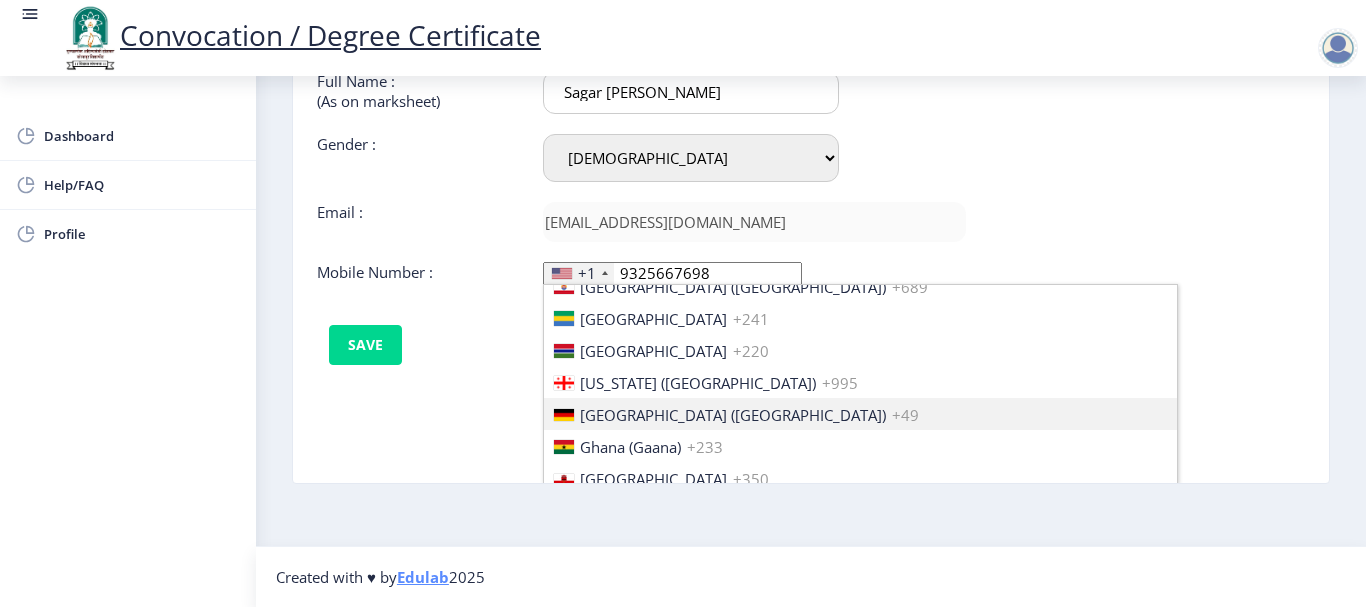 type 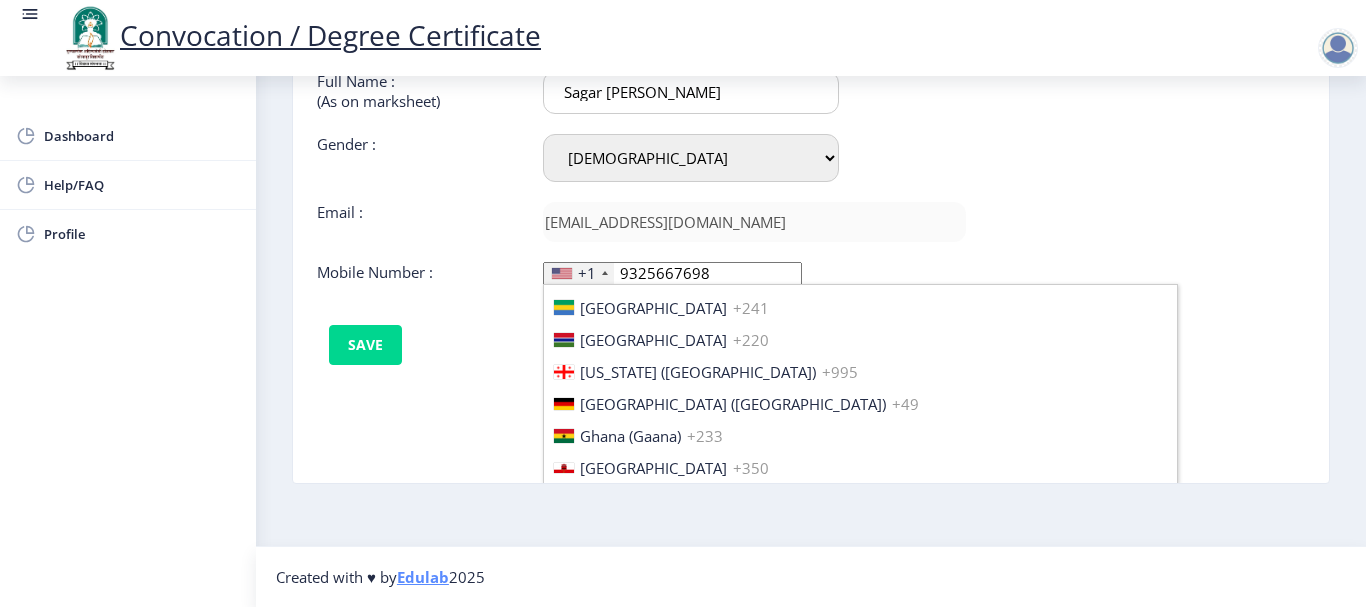 type 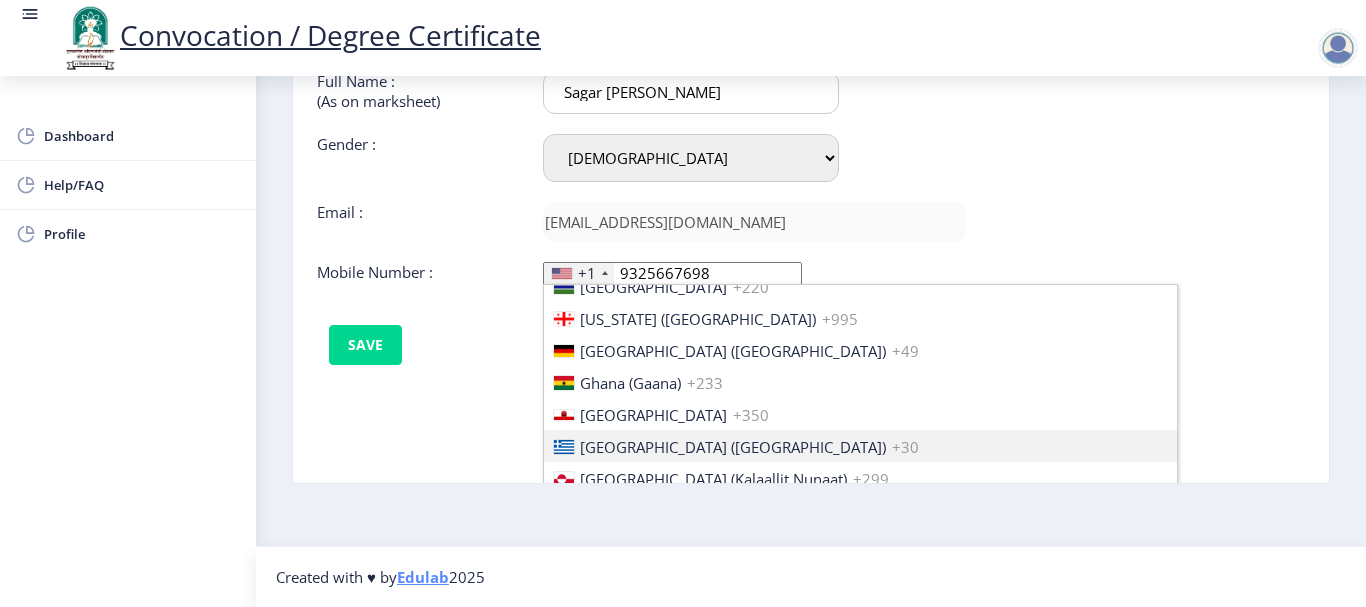 type 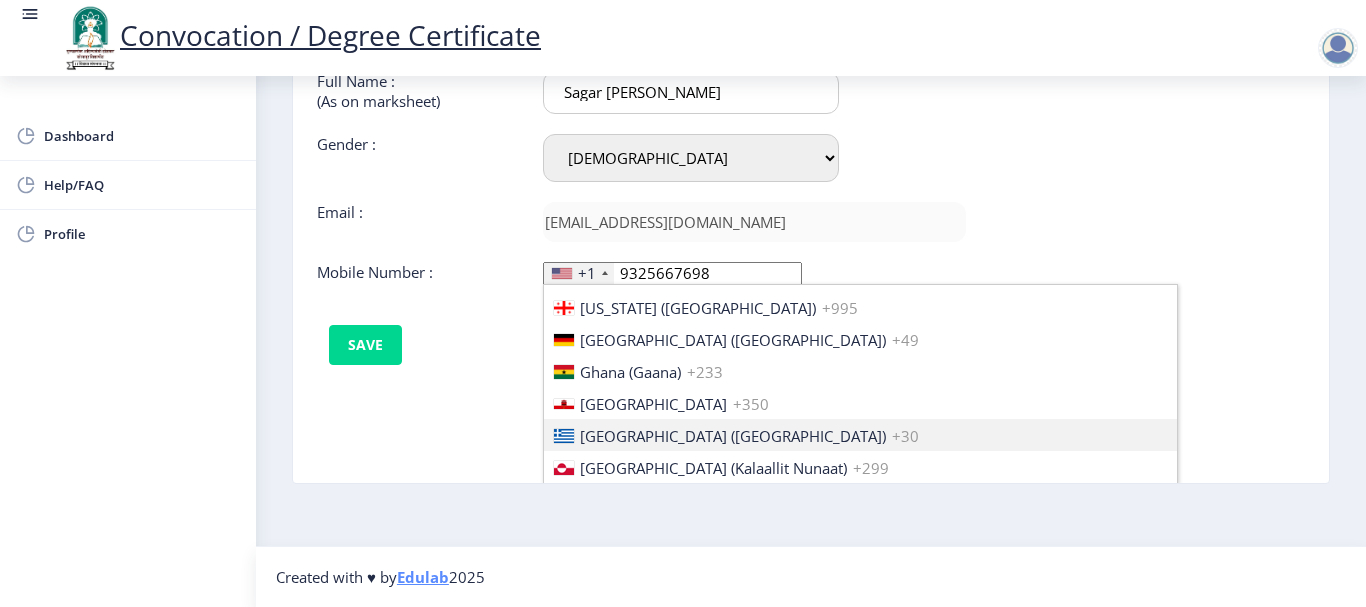 type 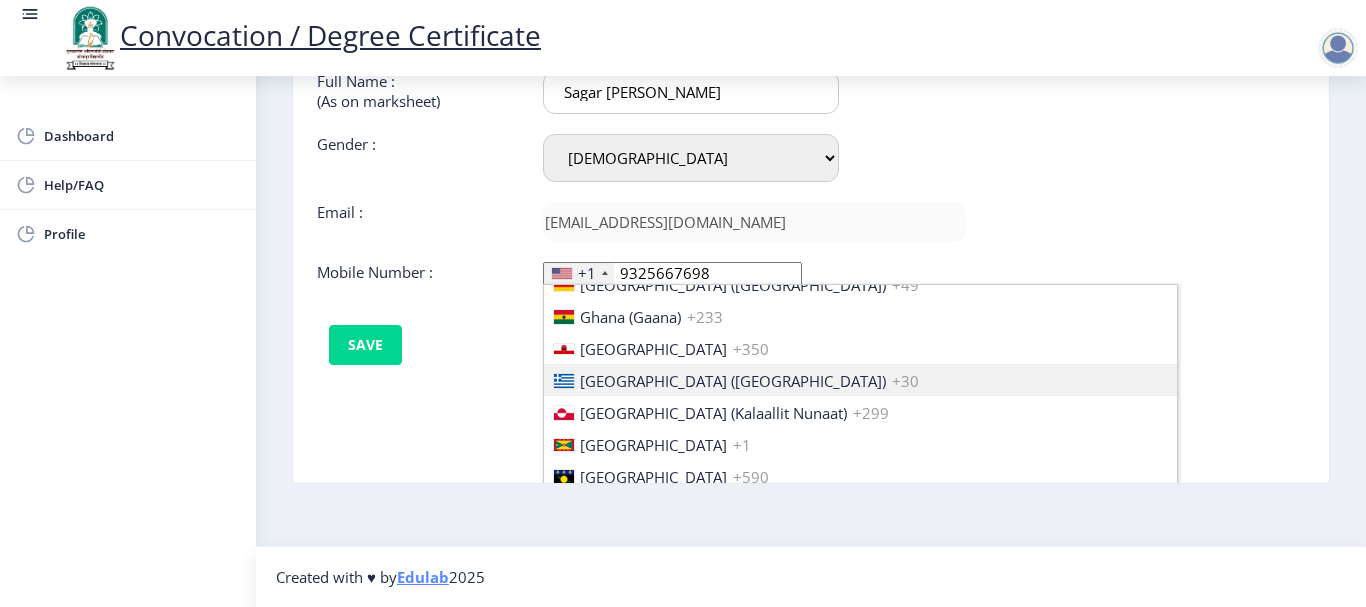 type 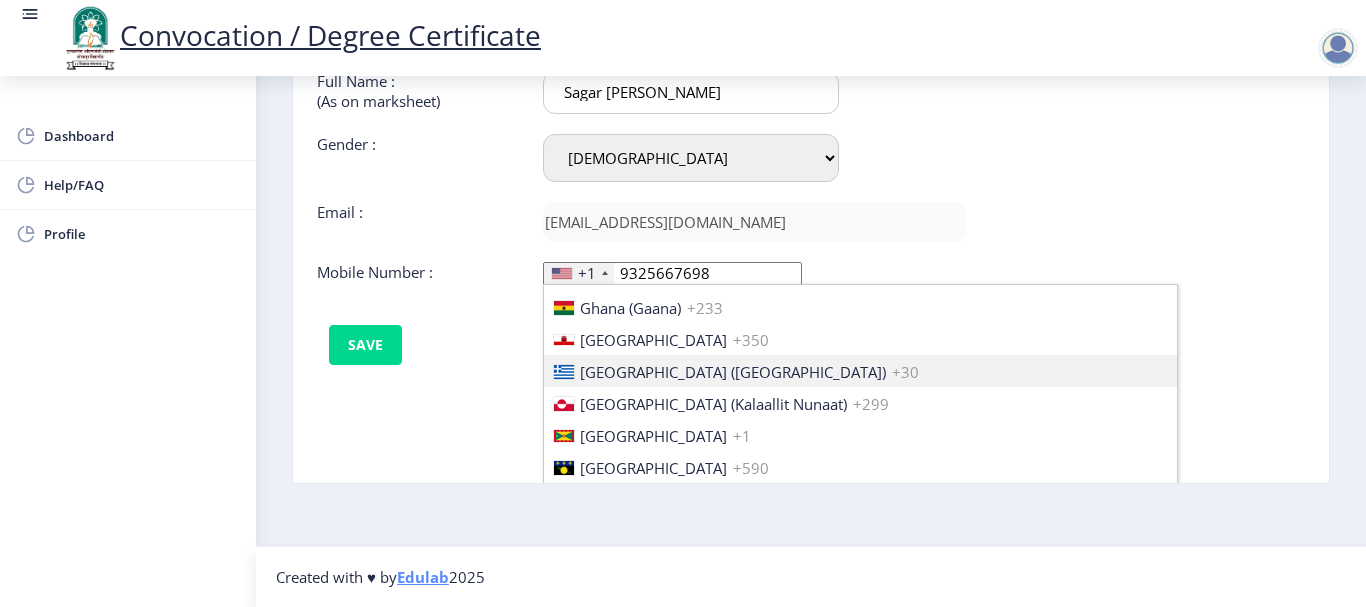 type 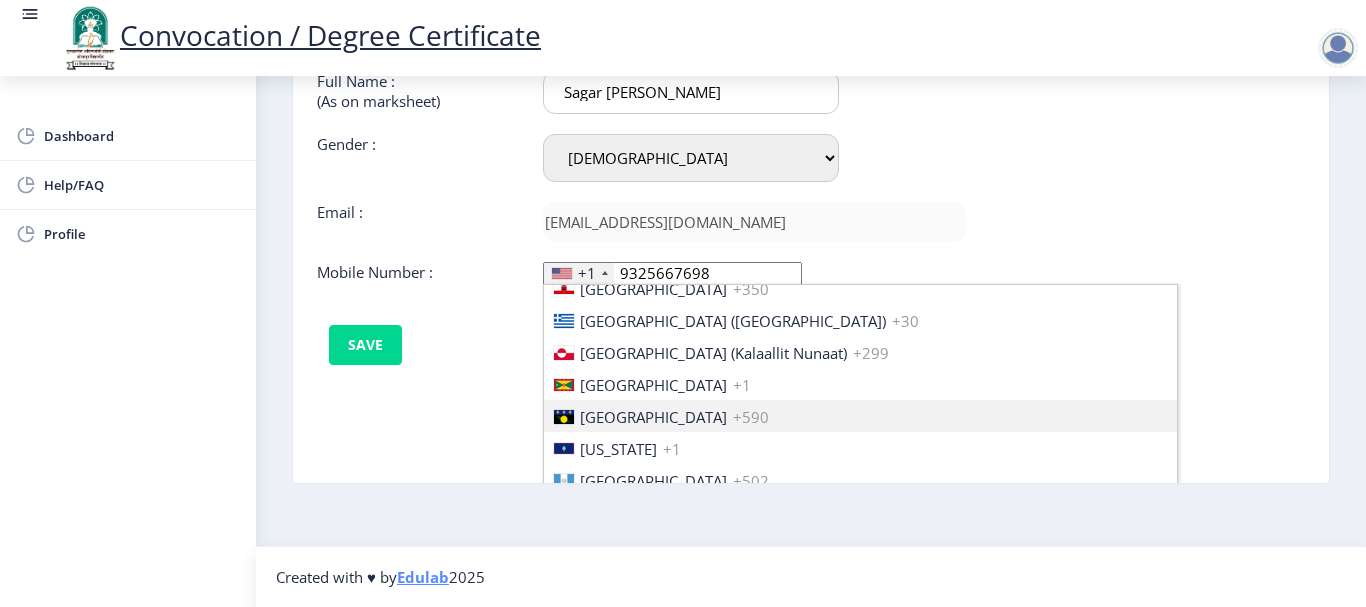 type 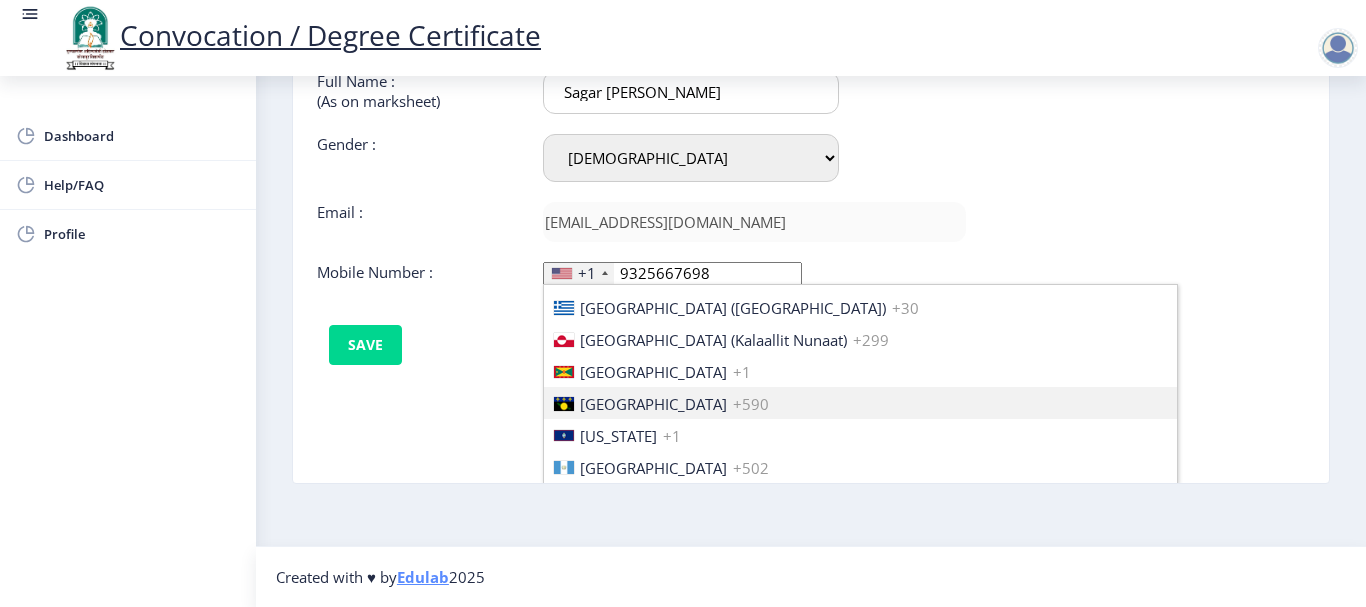 type 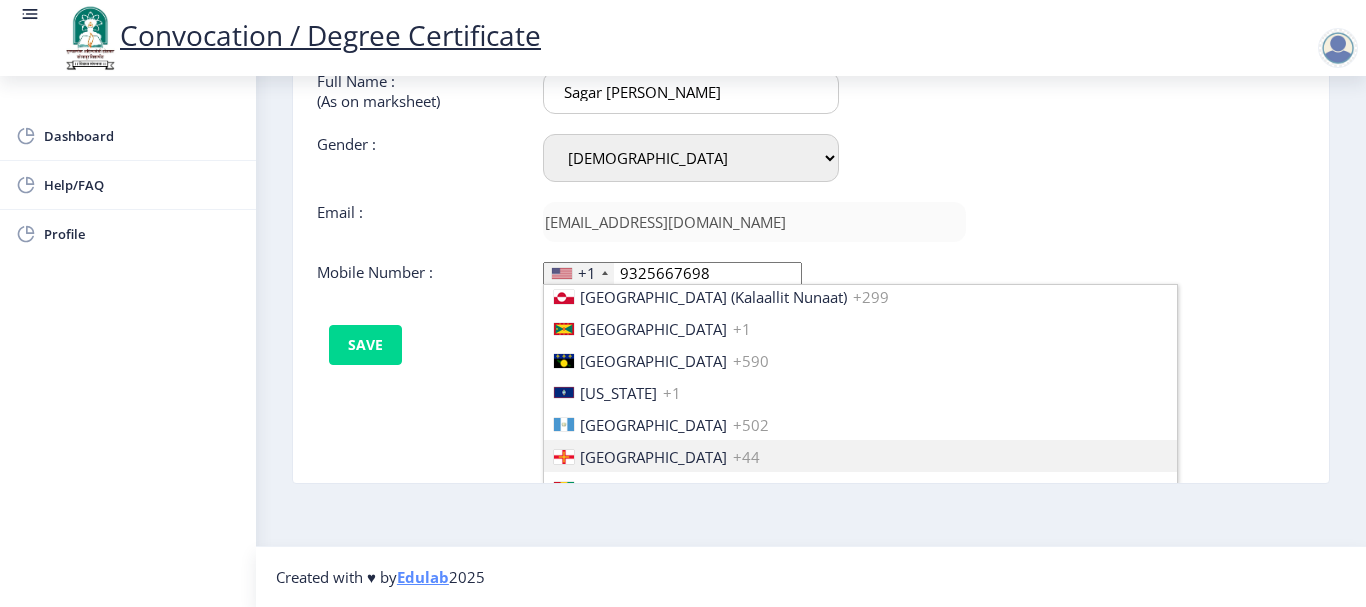 type 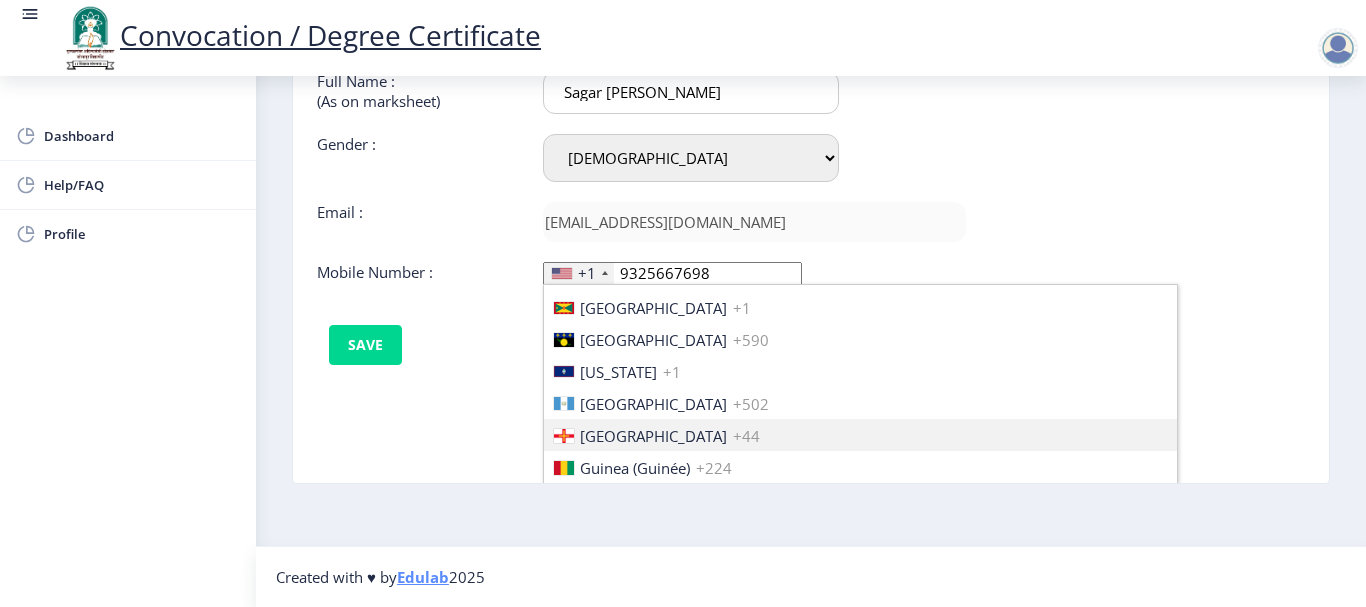 type 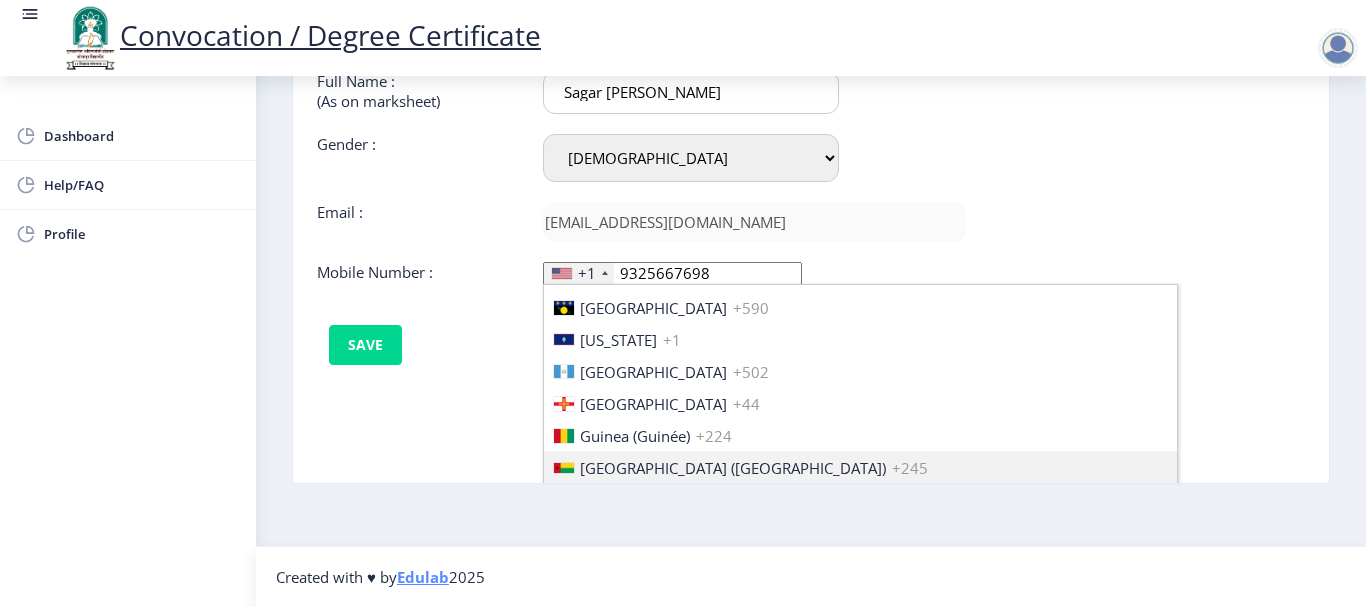 type 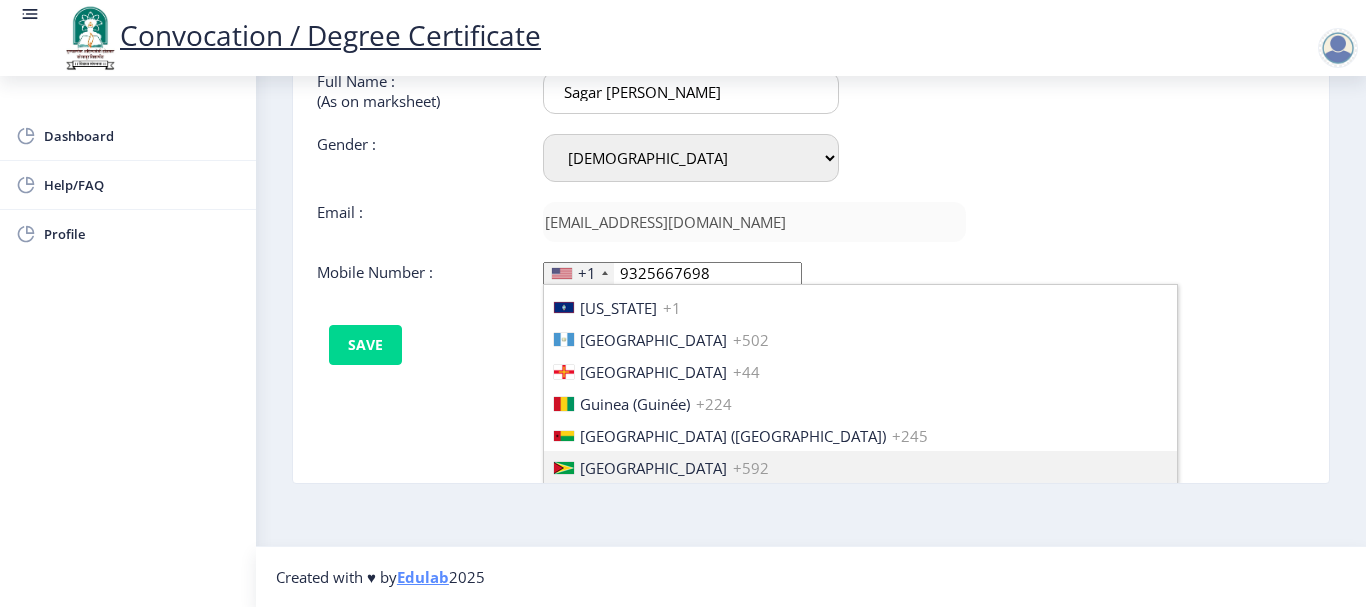 type 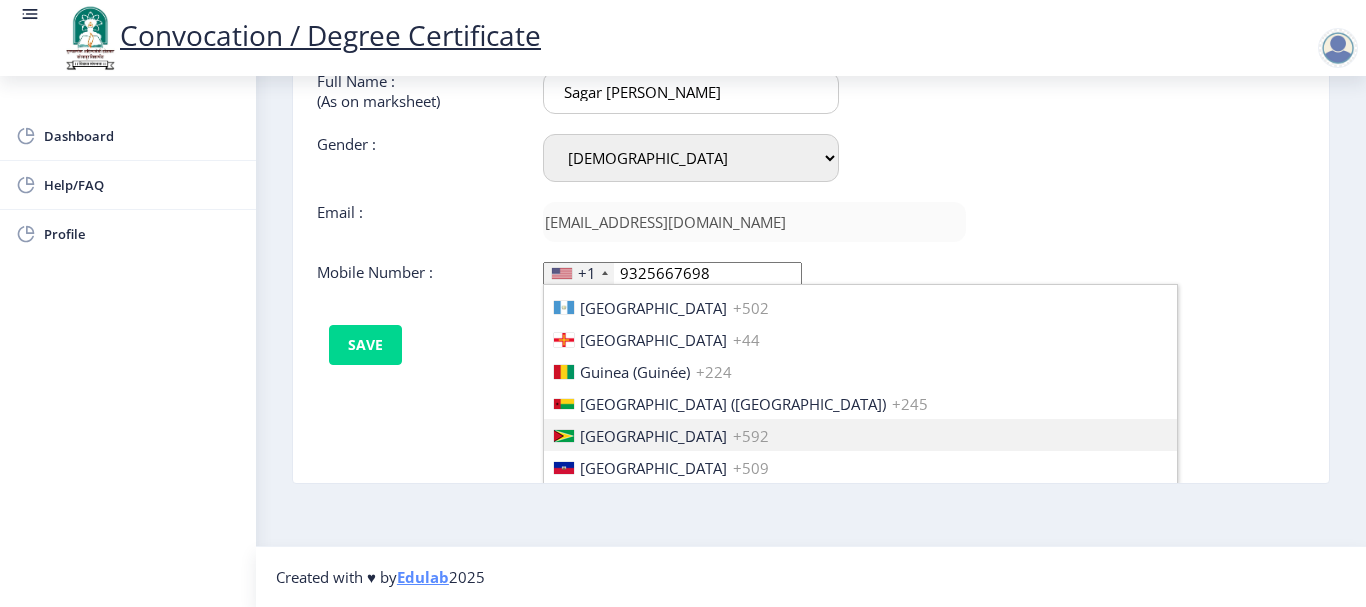 type 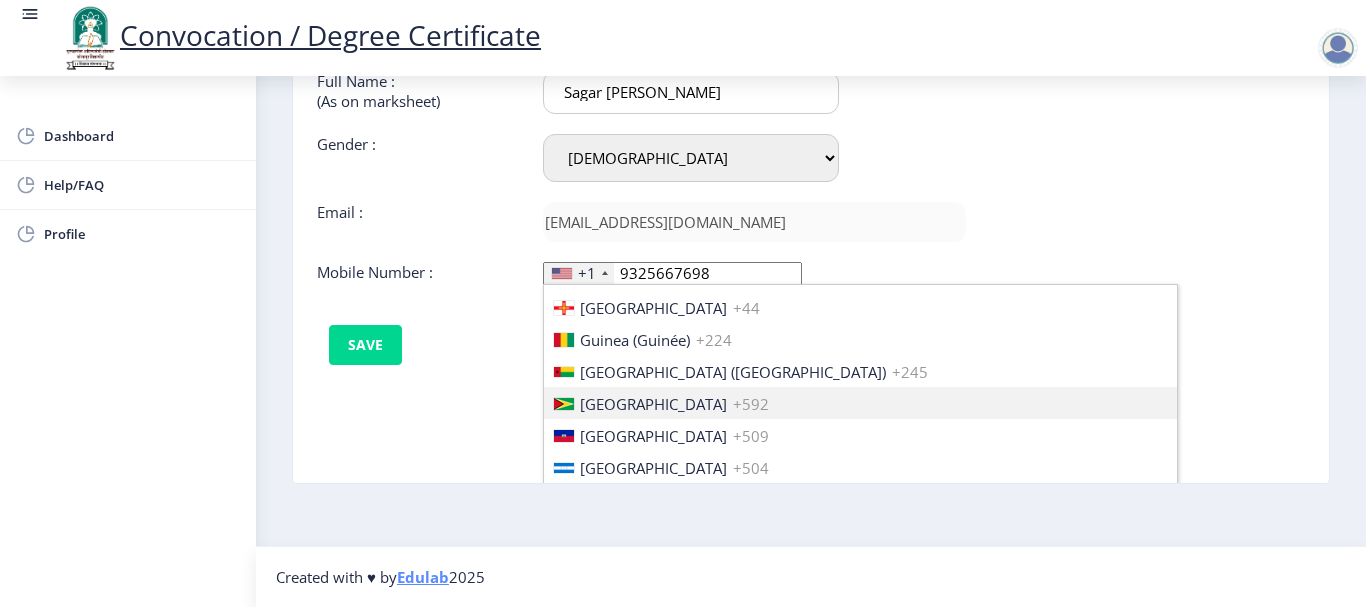 type 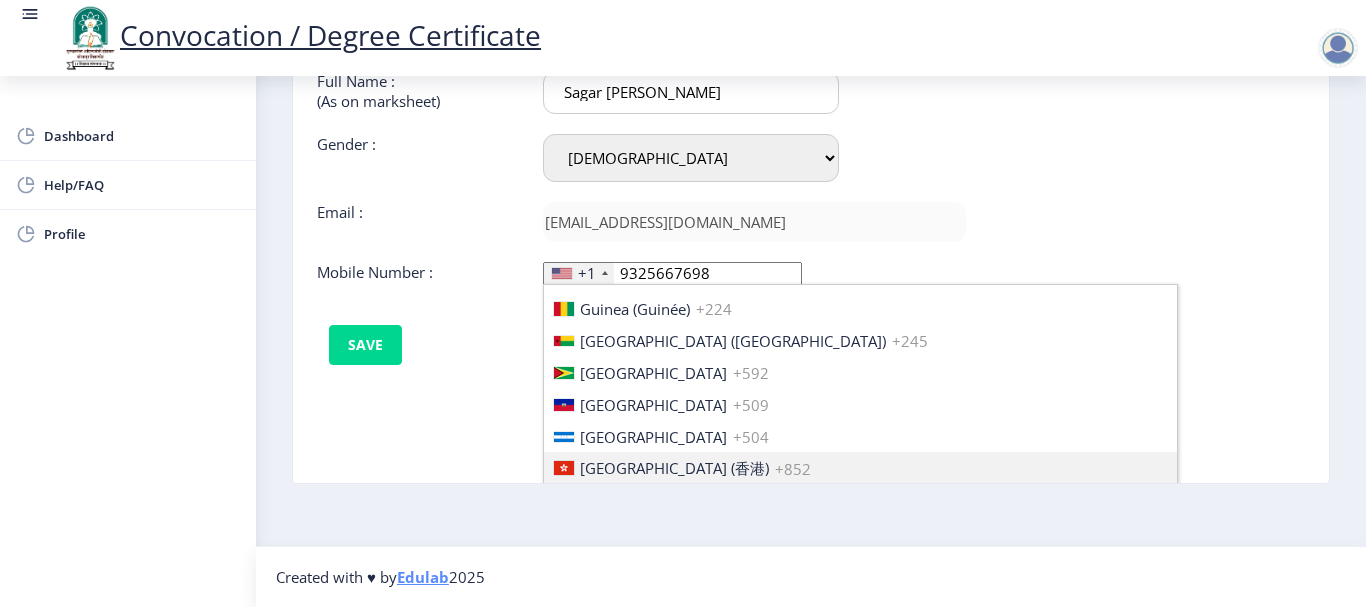 type 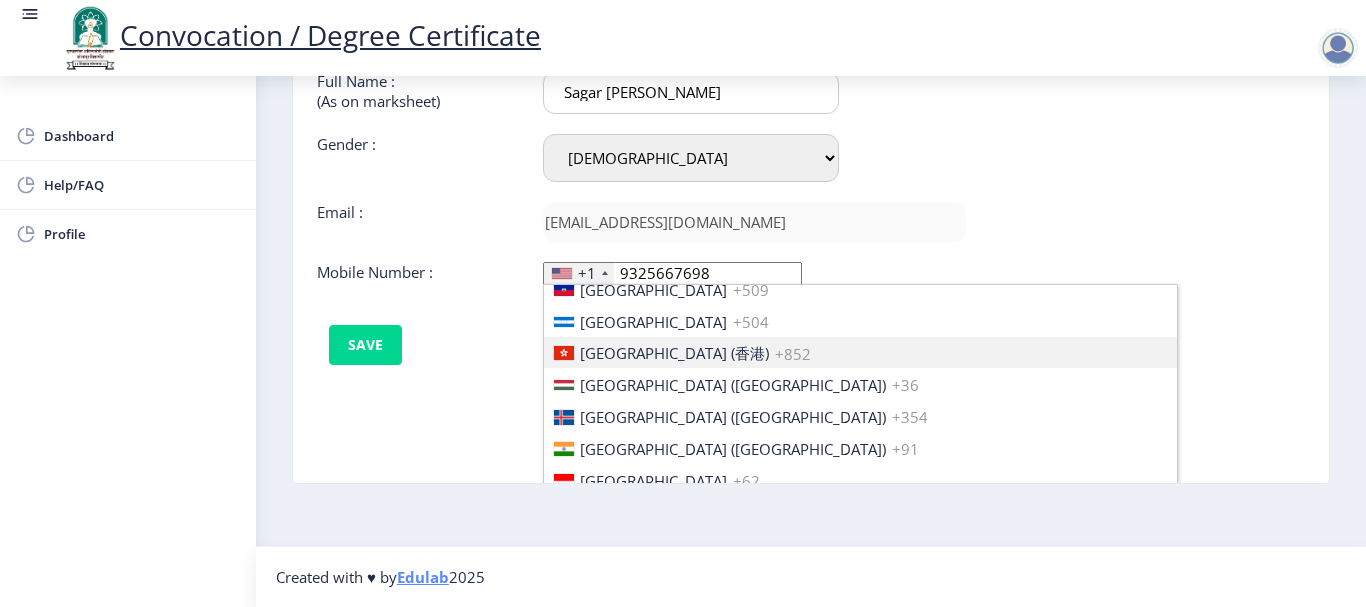 type 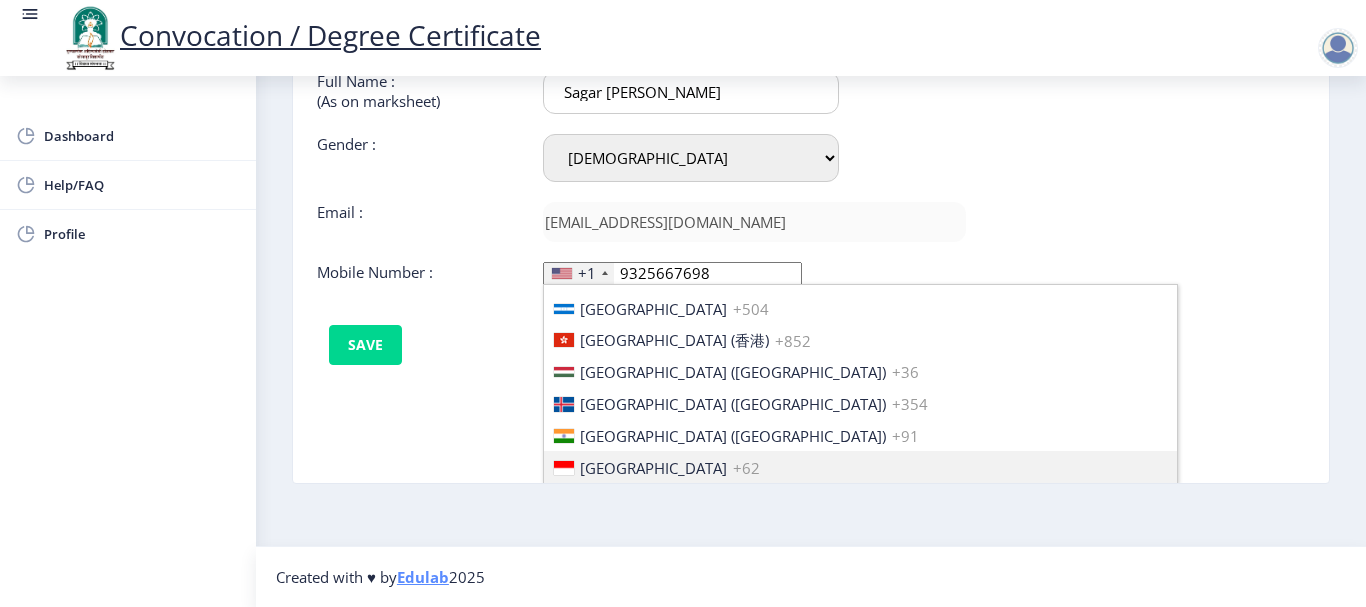 scroll, scrollTop: 3158, scrollLeft: 0, axis: vertical 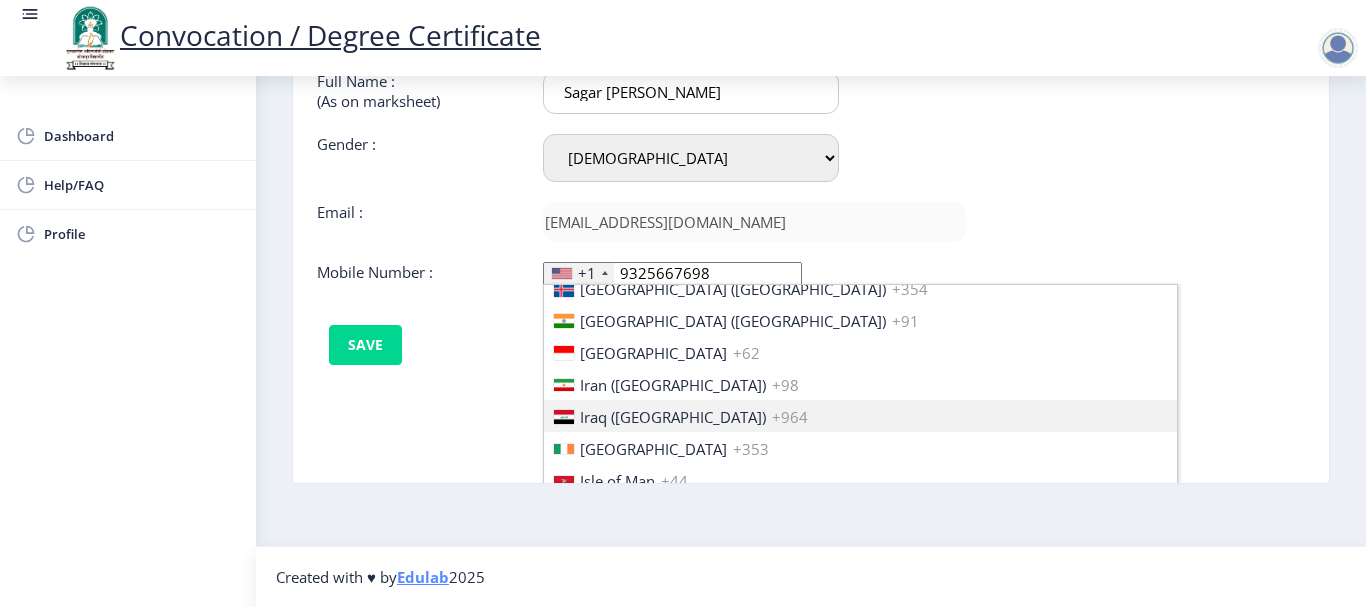 type 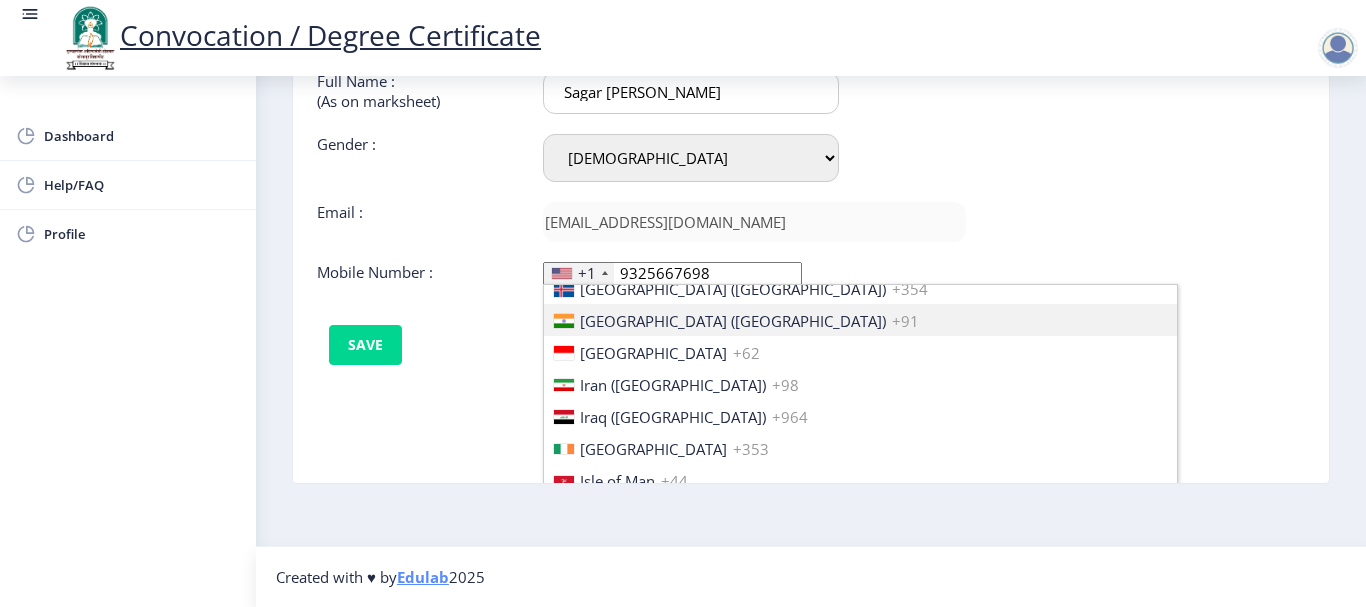 click on "India (भारत)" at bounding box center [733, 321] 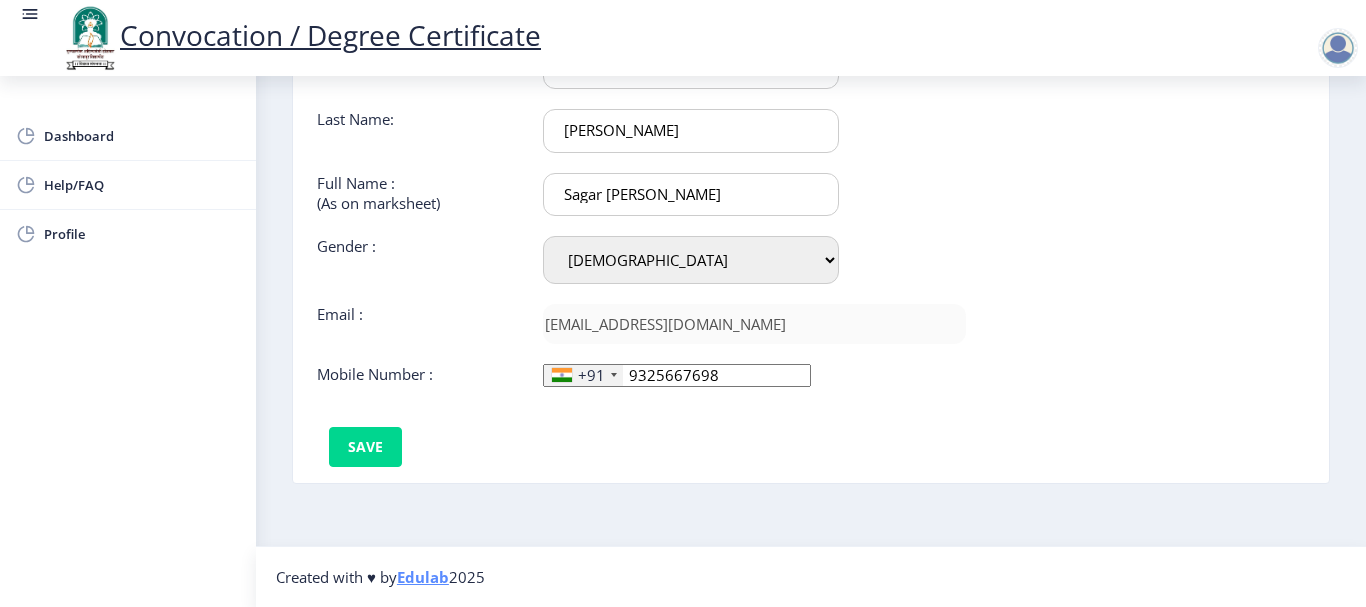 scroll, scrollTop: 0, scrollLeft: 0, axis: both 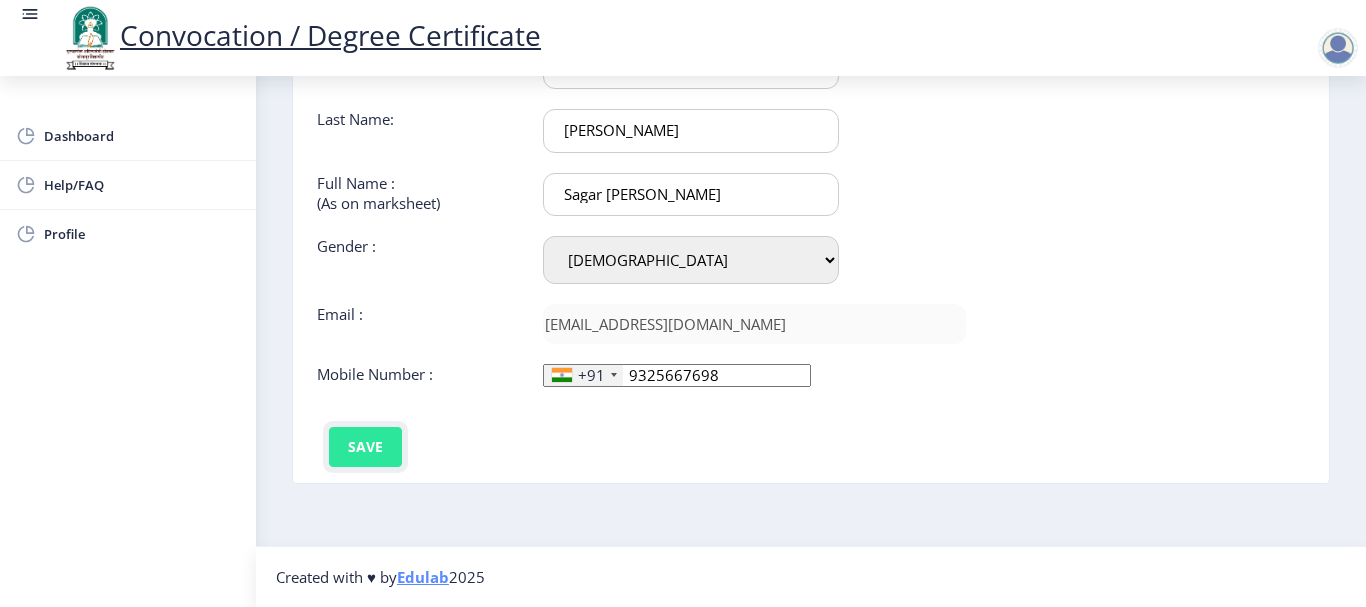 click on "Save" 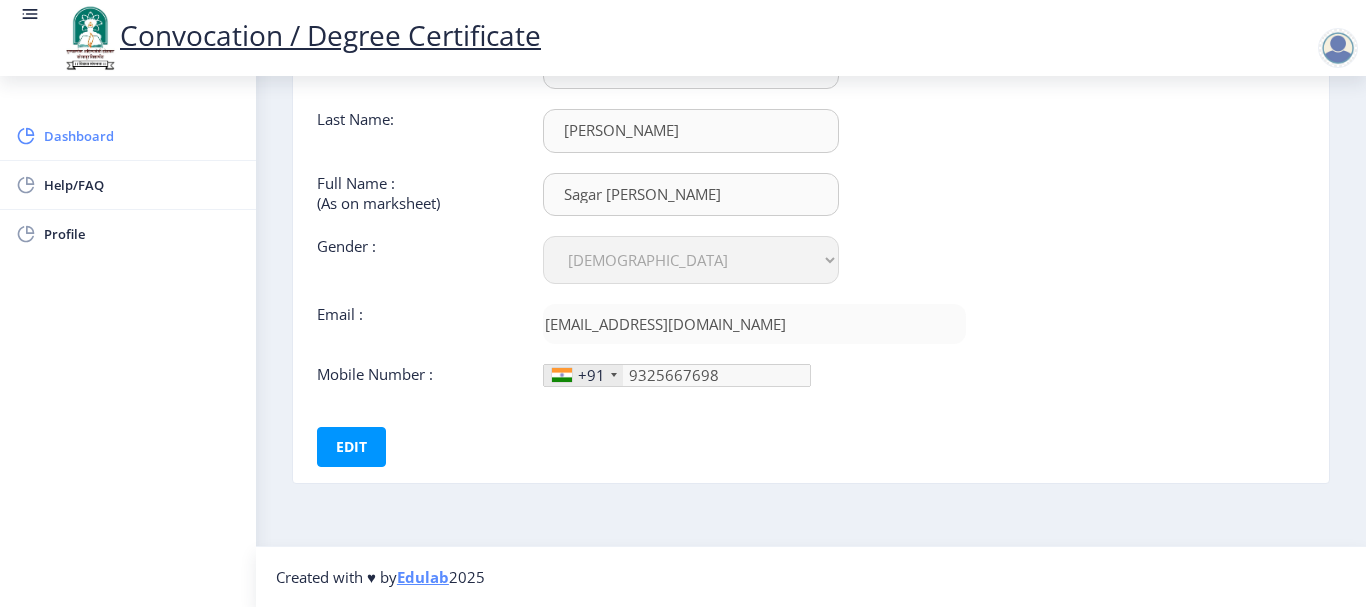 click on "Dashboard" 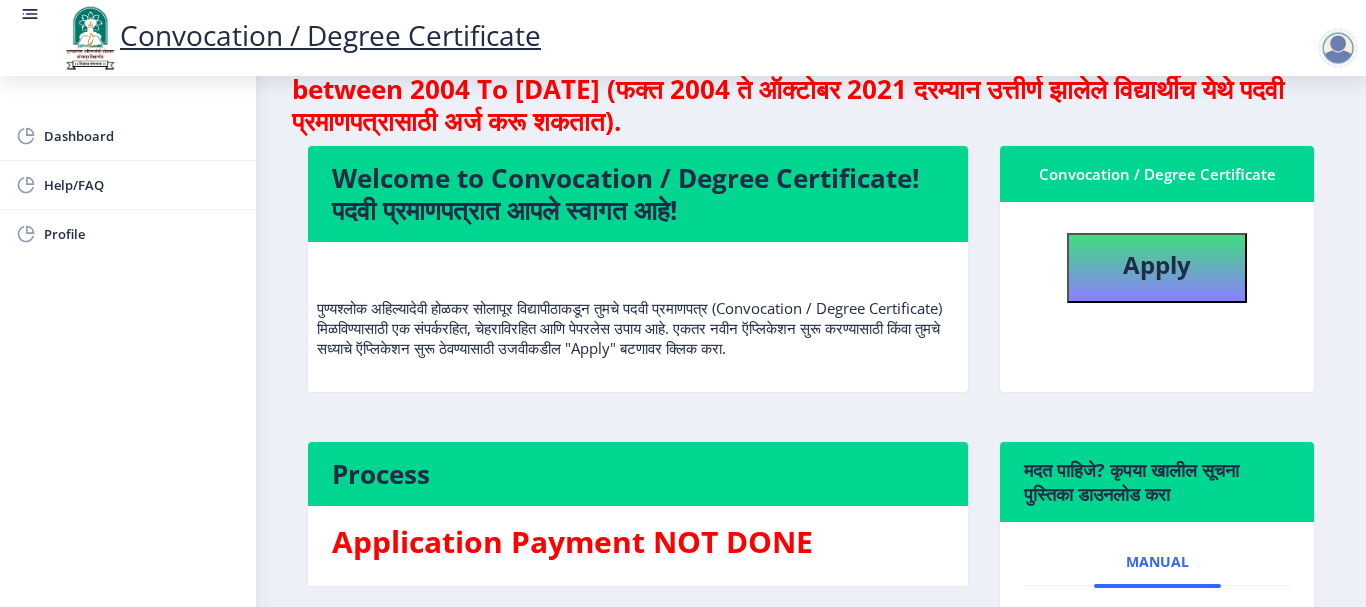 scroll, scrollTop: 54, scrollLeft: 0, axis: vertical 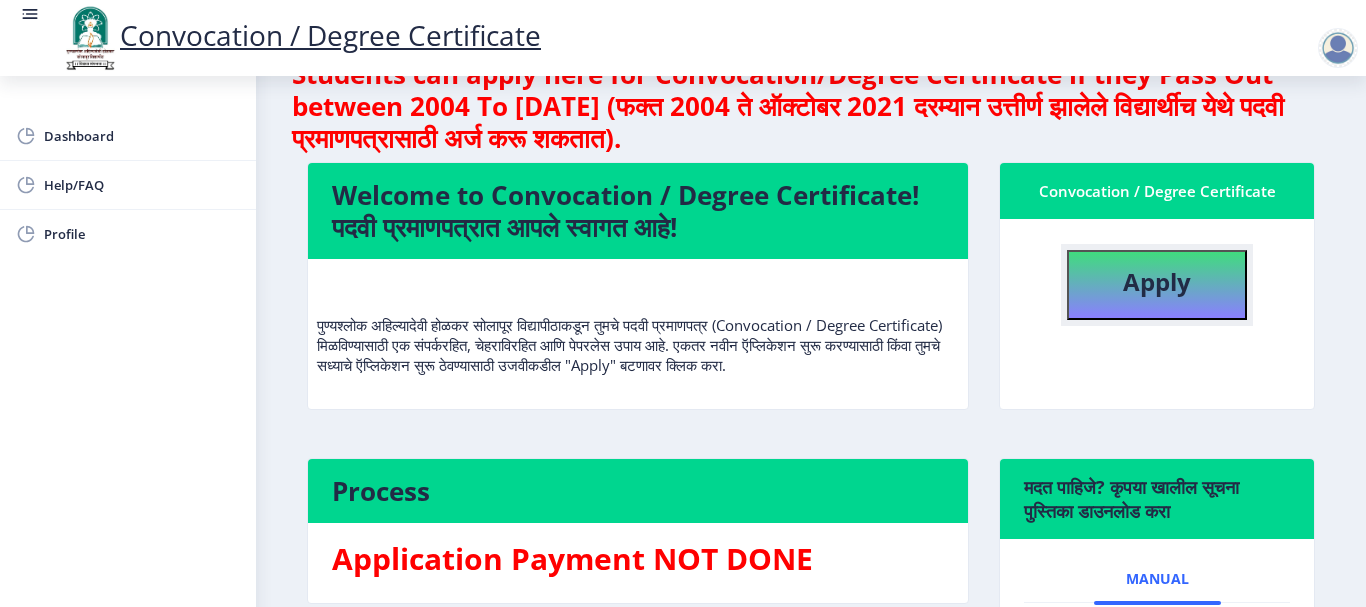 click on "Apply" 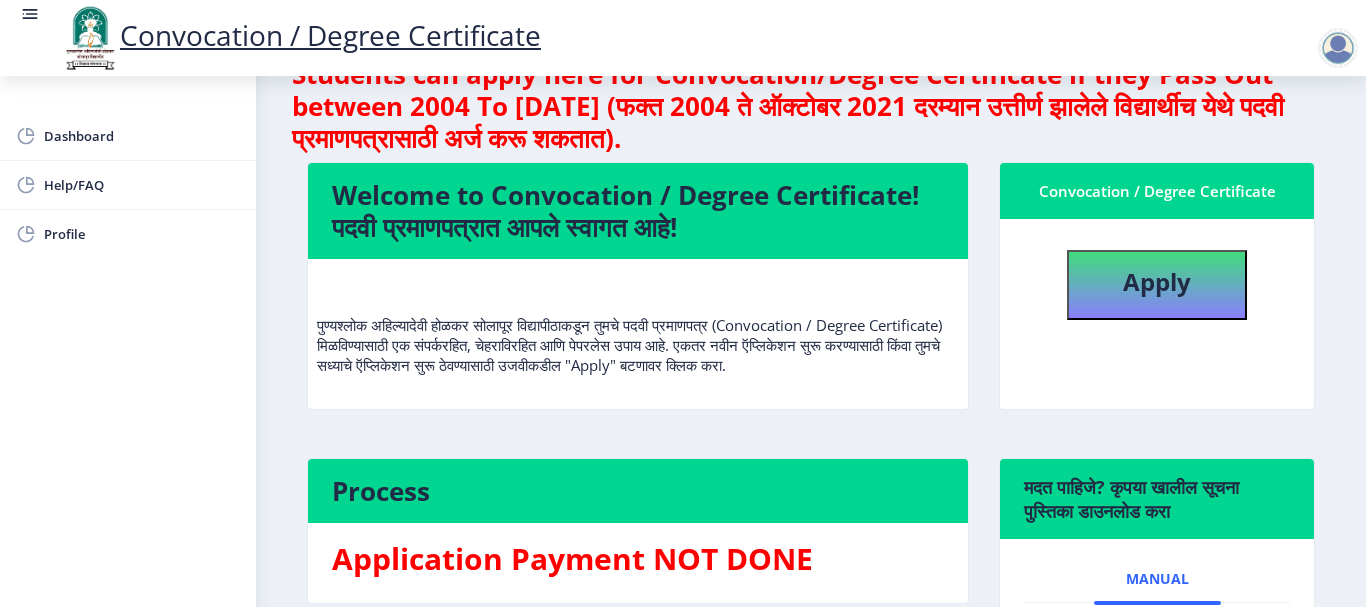 select 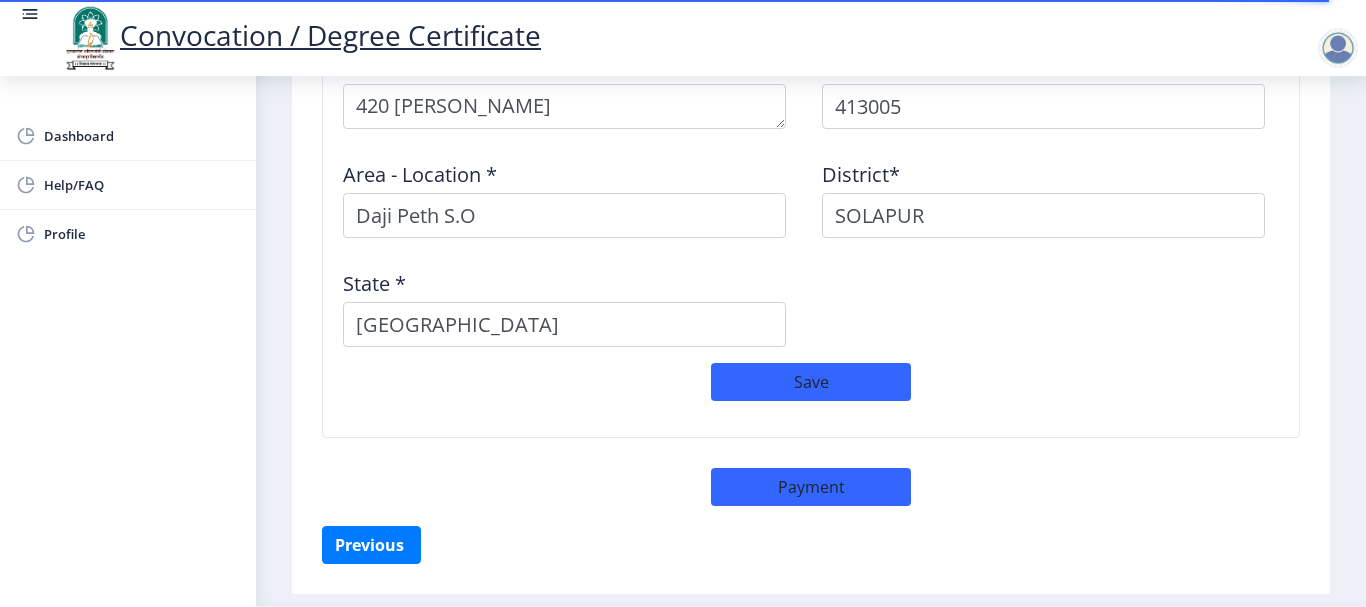 scroll, scrollTop: 1806, scrollLeft: 0, axis: vertical 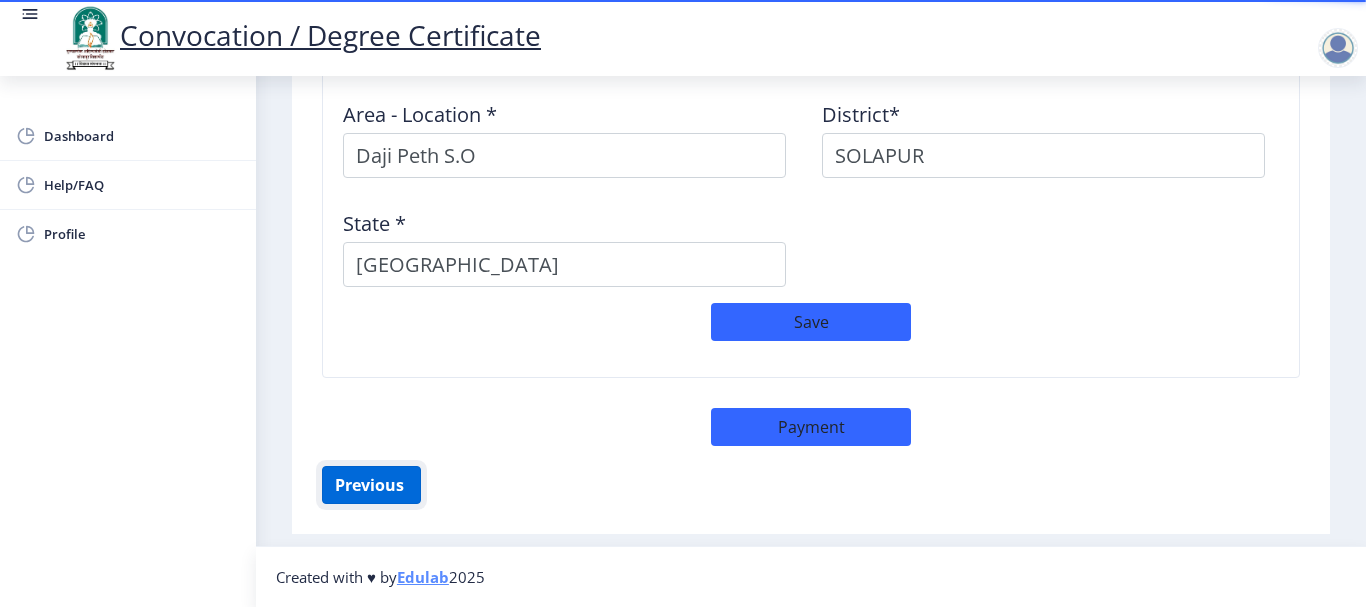 click on "Previous ‍" 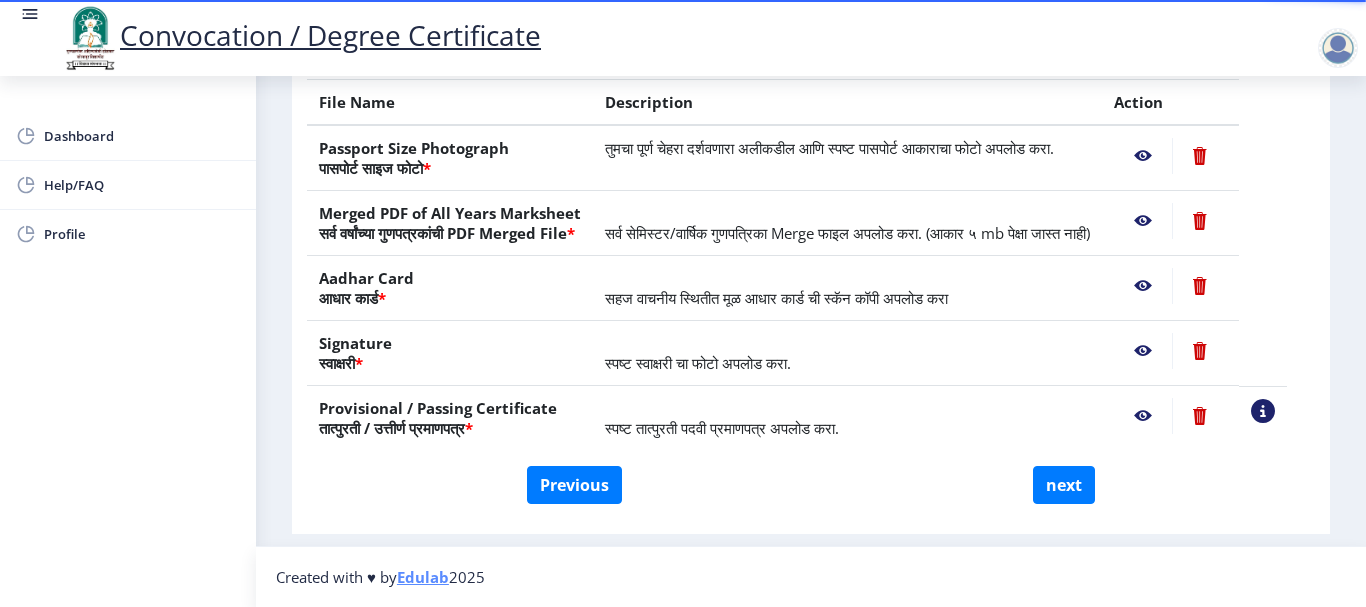 scroll, scrollTop: 403, scrollLeft: 0, axis: vertical 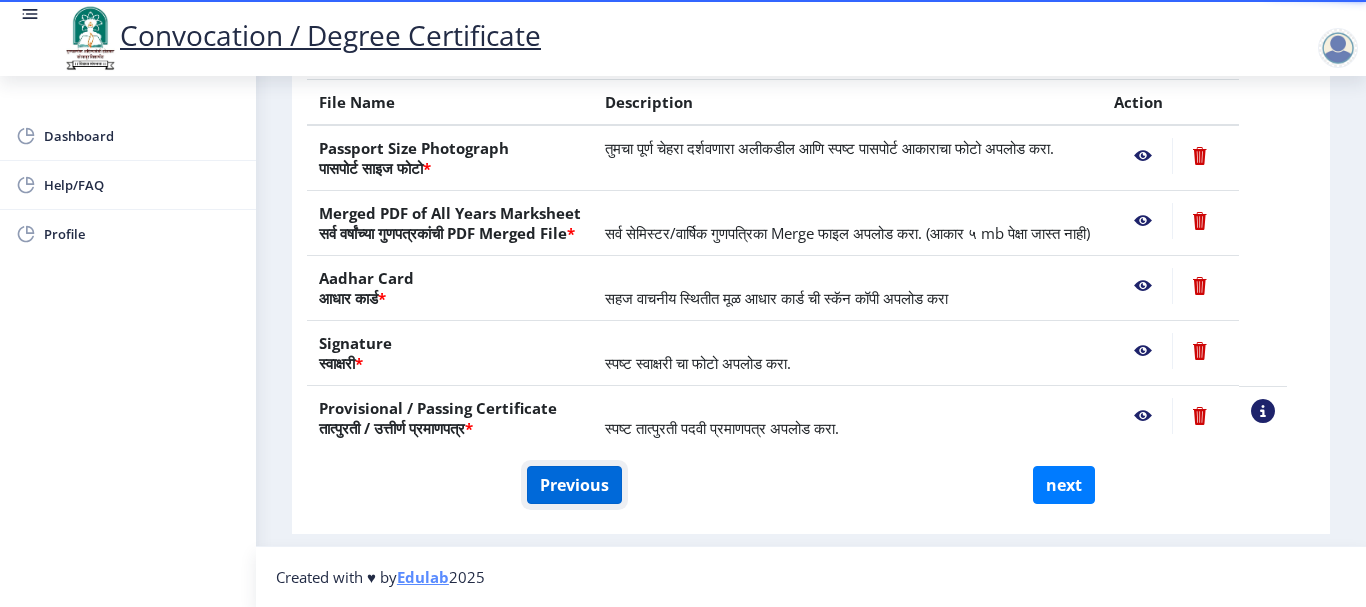 click on "Previous" 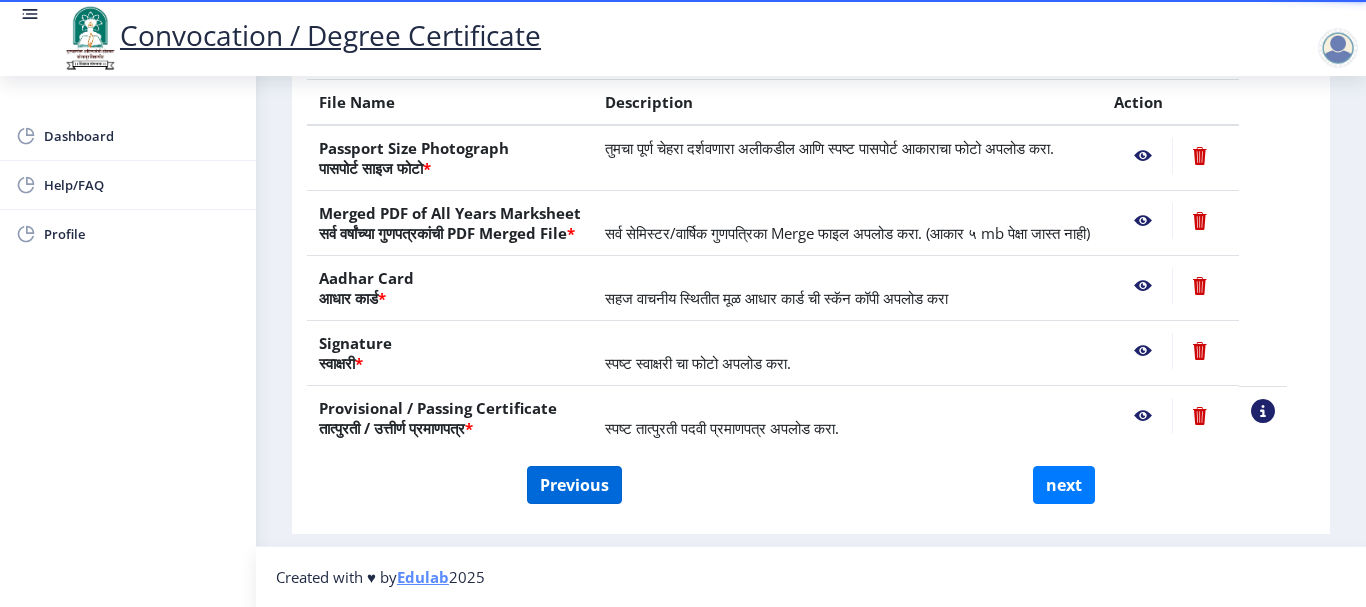 select on "Regular" 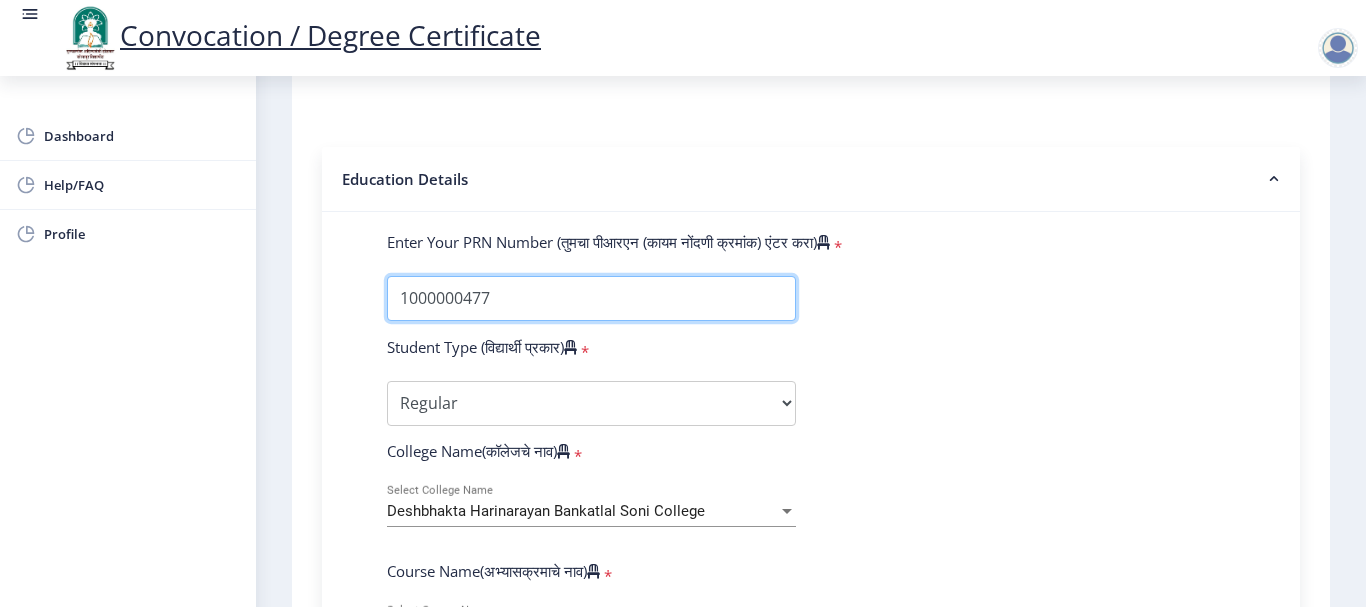 drag, startPoint x: 411, startPoint y: 299, endPoint x: 428, endPoint y: 295, distance: 17.464249 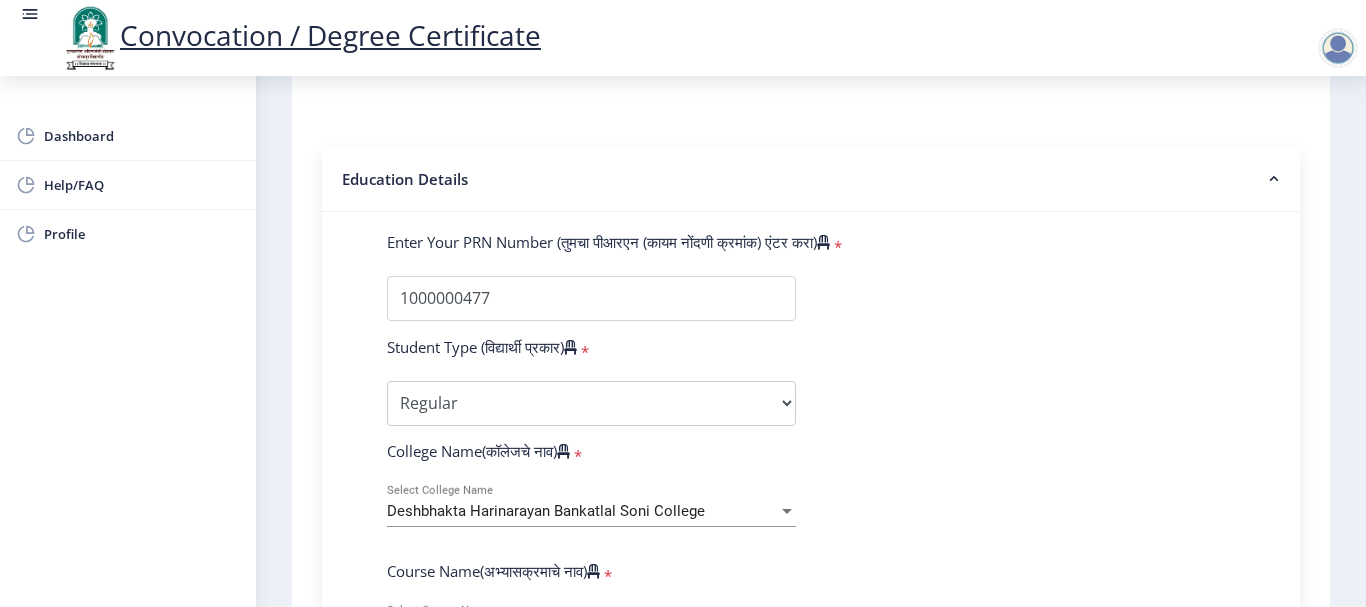 click on "Enter Your PRN Number (तुमचा पीआरएन (कायम नोंदणी क्रमांक) एंटर करा)   * Student Type (विद्यार्थी प्रकार)    * Select Student Type Regular External College Name(कॉलेजचे नाव)   * Deshbhakta Harinarayan Bankatlal Soni College Select College Name Course Name(अभ्यासक्रमाचे नाव)   * Bachelor of Computer Application (with Credits) Select Course Name Enter passing Year(उत्तीर्ण वर्ष प्रविष्ट करा)   *  2025   2024   2023   2022   2021   2020   2019   2018   2017   2016   2015   2014   2013   2012   2011   2010   2009   2008   2007   2006   2005   2004   2003   2002   2001   2000   1999   1998   1997   1996   1995   1994   1993   1992   1991   1990   1989   1988   1987   1986   1985   1984   1983   1982   1981   1980   1979   1978   1977   1976  * Enter Passing Month March April May October November December * *" 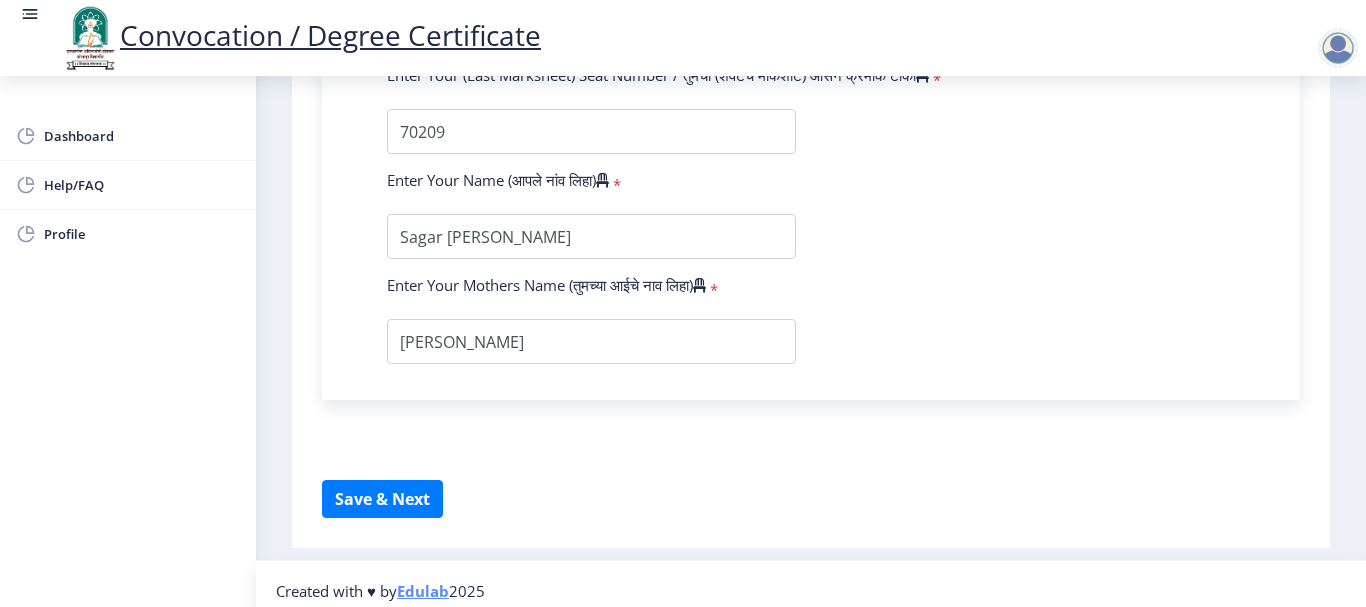 scroll, scrollTop: 1344, scrollLeft: 0, axis: vertical 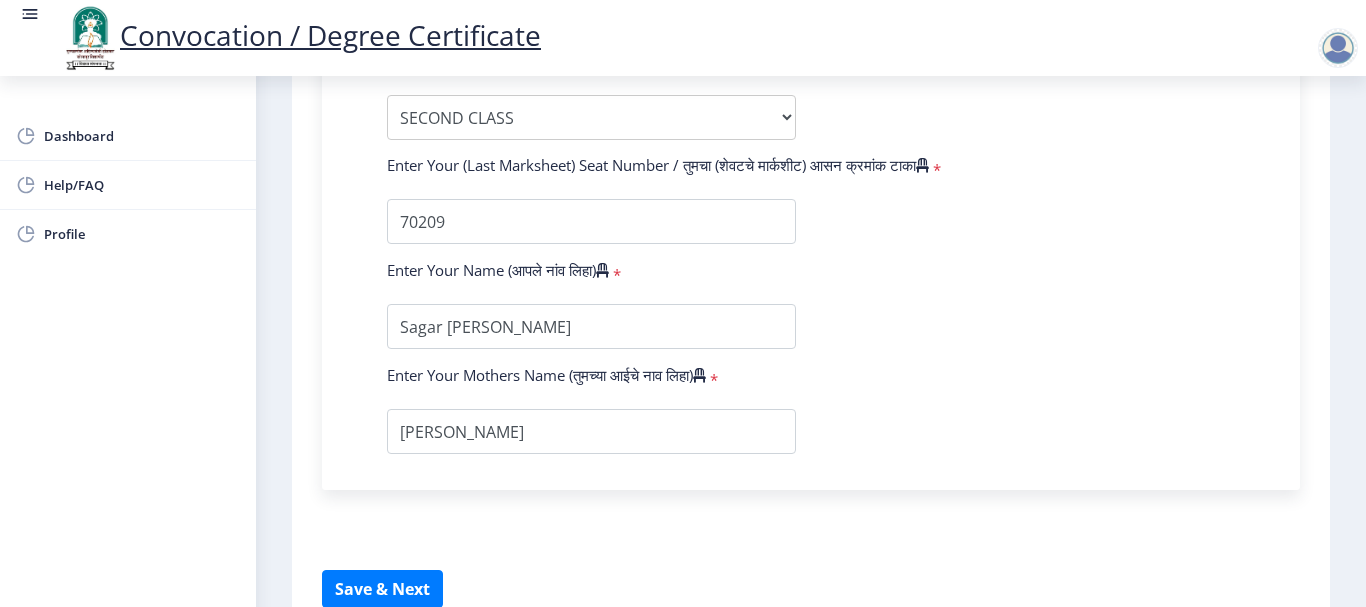drag, startPoint x: 977, startPoint y: 253, endPoint x: 965, endPoint y: 350, distance: 97.73945 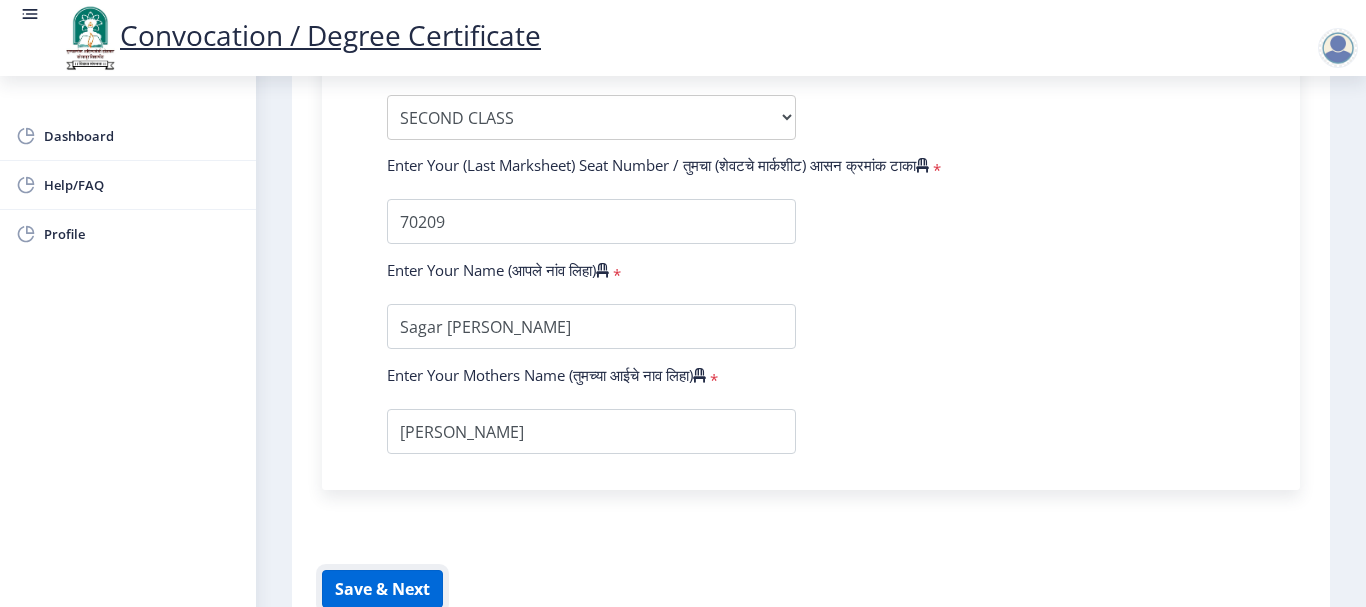 click on "Save & Next" 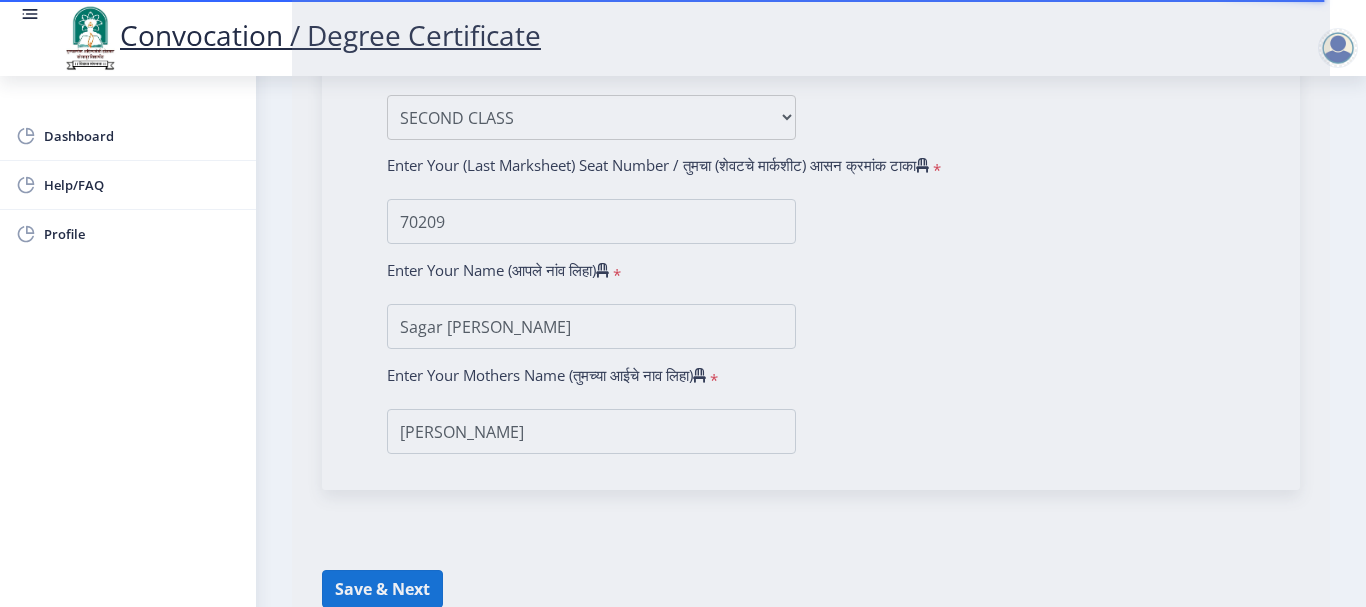 select 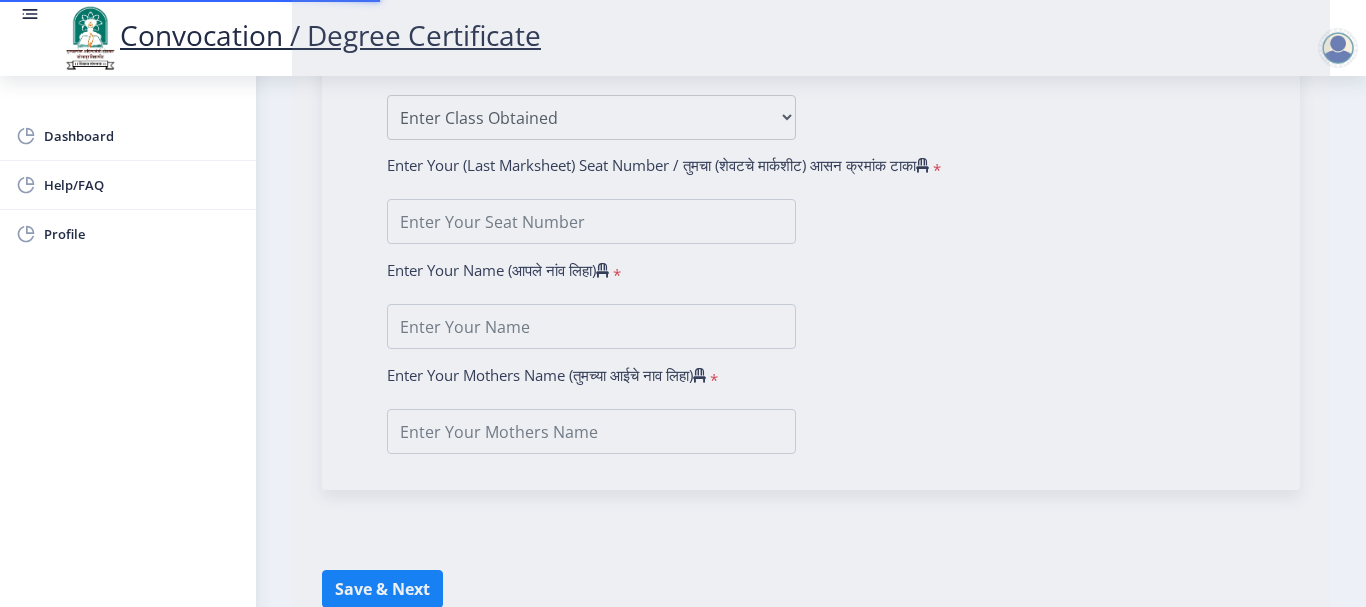 scroll, scrollTop: 0, scrollLeft: 0, axis: both 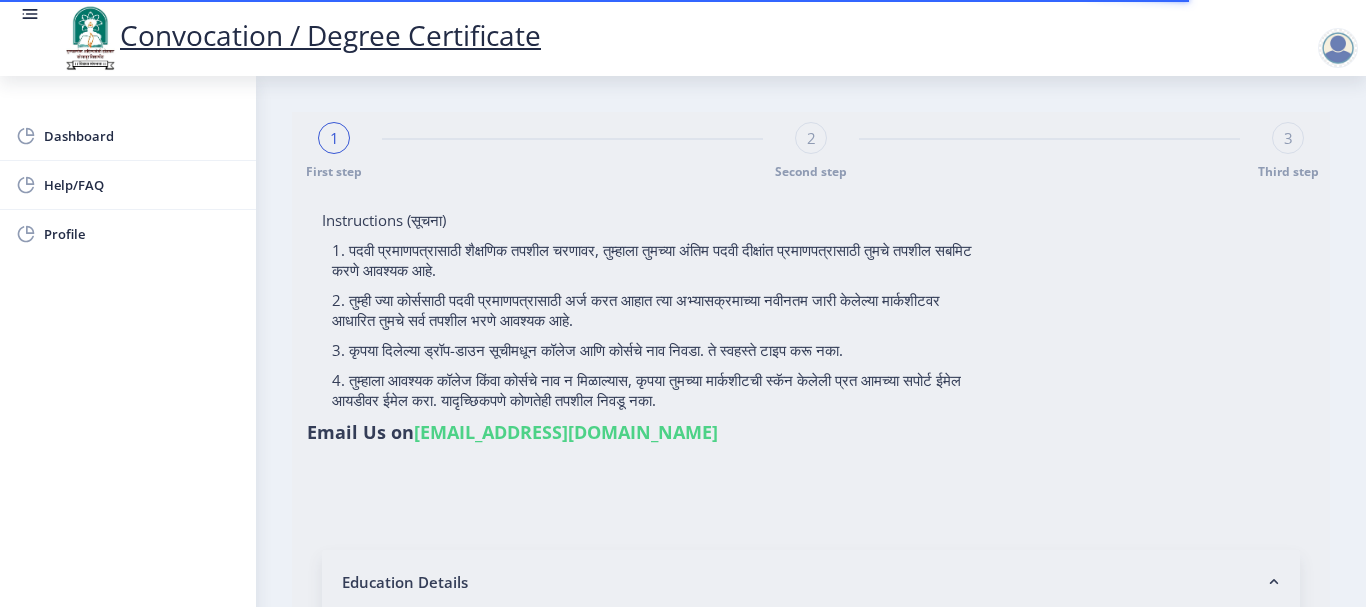 type on "Sagar Kishor Pendkar" 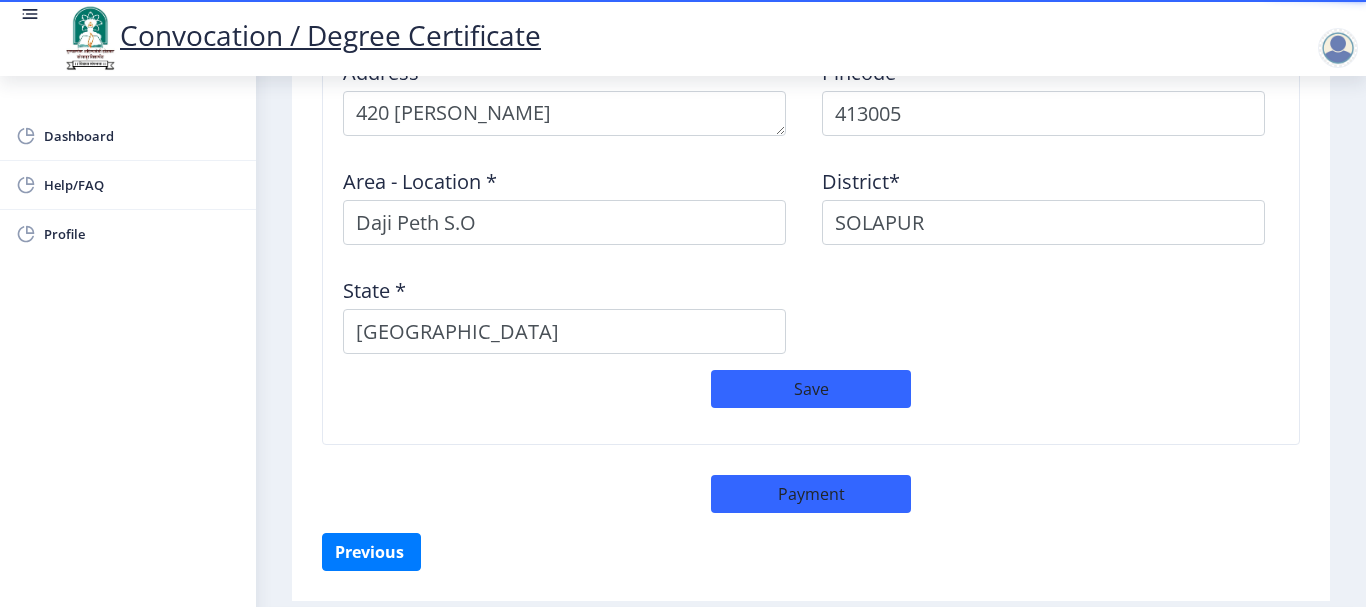 scroll, scrollTop: 1750, scrollLeft: 0, axis: vertical 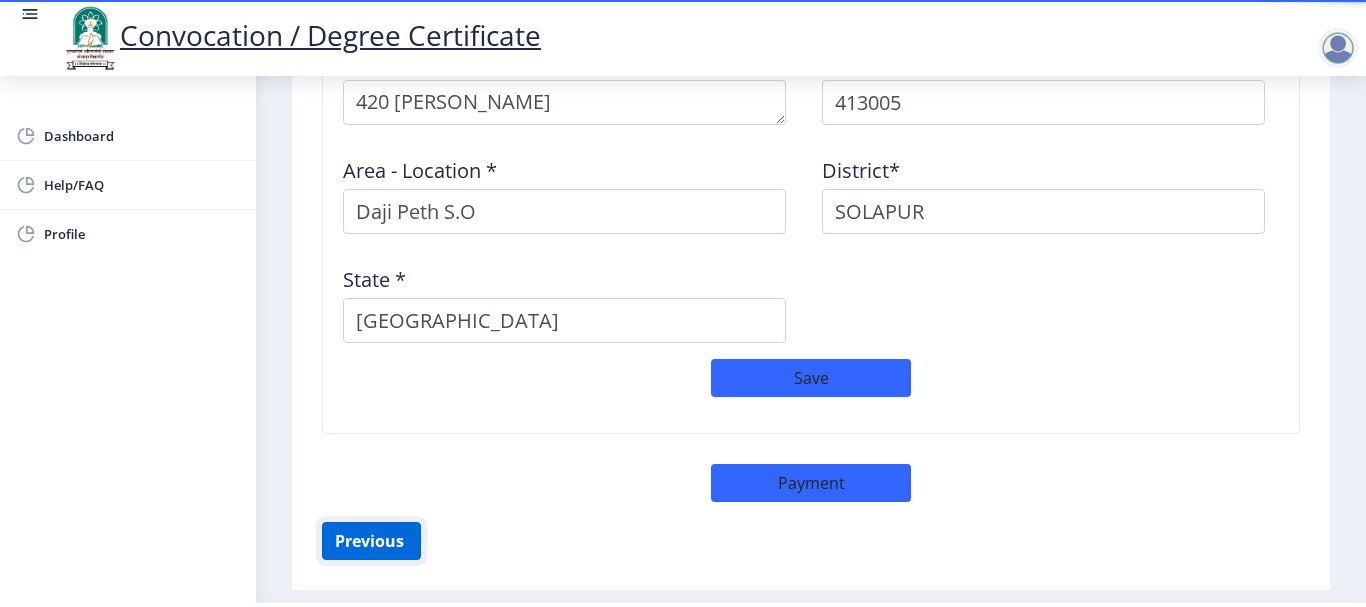 click on "Previous ‍" 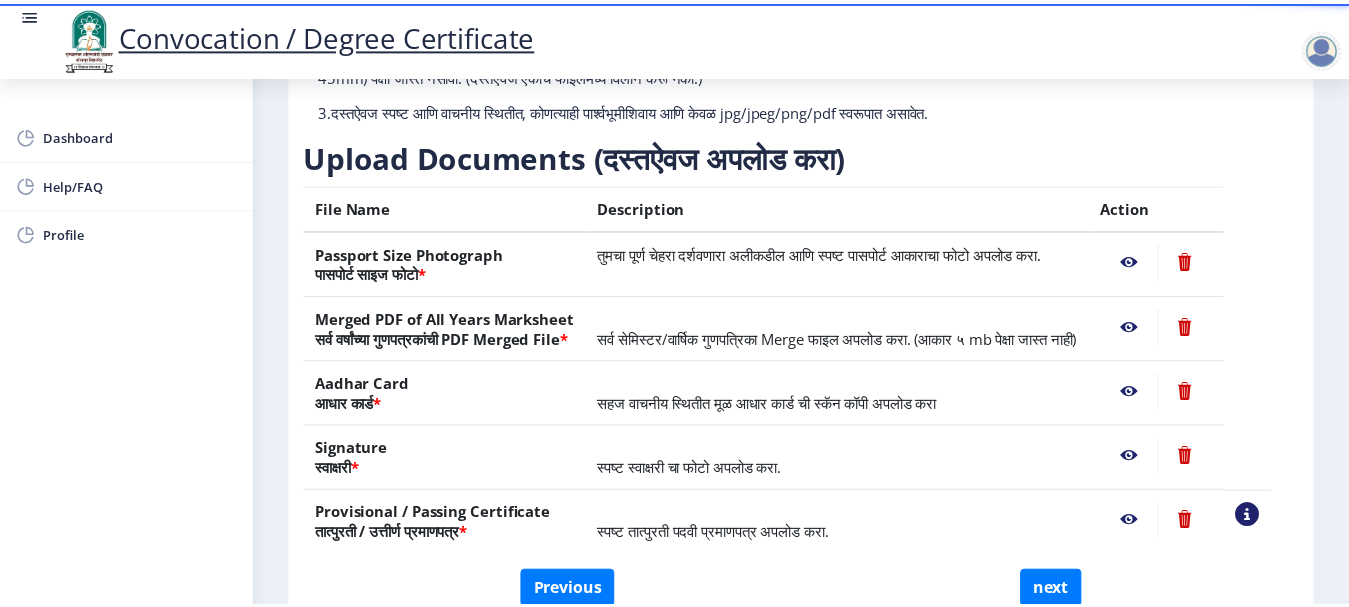 scroll, scrollTop: 253, scrollLeft: 0, axis: vertical 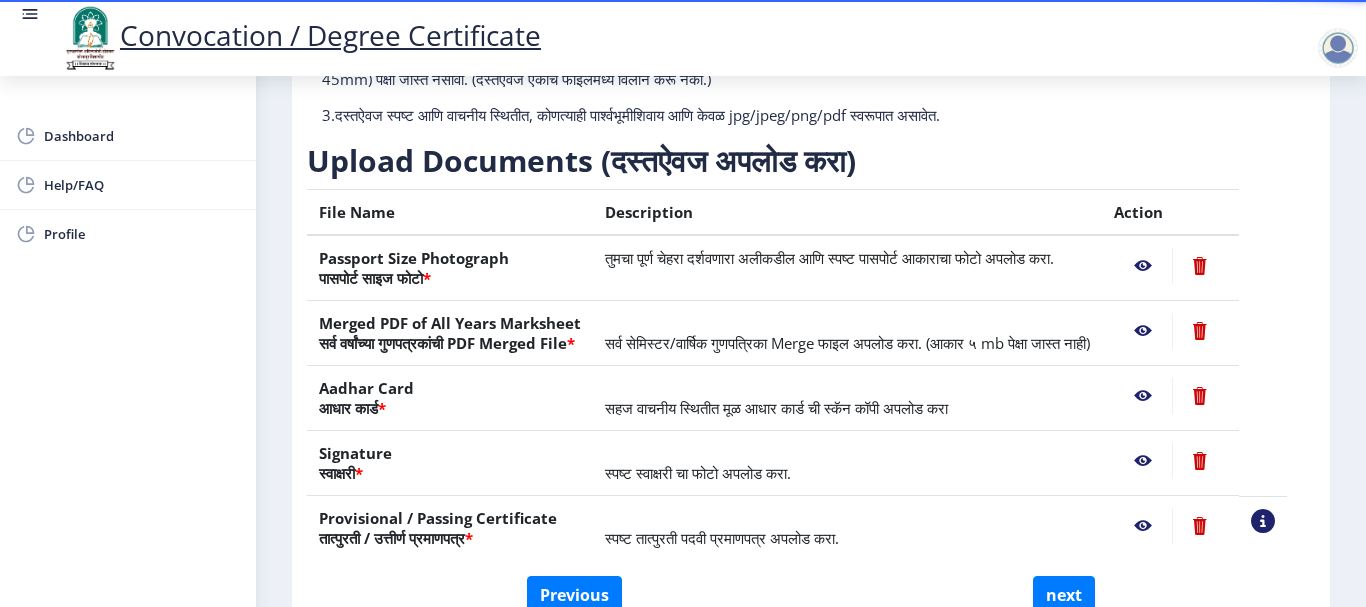 click 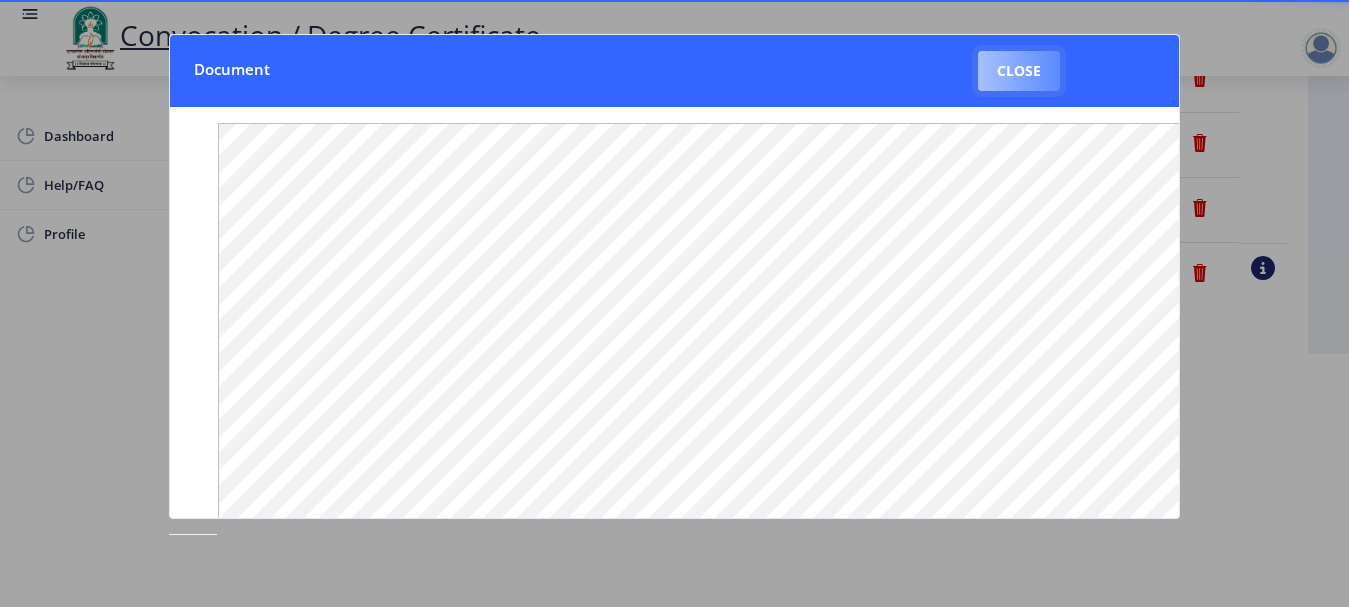 click on "Close" at bounding box center [1019, 71] 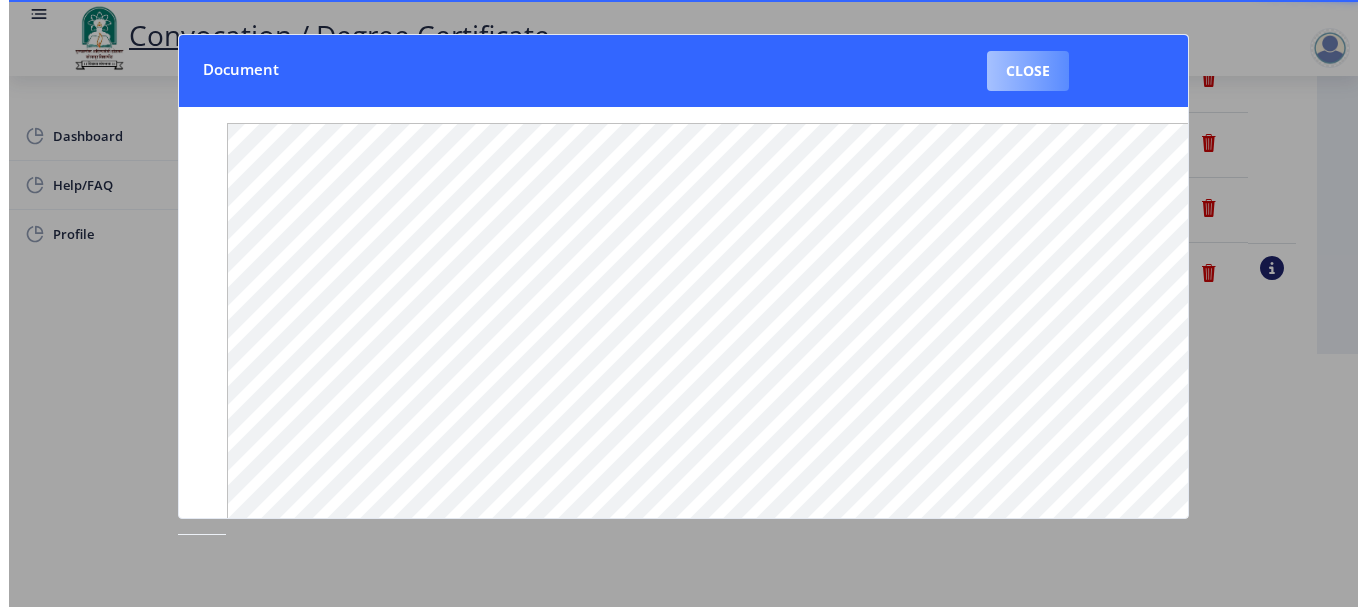 scroll, scrollTop: 207, scrollLeft: 0, axis: vertical 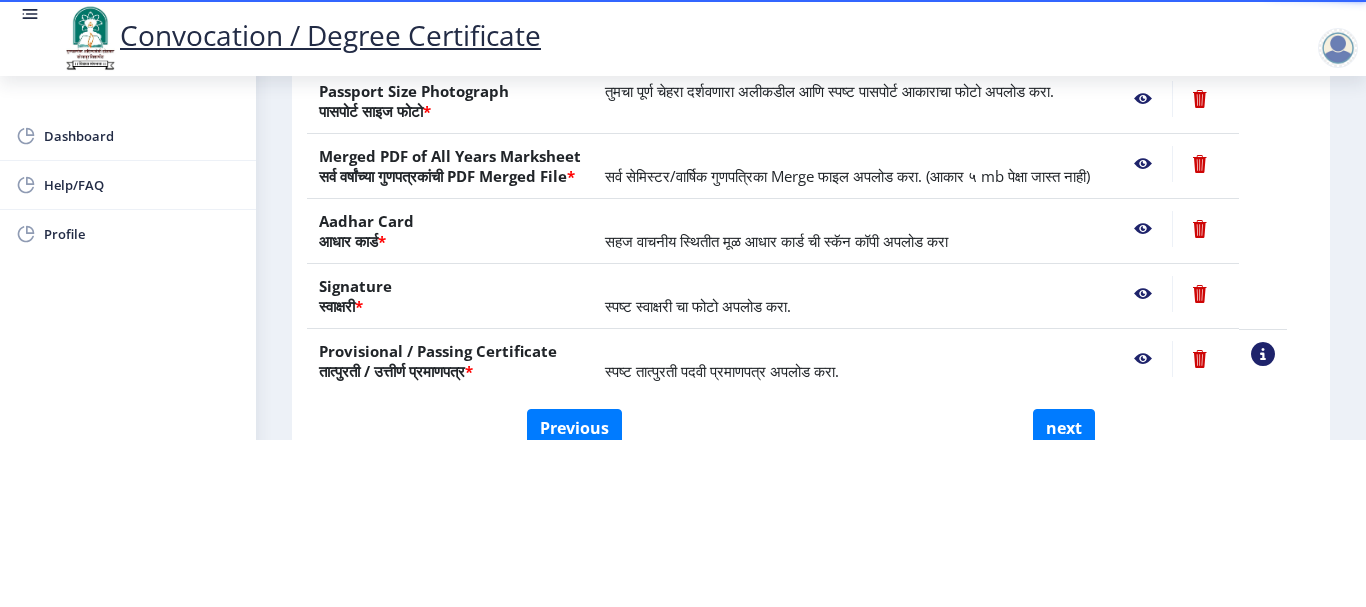 click 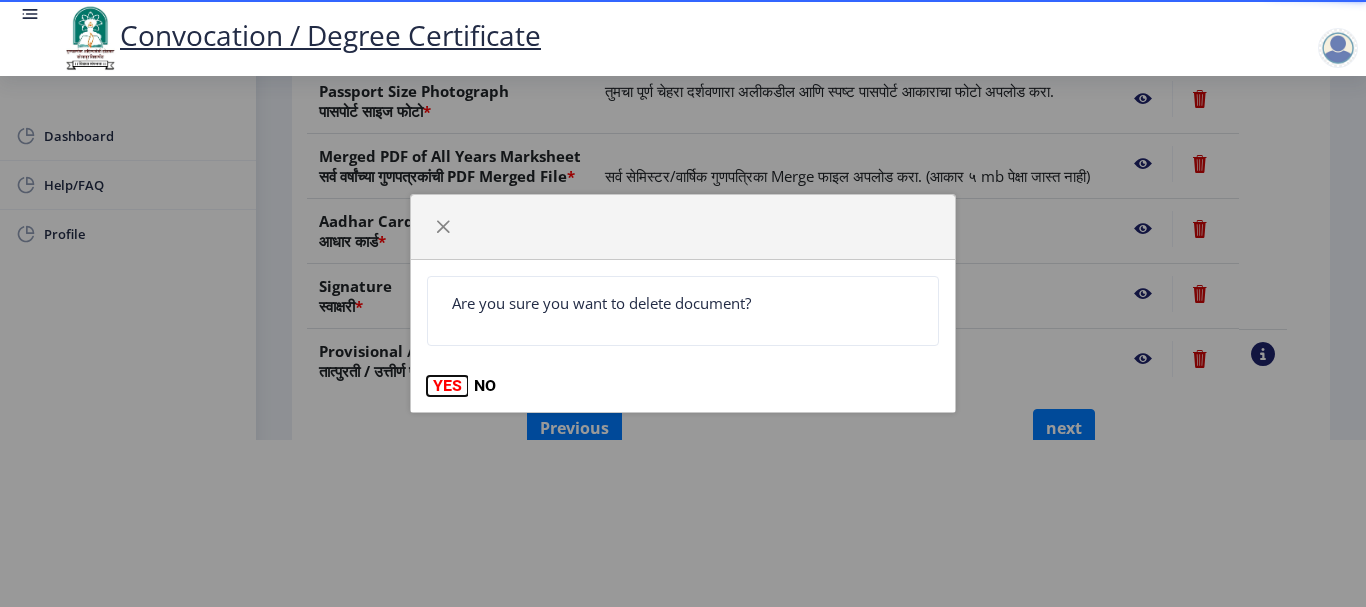 click on "YES" 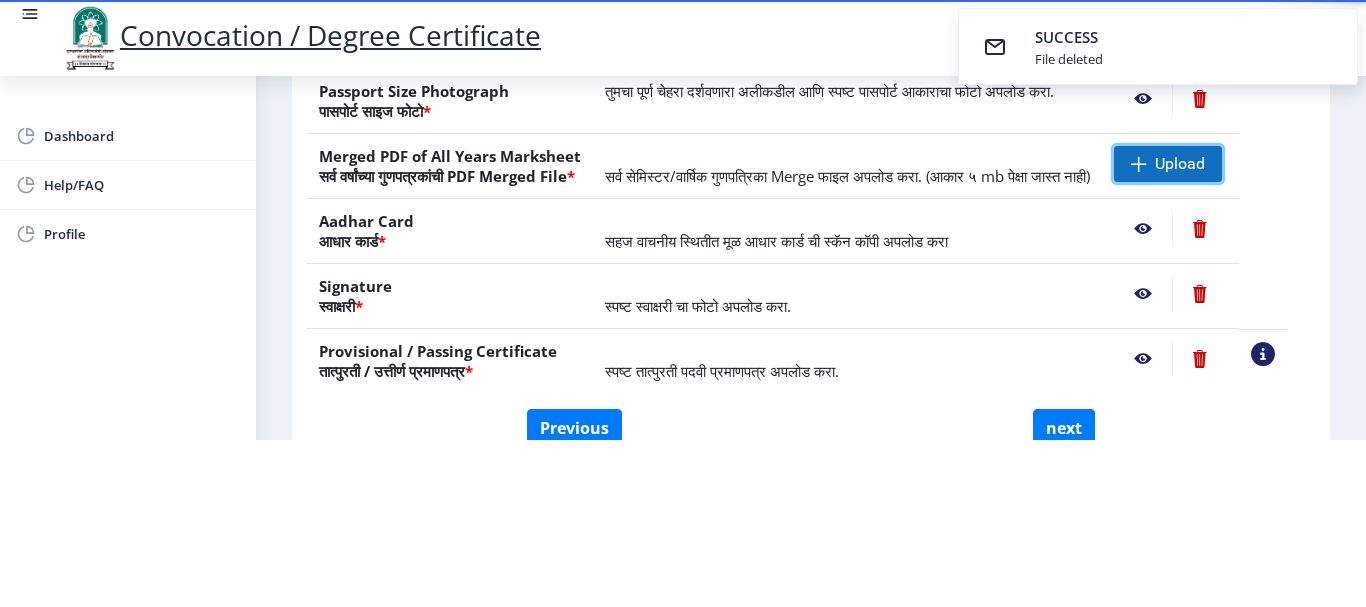 click on "Upload" 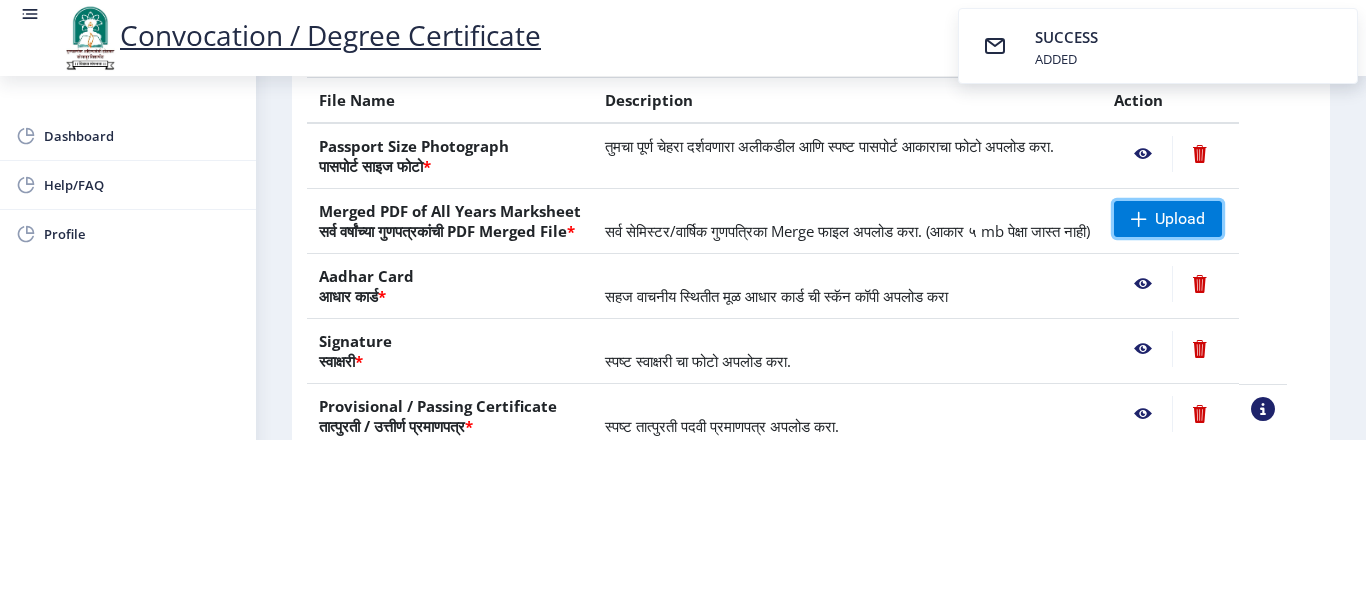 scroll, scrollTop: 208, scrollLeft: 0, axis: vertical 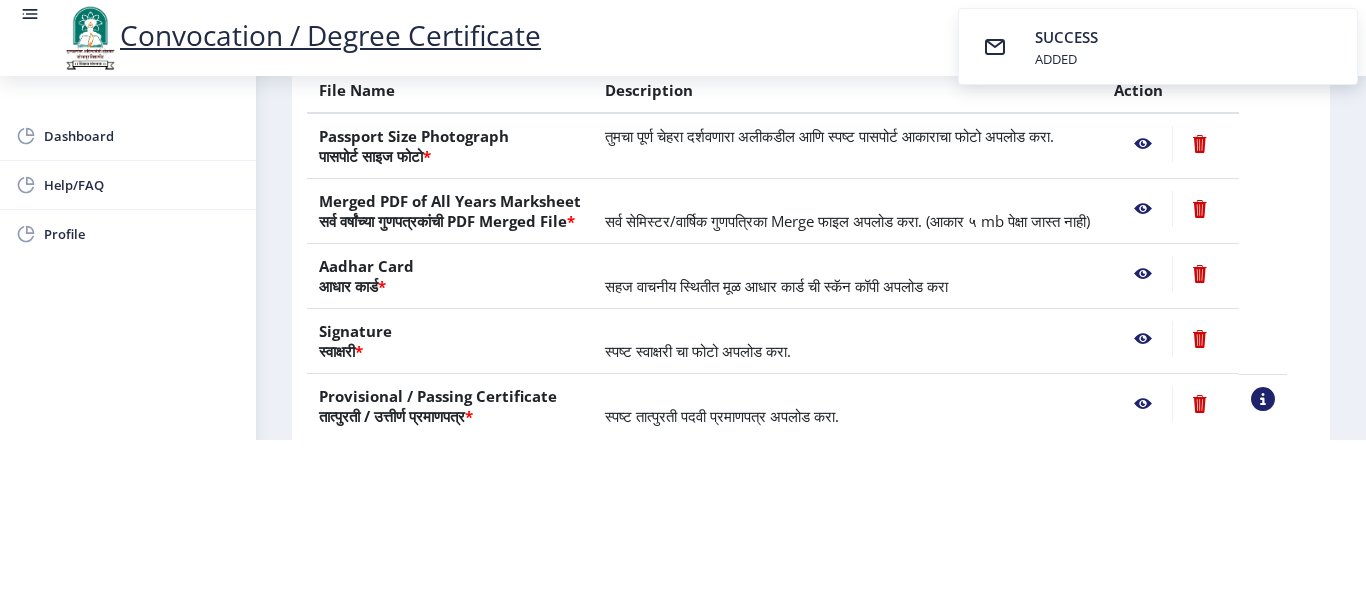 click 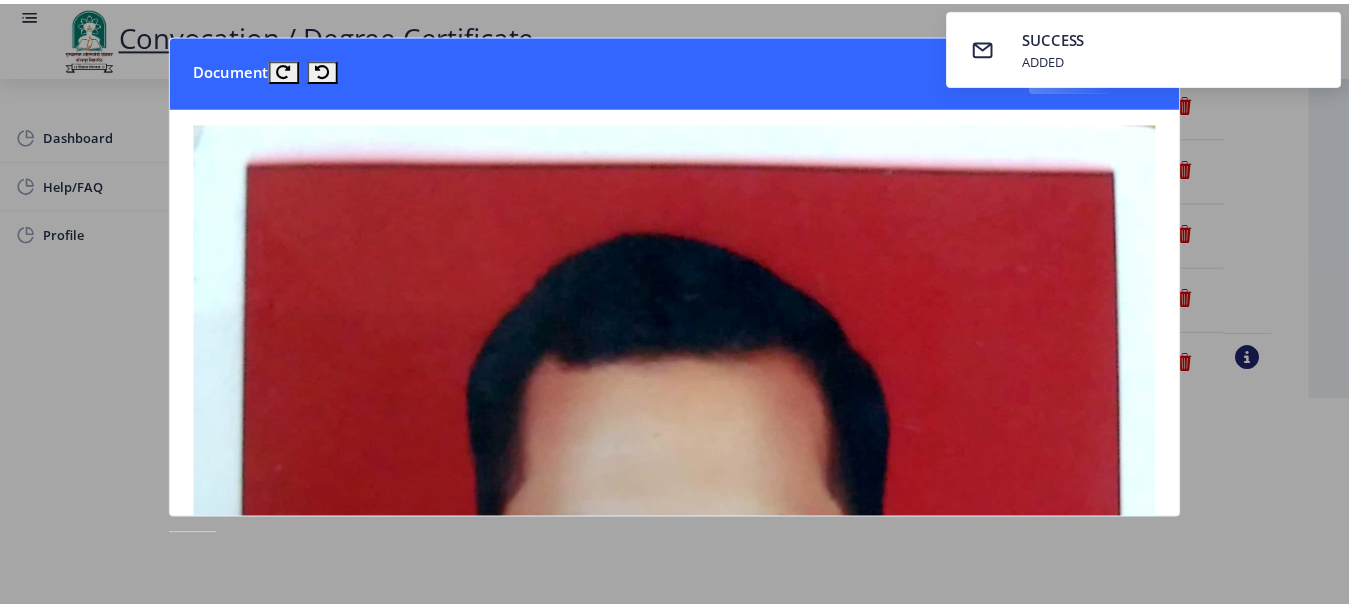 scroll, scrollTop: 0, scrollLeft: 0, axis: both 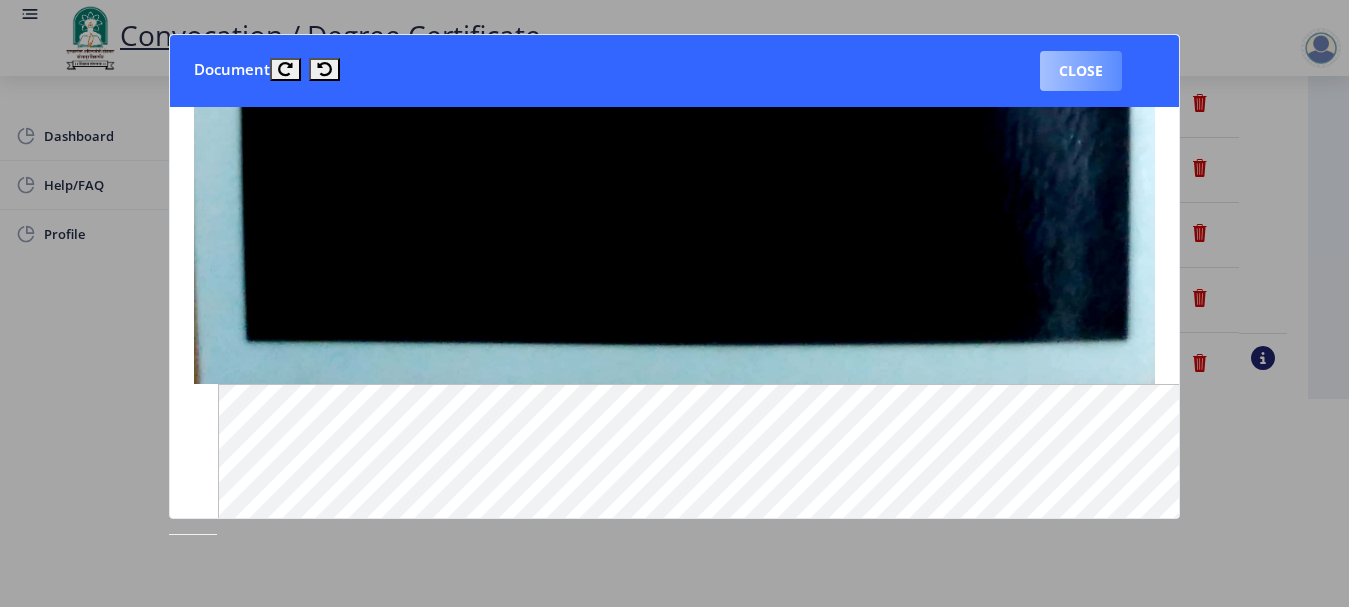 click on "Close" at bounding box center [1081, 71] 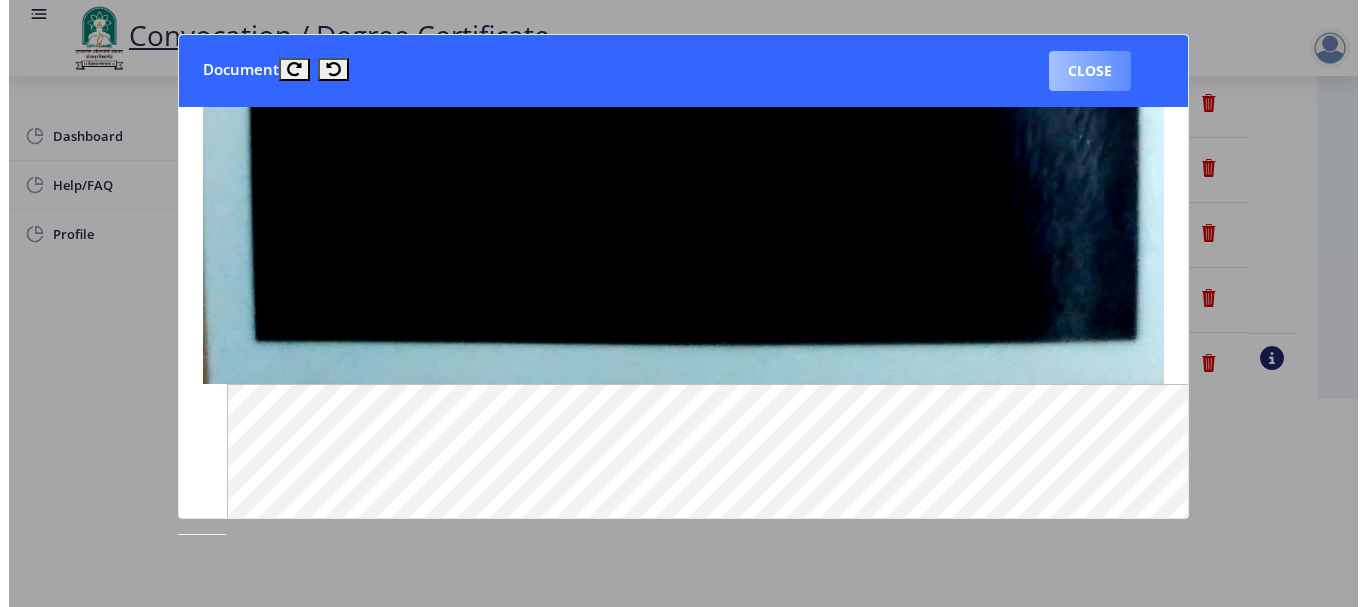 scroll, scrollTop: 207, scrollLeft: 0, axis: vertical 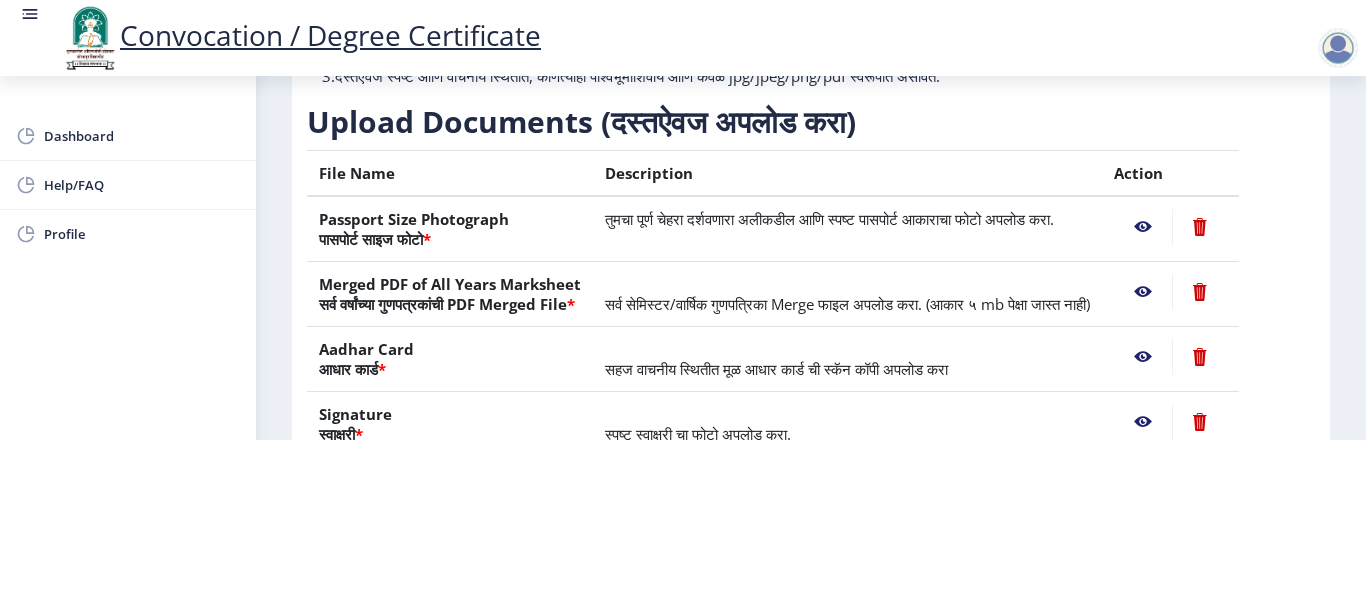 click 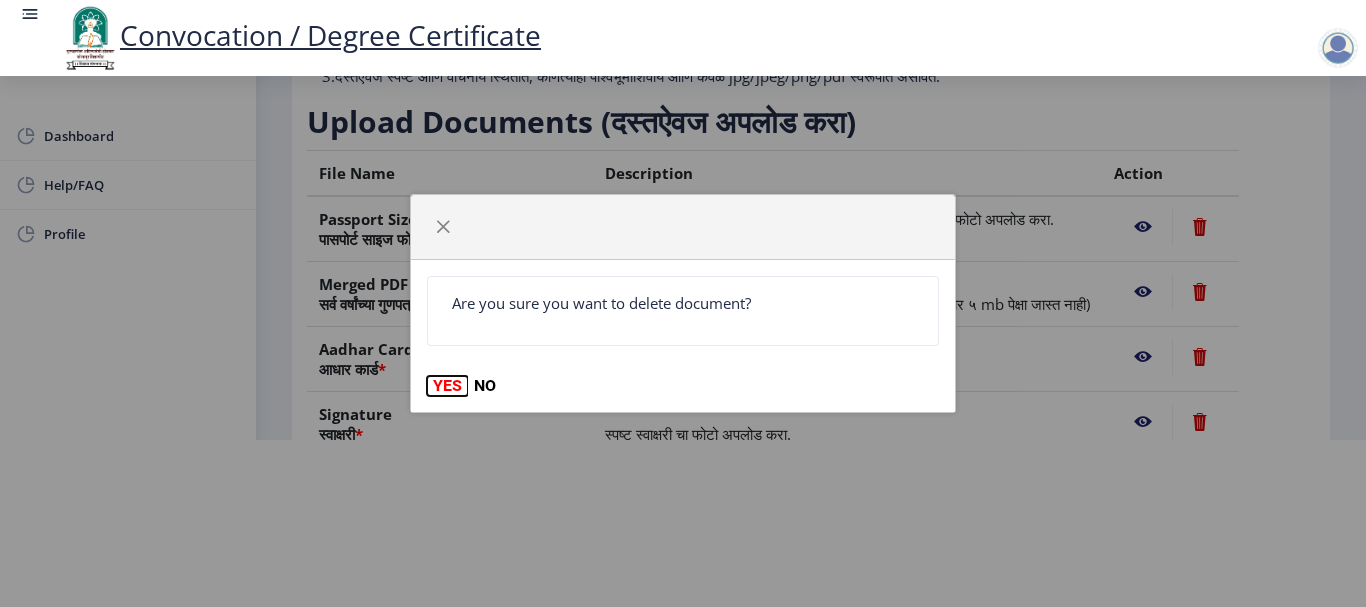 click on "YES" 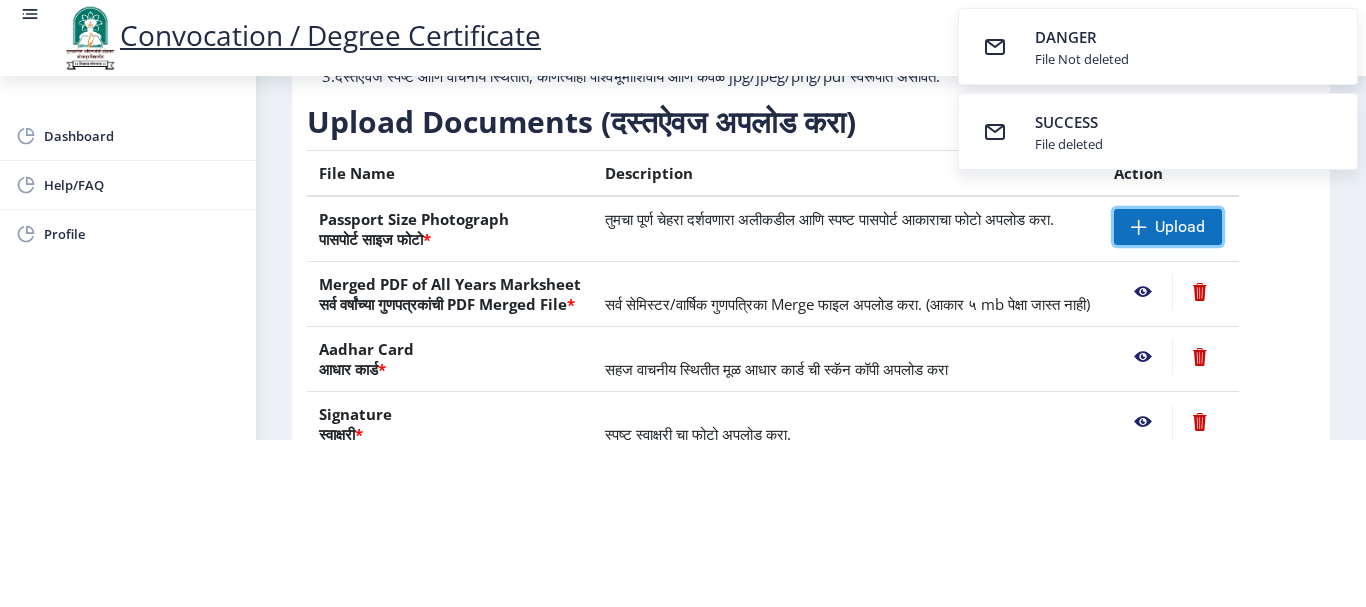 click on "Upload" 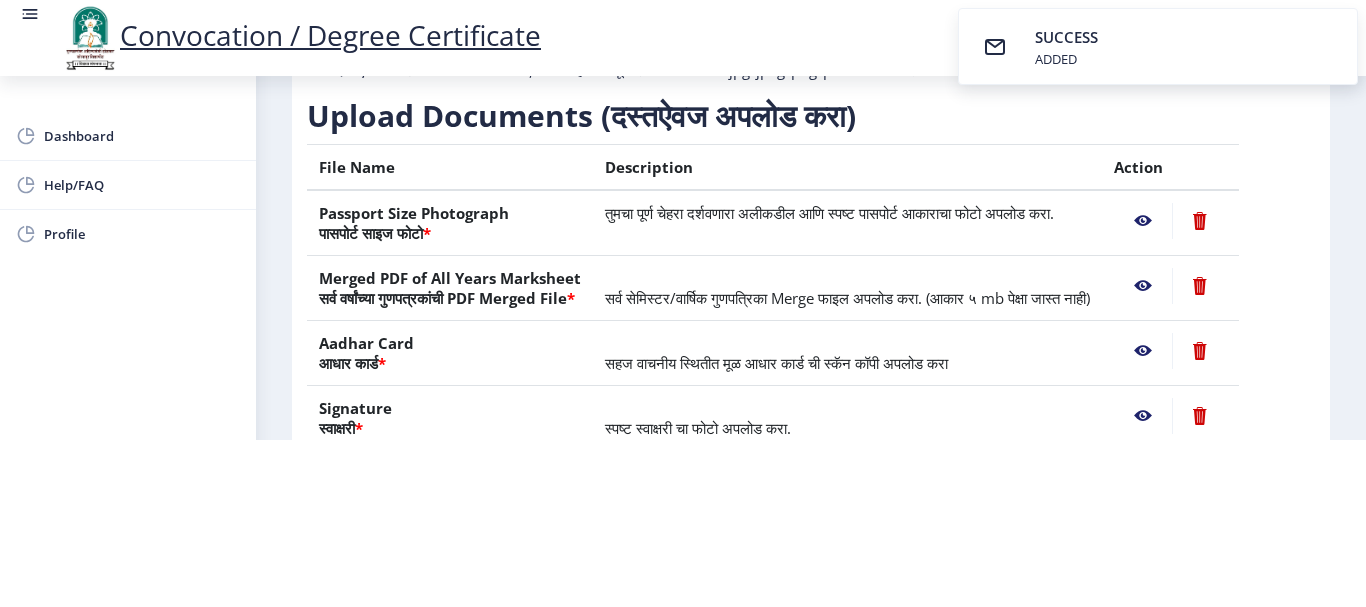 scroll, scrollTop: 112, scrollLeft: 0, axis: vertical 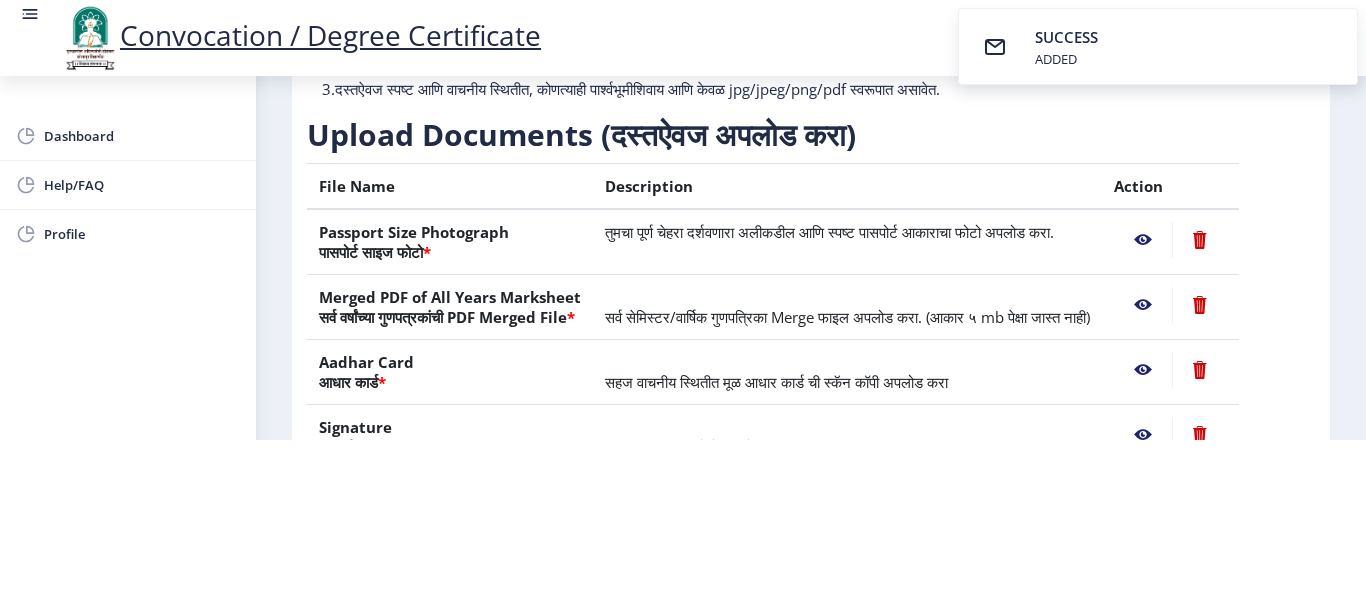 click 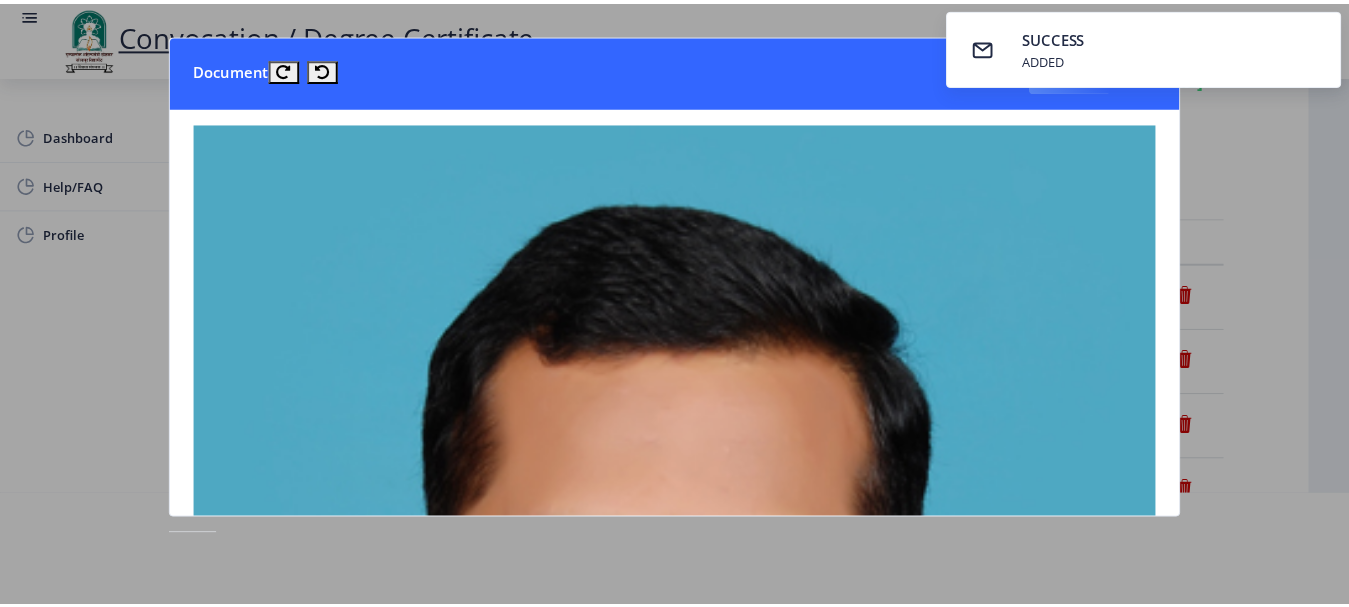 scroll, scrollTop: 0, scrollLeft: 0, axis: both 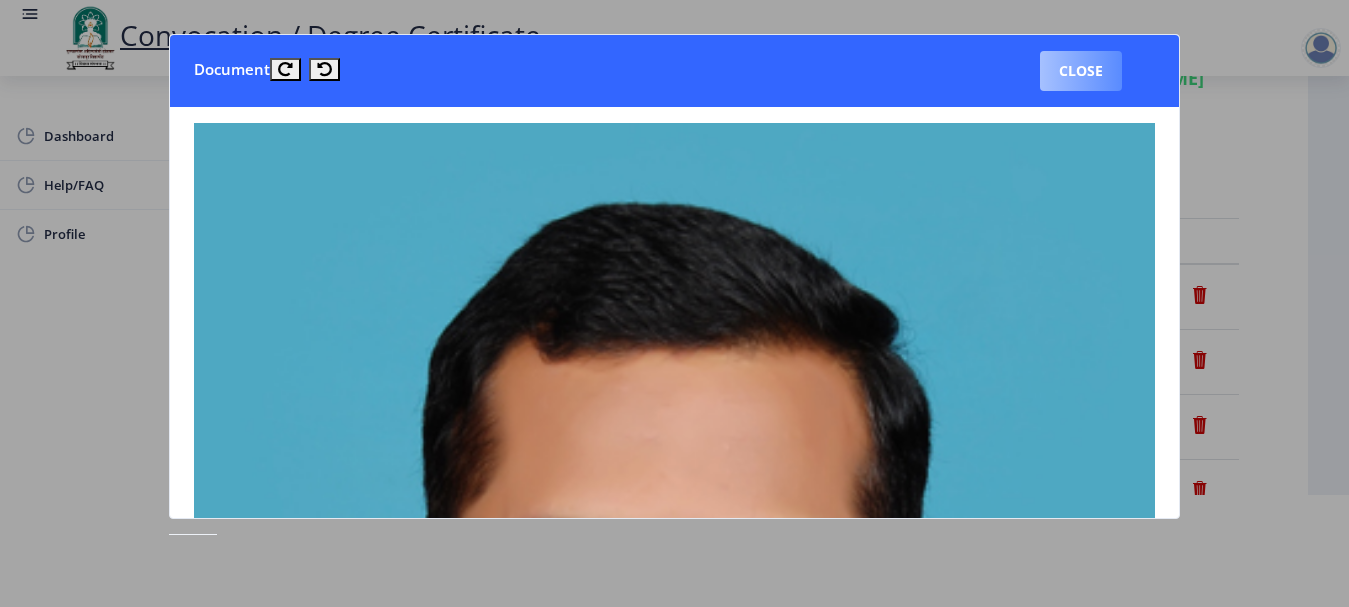 click on "Close" at bounding box center [1081, 71] 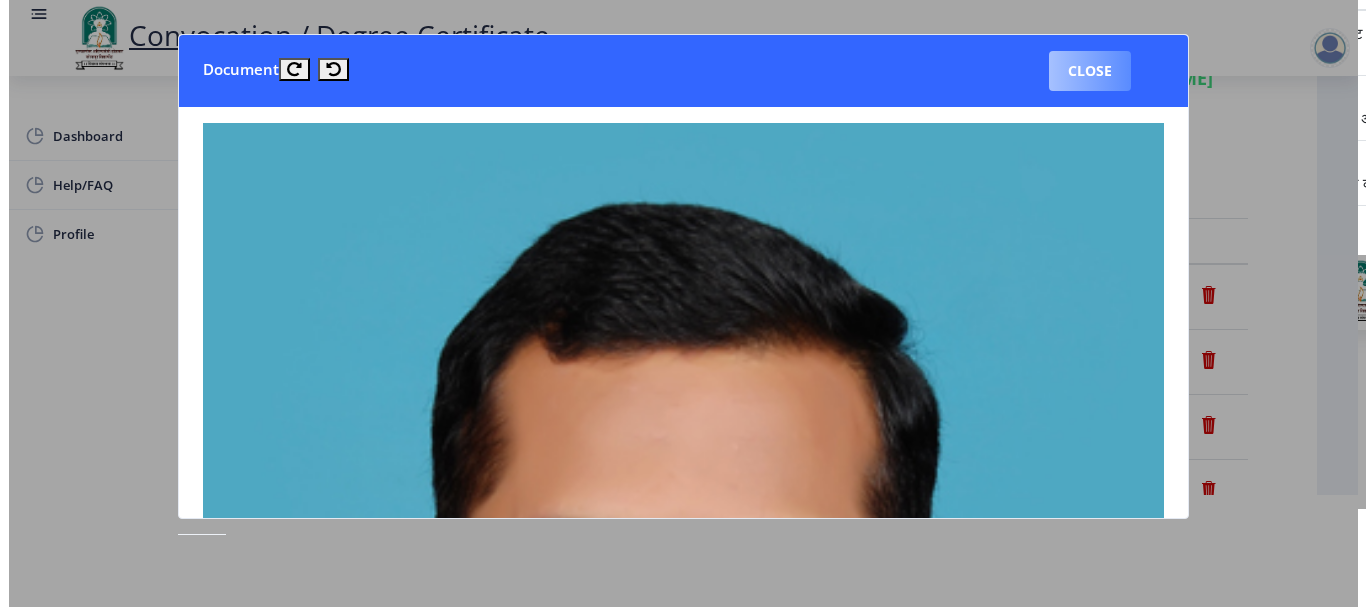 scroll, scrollTop: 112, scrollLeft: 0, axis: vertical 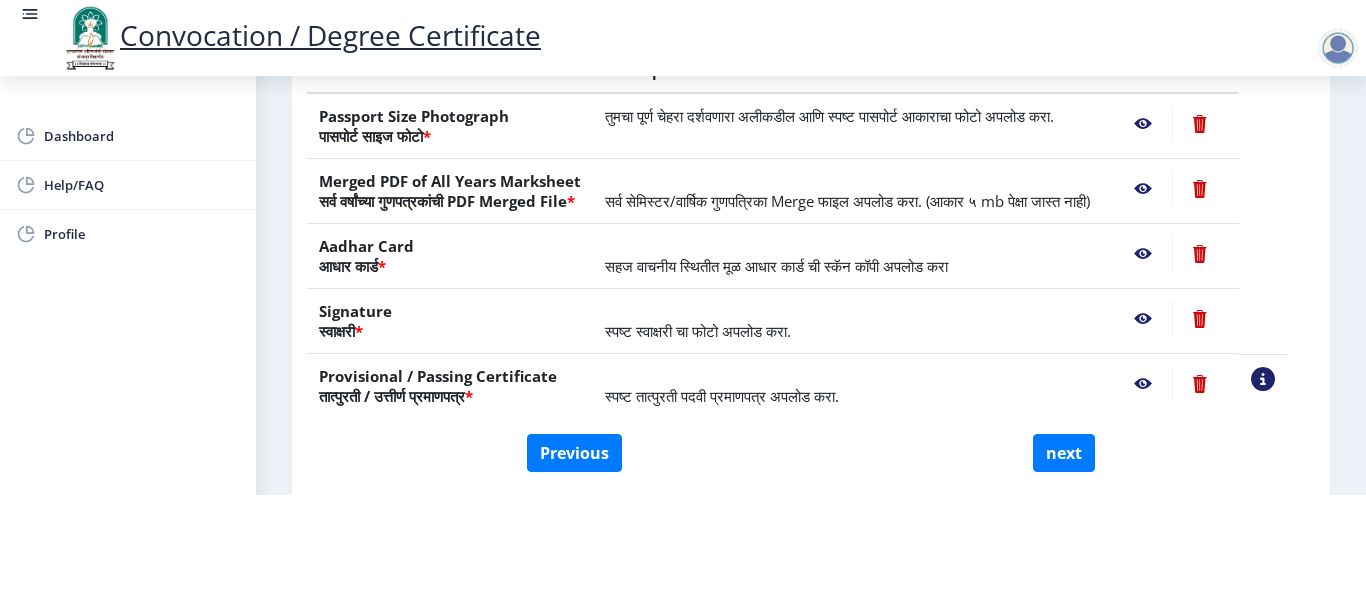 click 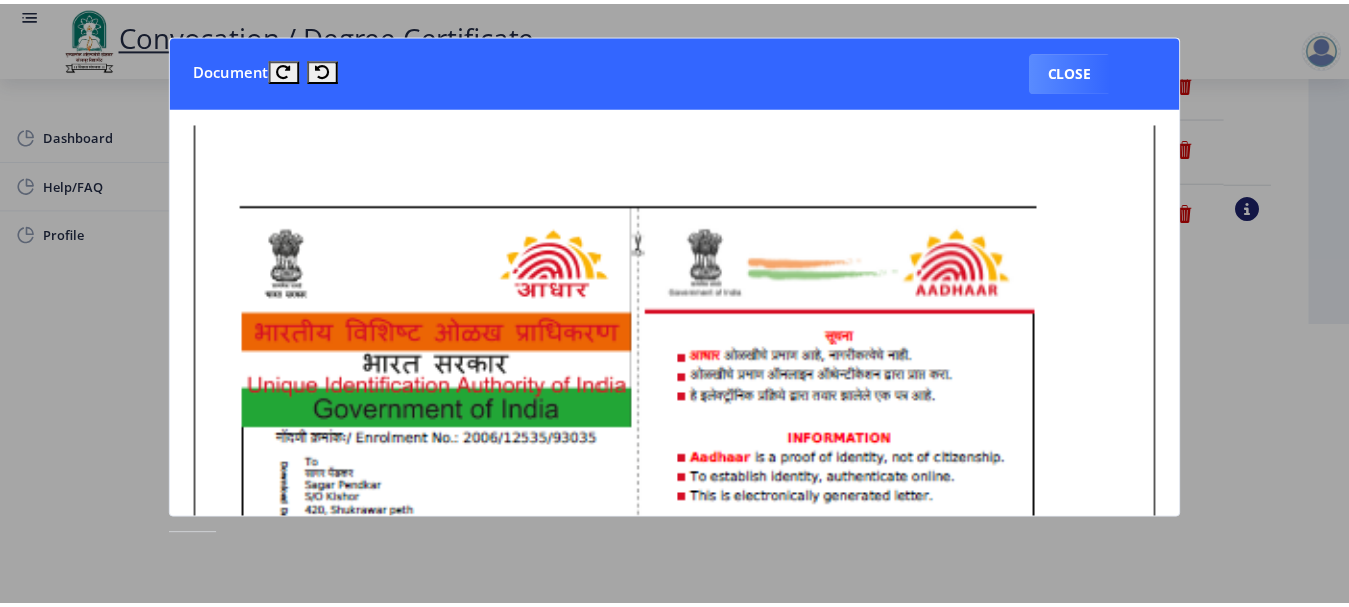 scroll, scrollTop: 0, scrollLeft: 0, axis: both 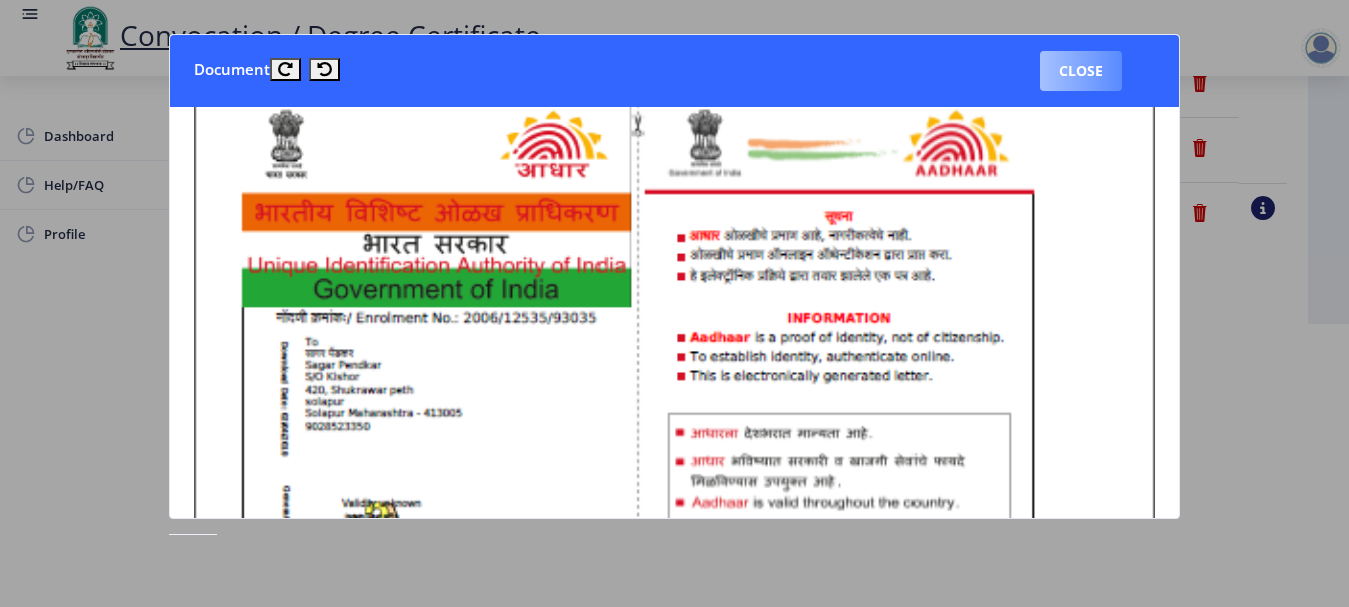 click on "Close" at bounding box center [1081, 71] 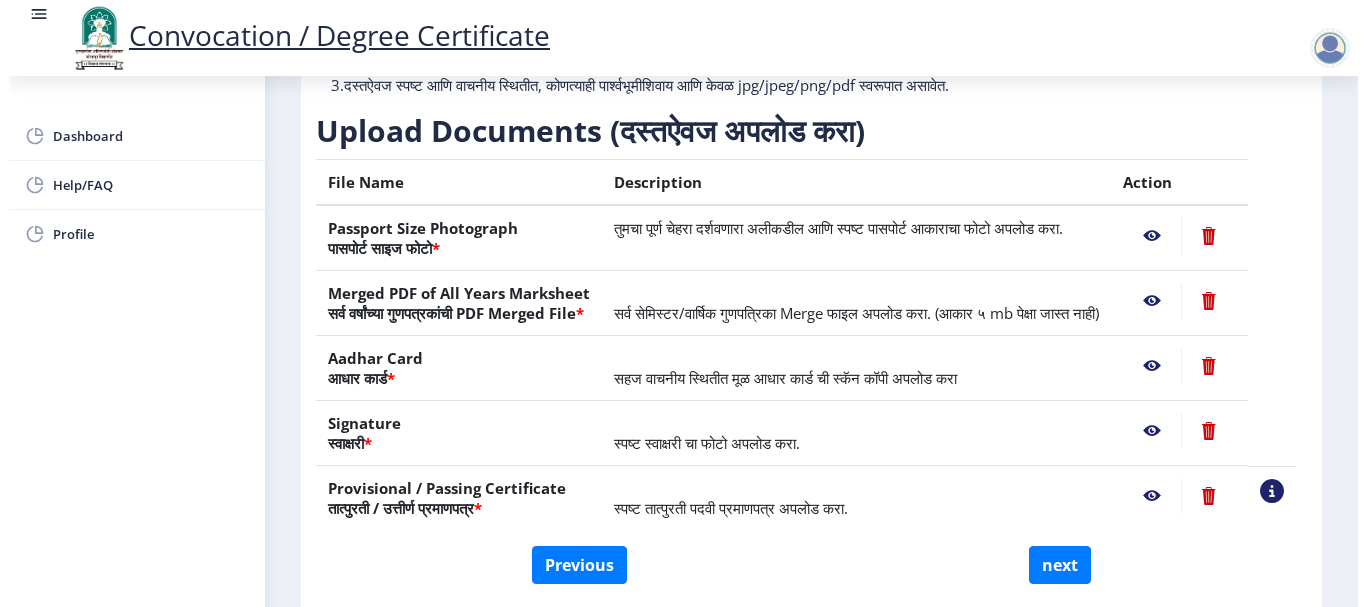 scroll, scrollTop: 207, scrollLeft: 0, axis: vertical 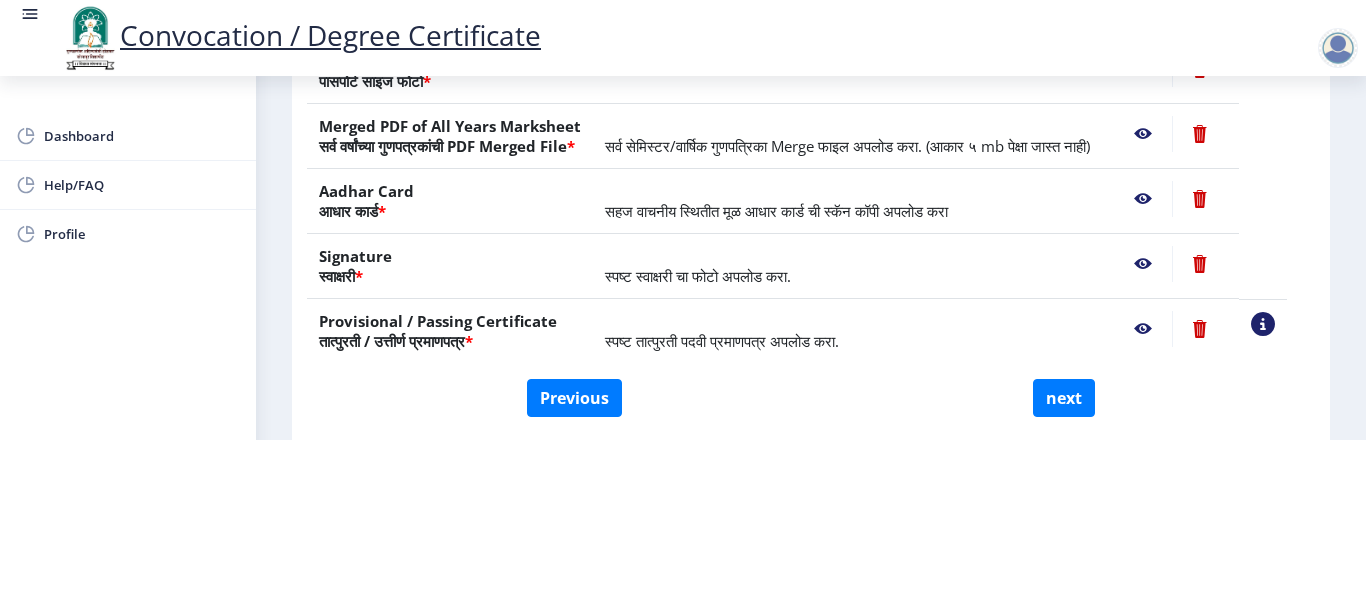 click 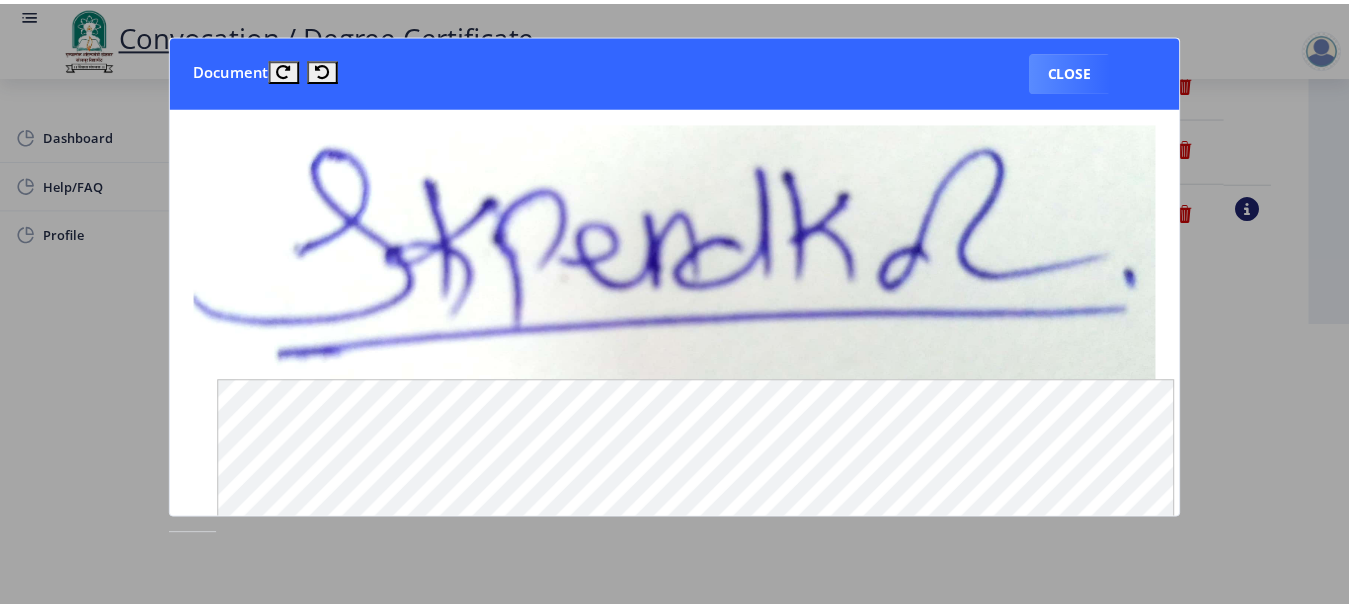 scroll, scrollTop: 0, scrollLeft: 0, axis: both 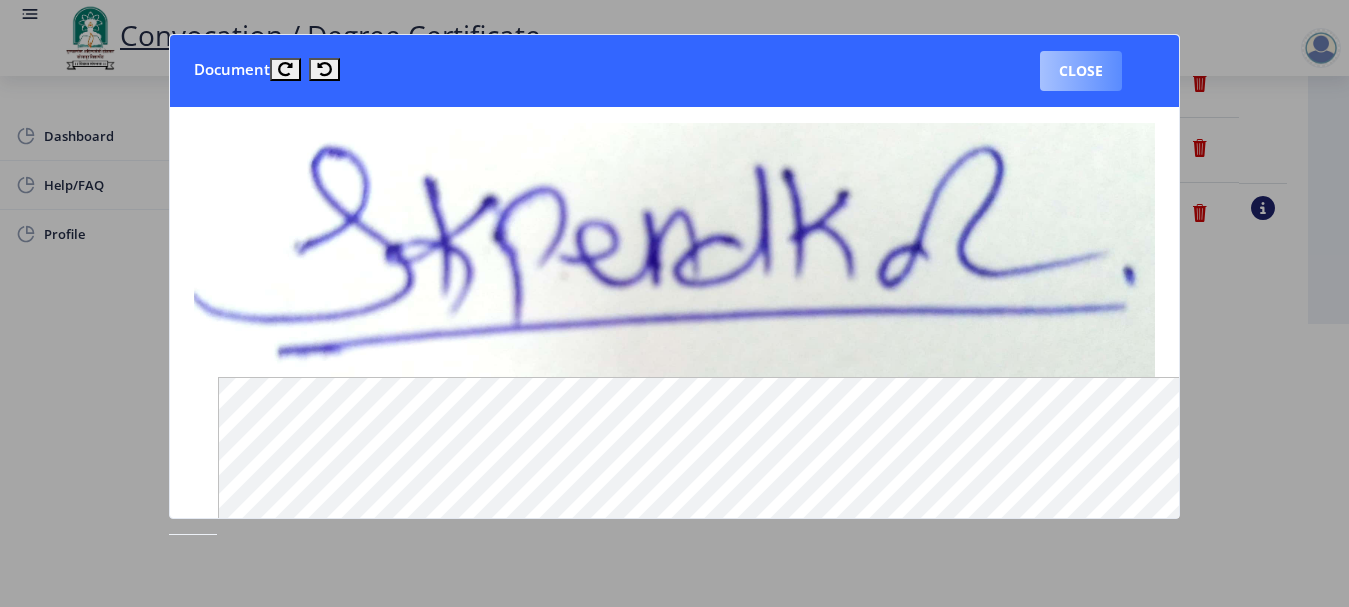 click on "Close" at bounding box center [1081, 71] 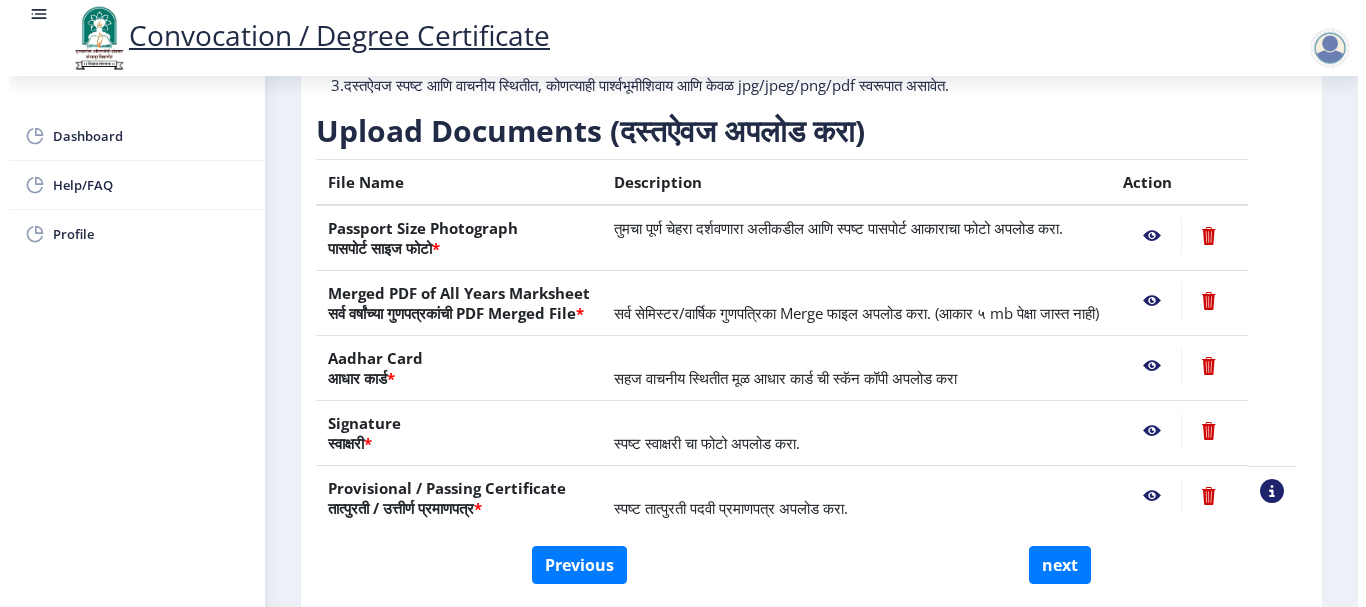 scroll, scrollTop: 207, scrollLeft: 0, axis: vertical 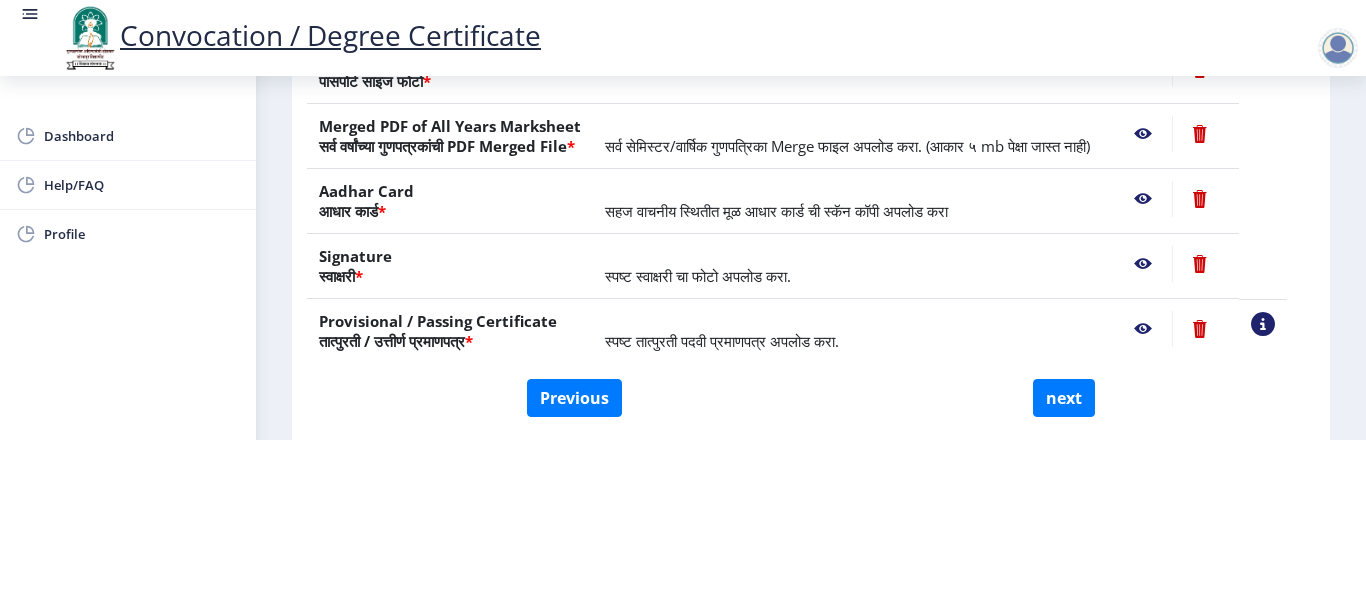 click 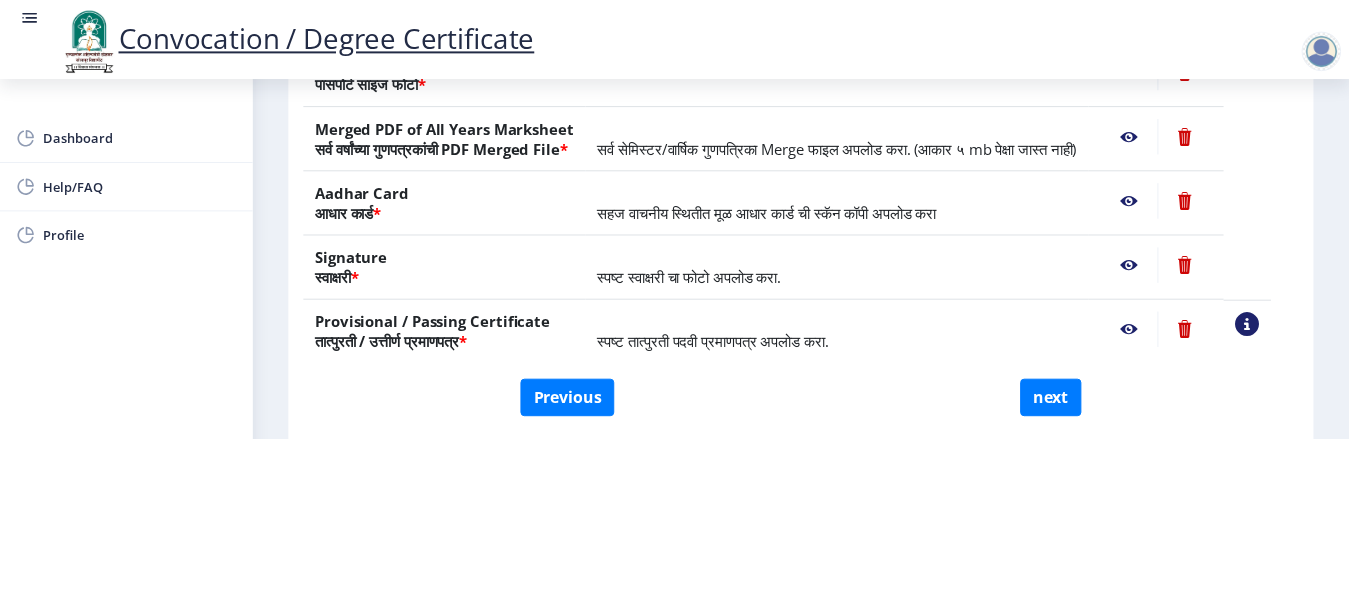 scroll, scrollTop: 0, scrollLeft: 0, axis: both 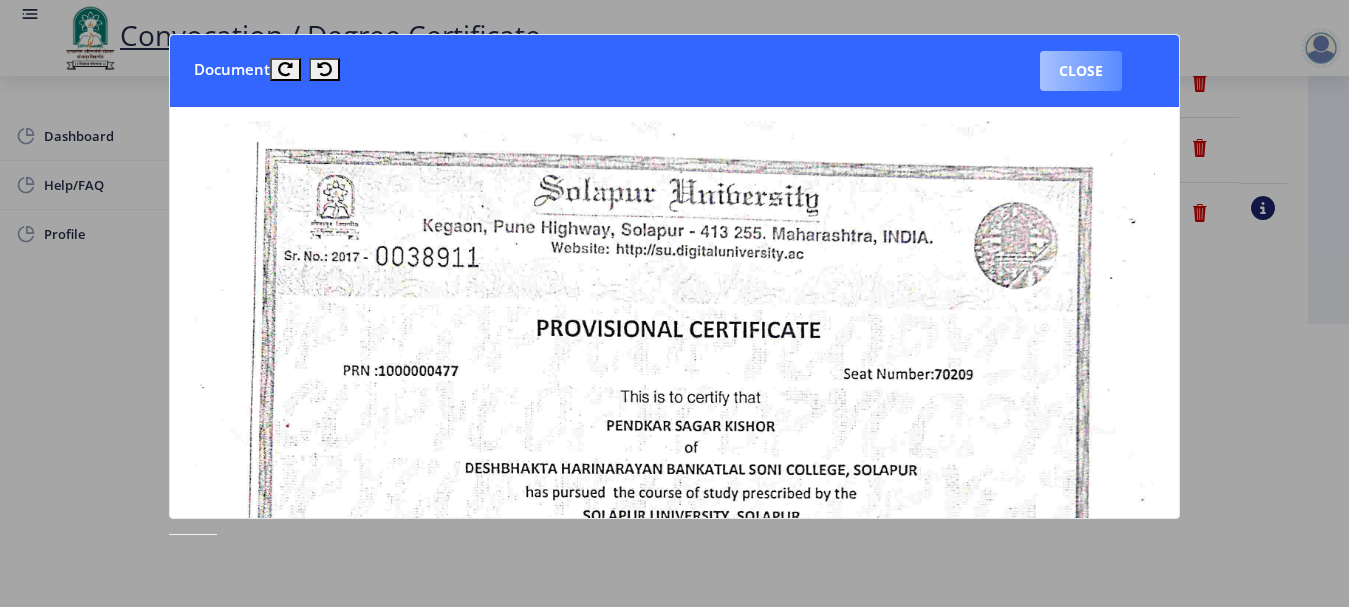 click on "Close" at bounding box center (1081, 71) 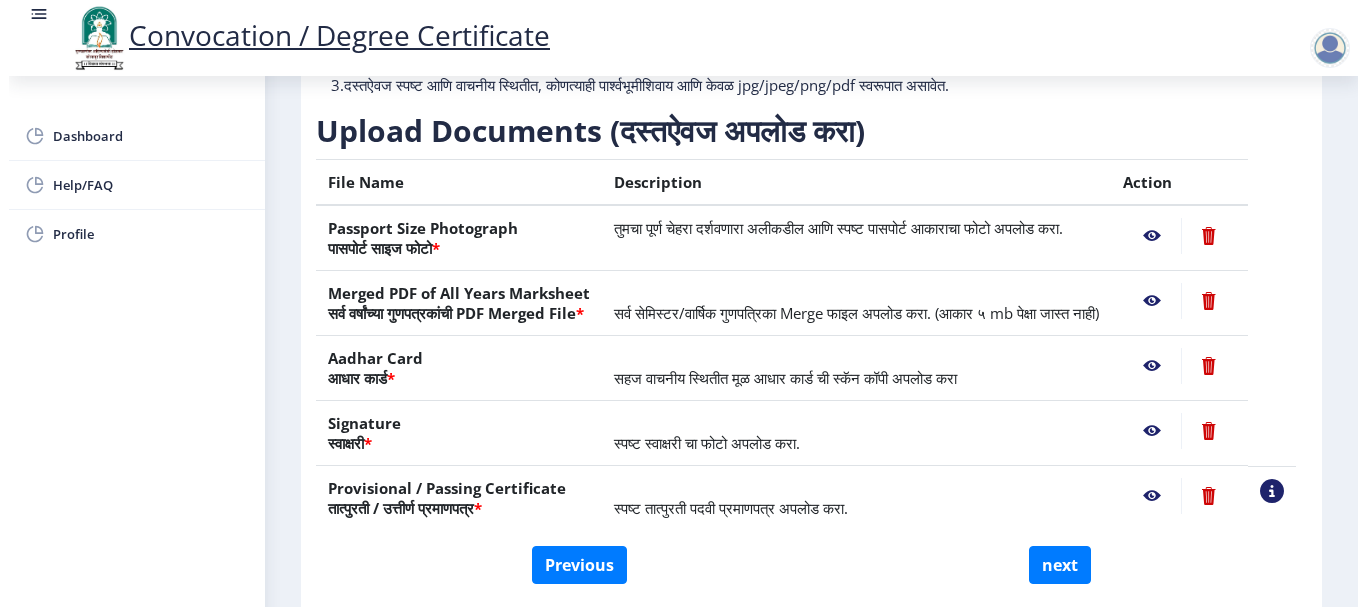 scroll, scrollTop: 207, scrollLeft: 0, axis: vertical 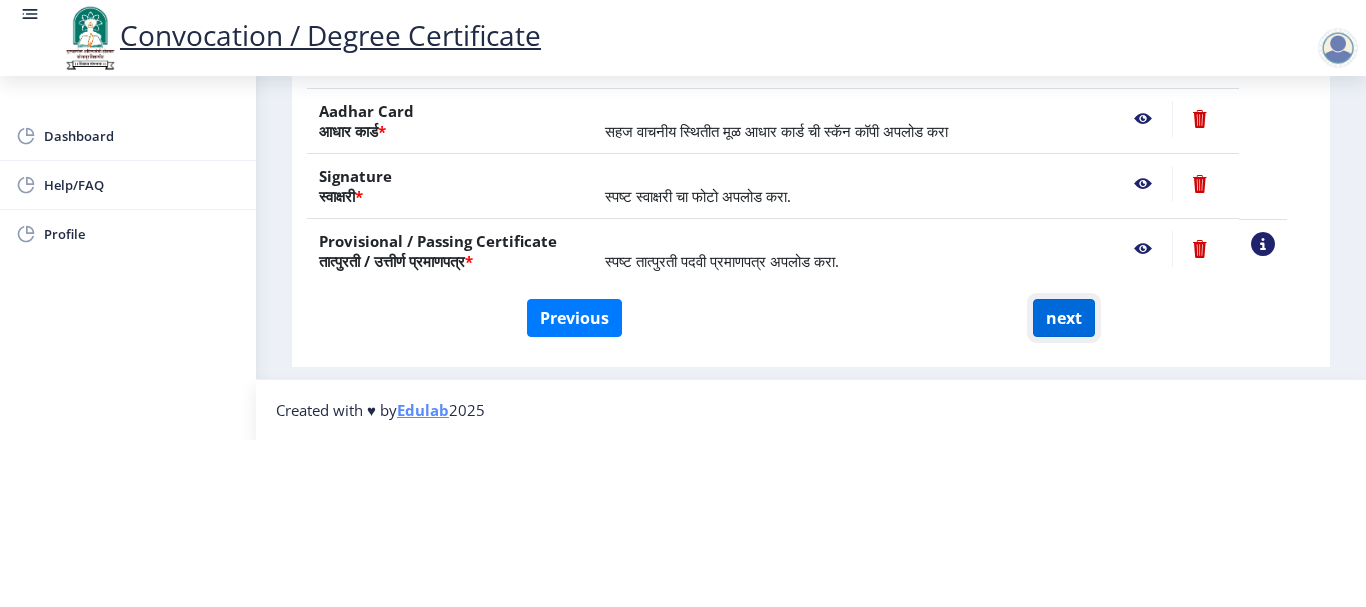 click on "next" 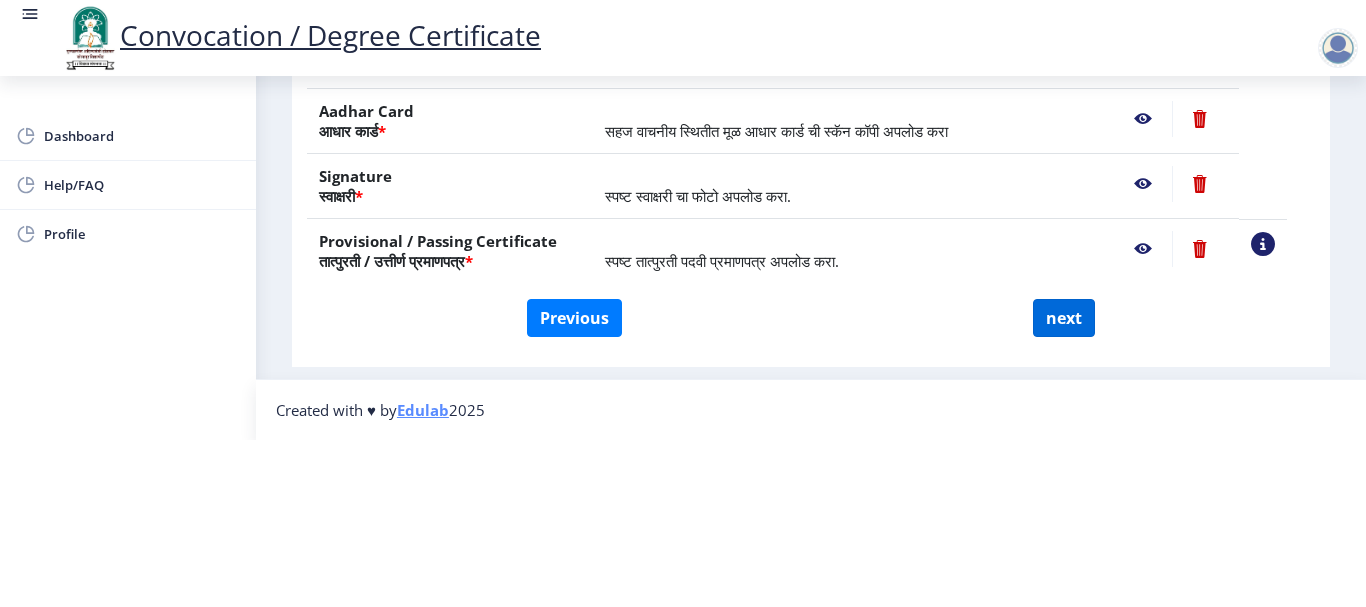 select 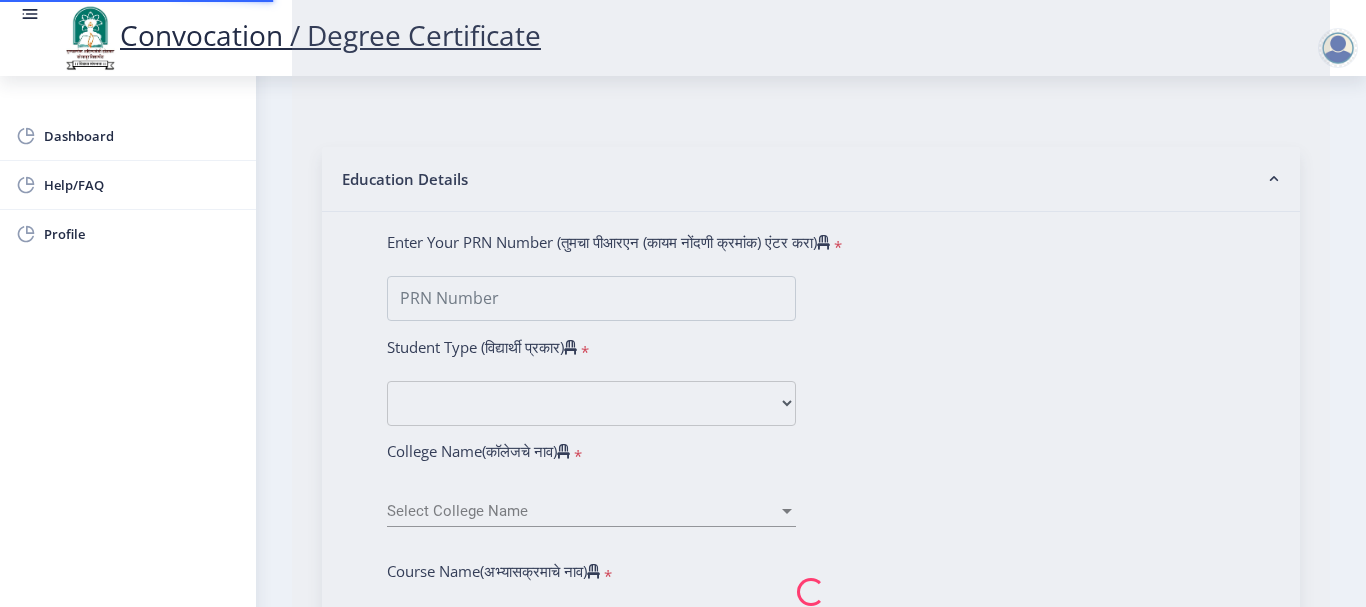 scroll, scrollTop: 0, scrollLeft: 0, axis: both 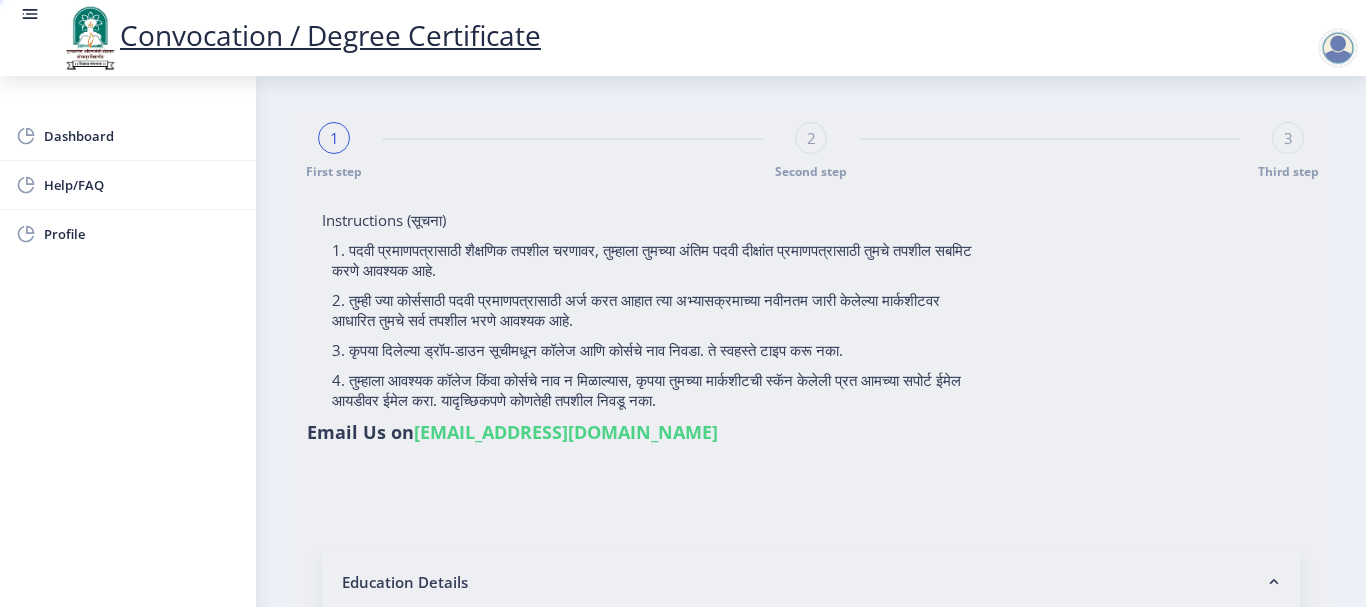 select 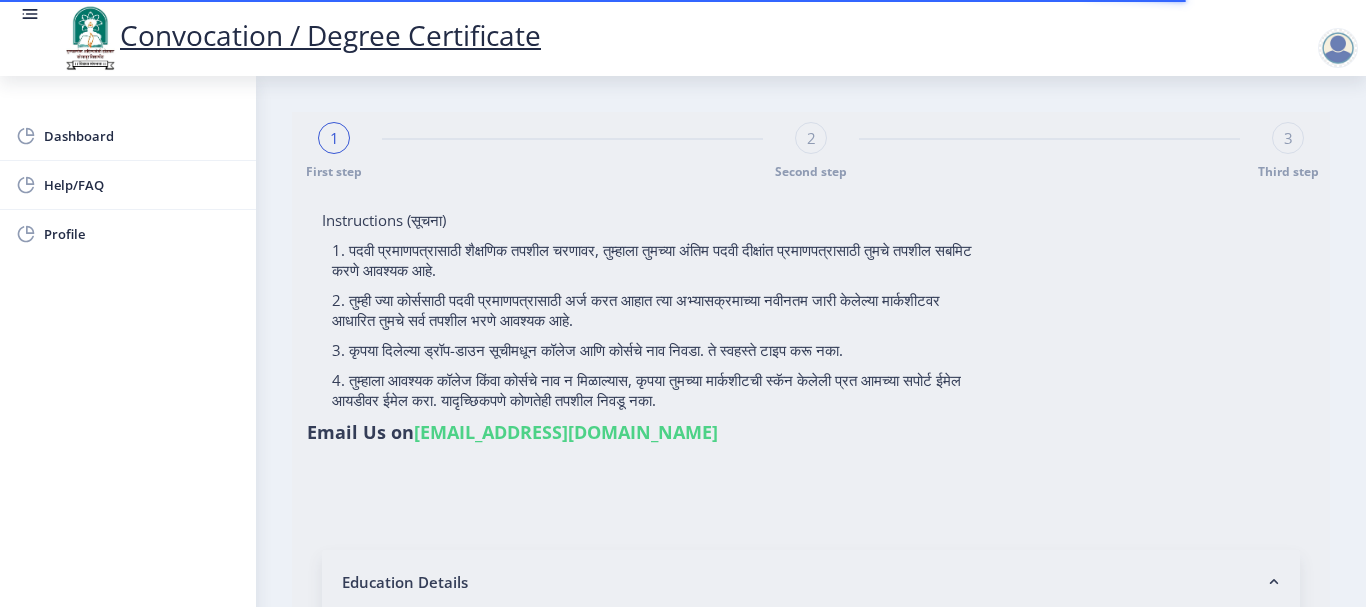 type on "Sagar Kishor Pendkar" 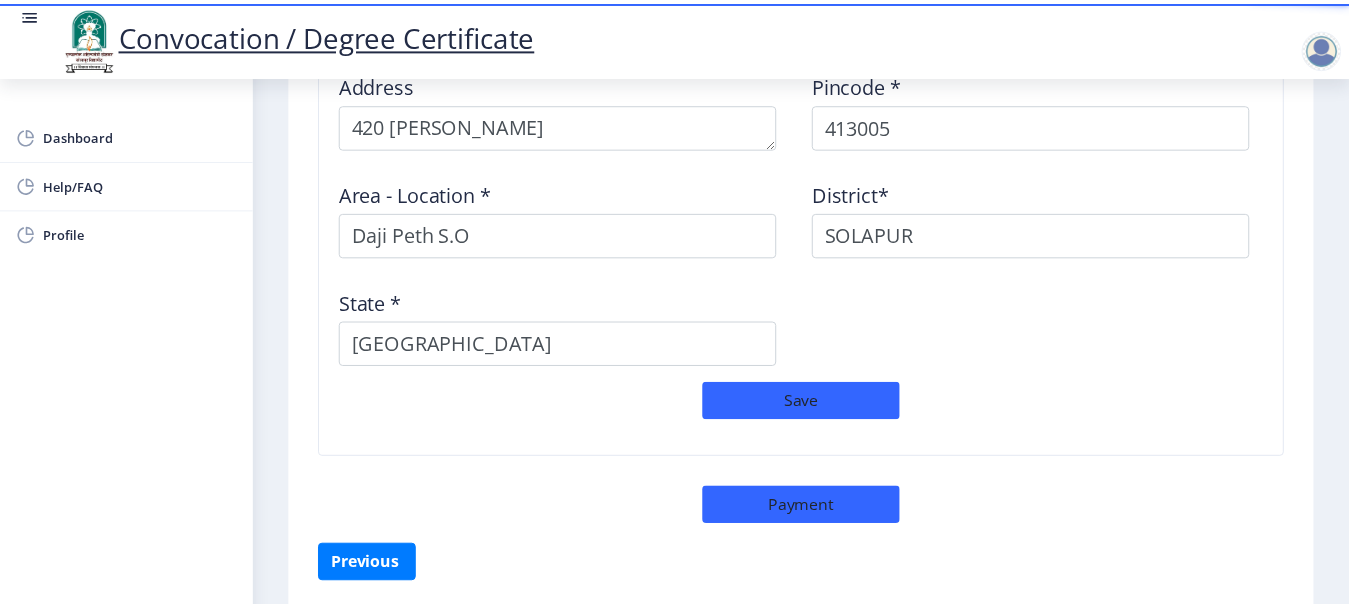 scroll, scrollTop: 1731, scrollLeft: 0, axis: vertical 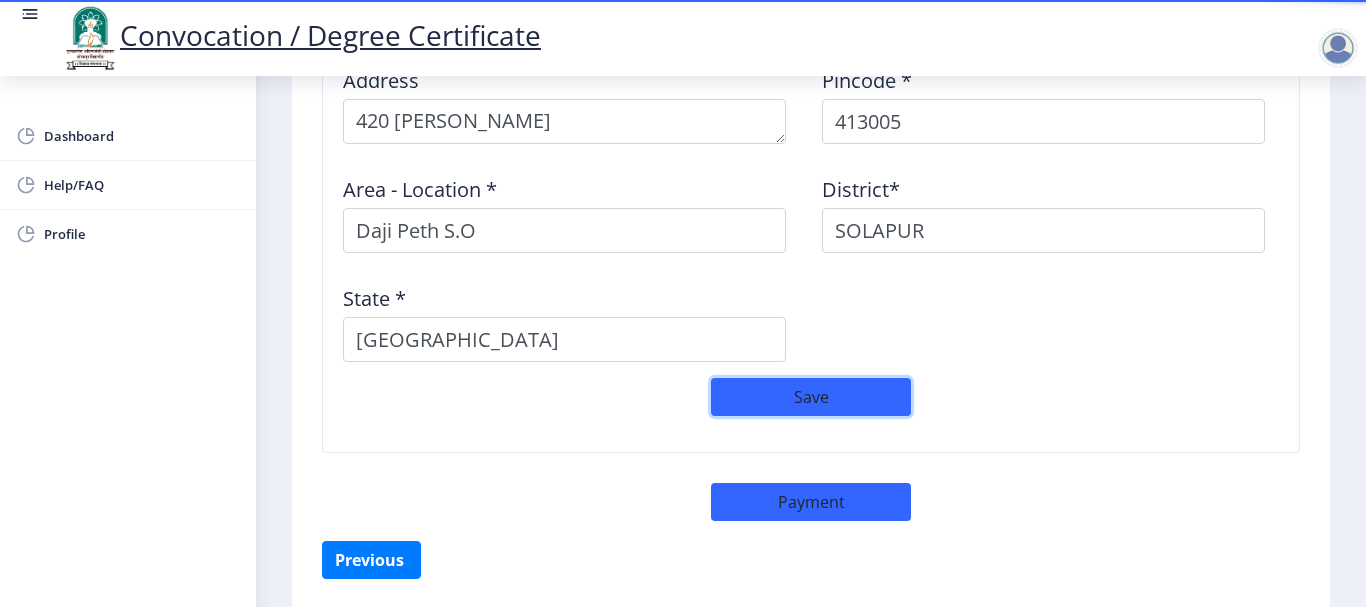 click on "Save" 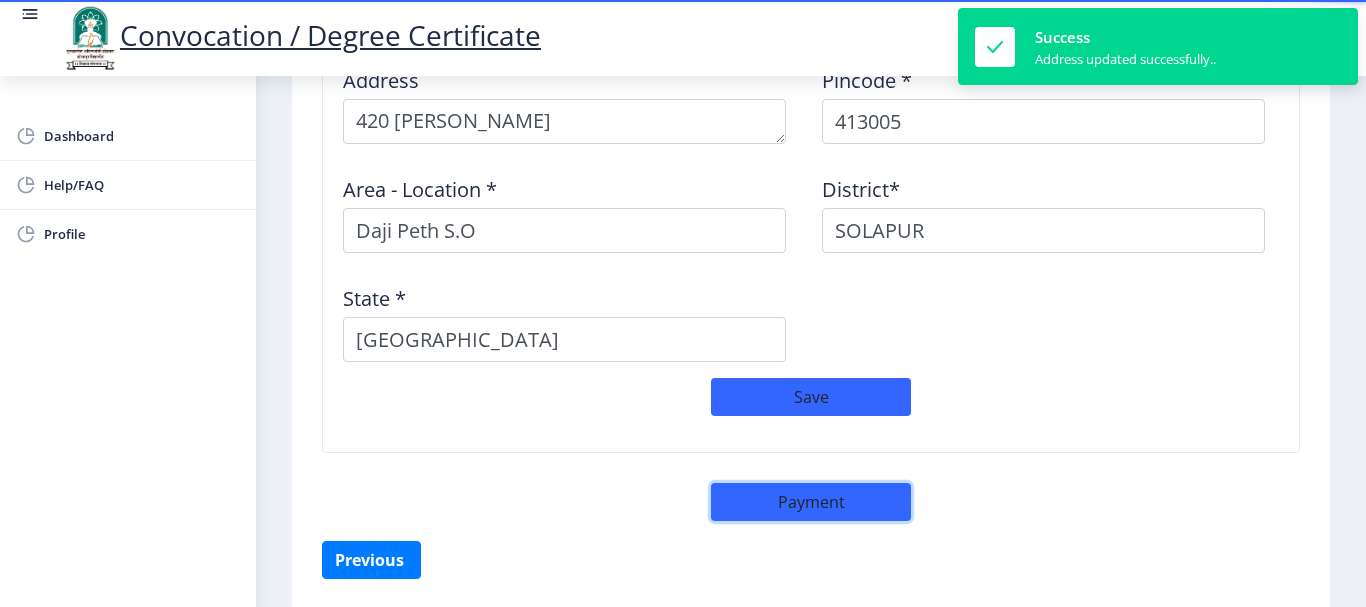 click on "Payment" 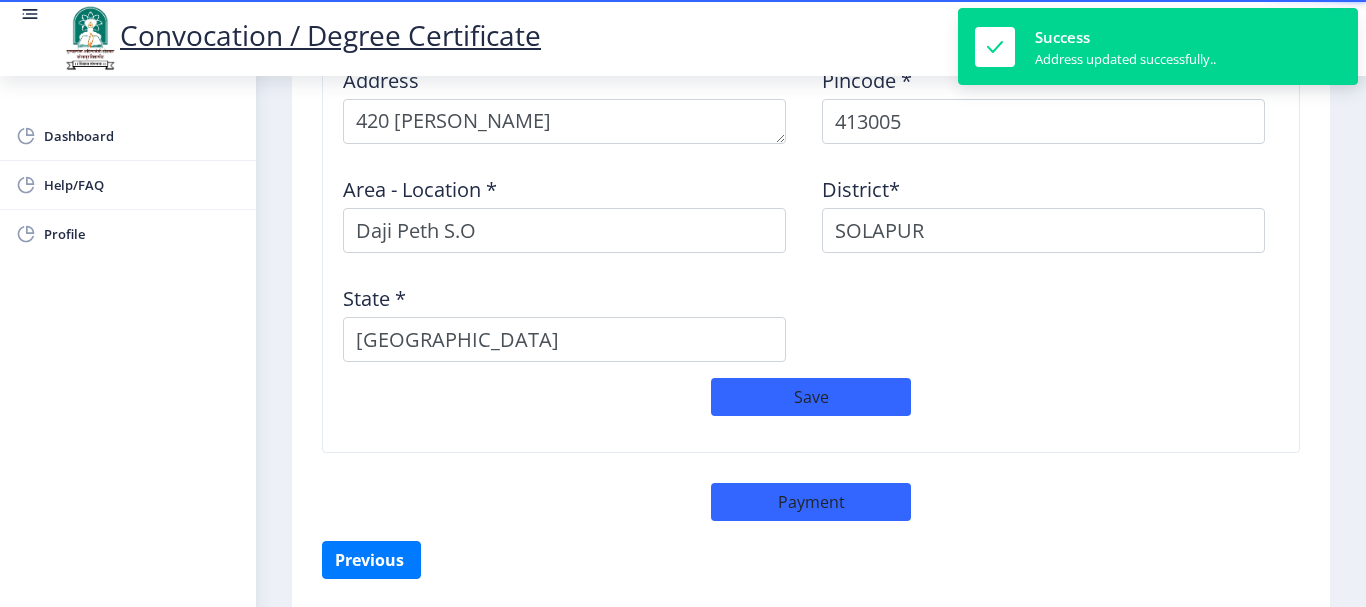 select on "sealed" 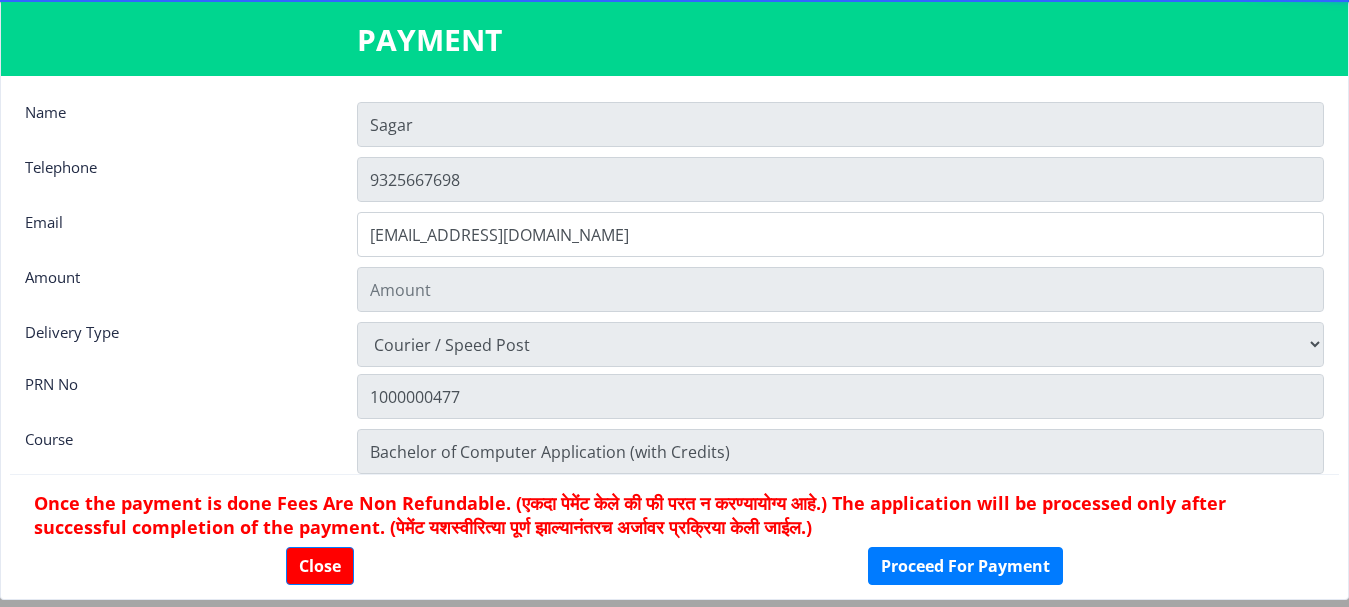 type on "900" 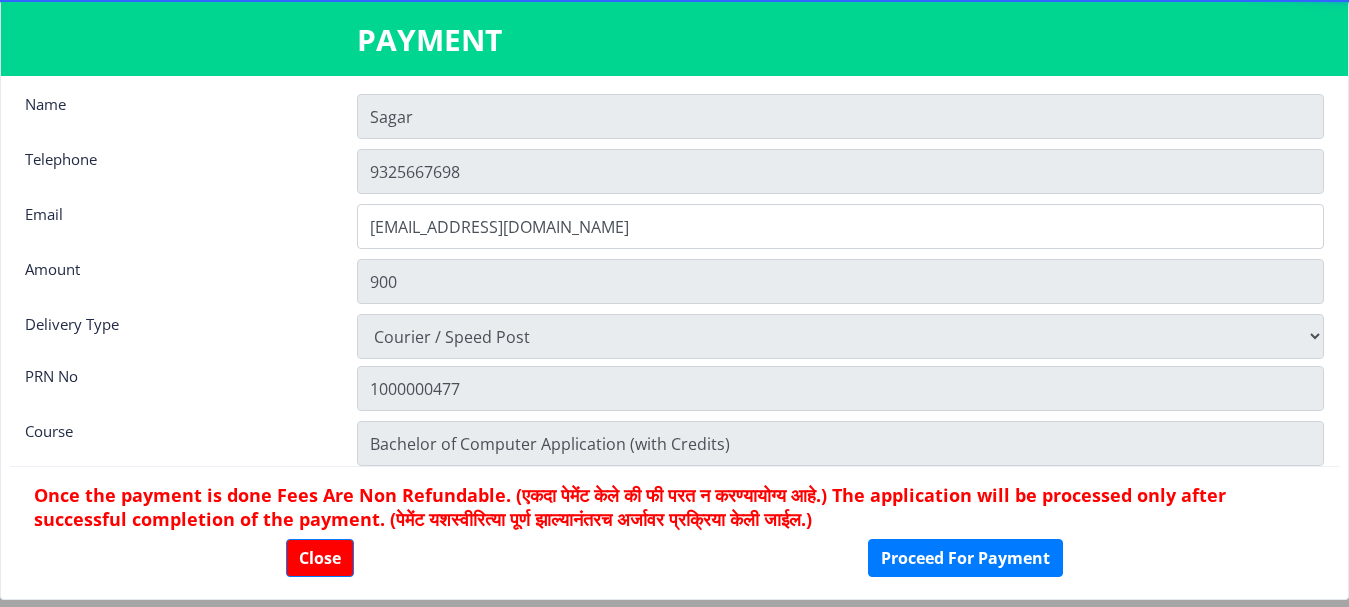 scroll, scrollTop: 0, scrollLeft: 0, axis: both 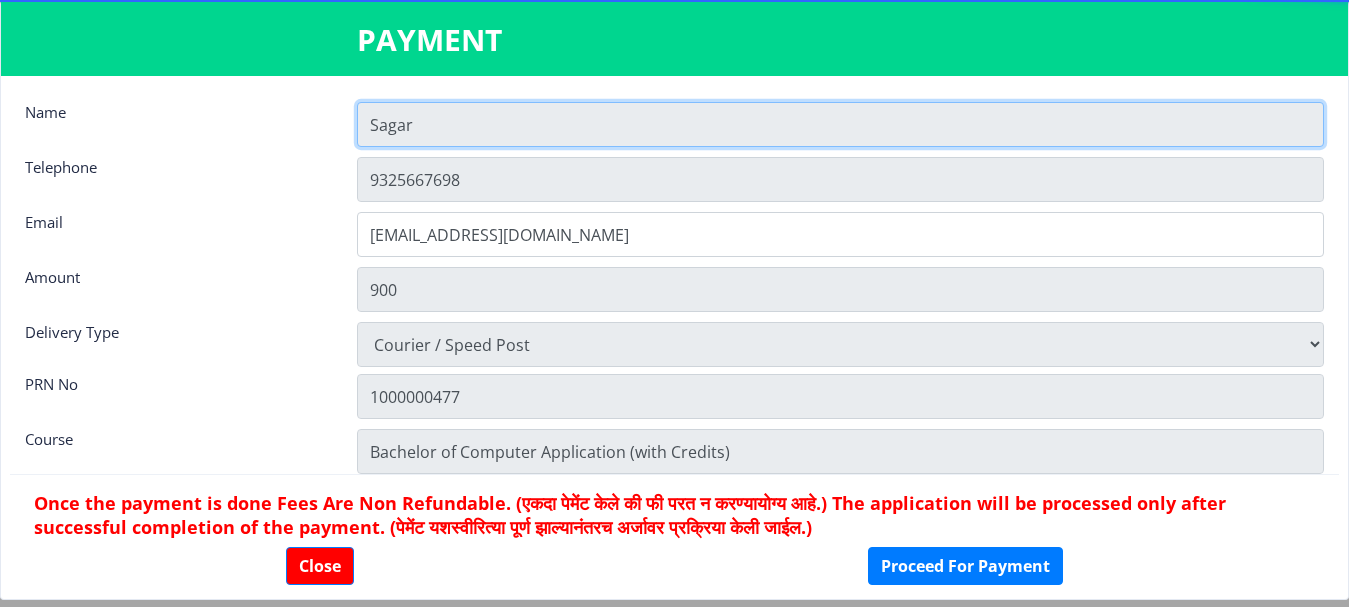 click on "Sagar" 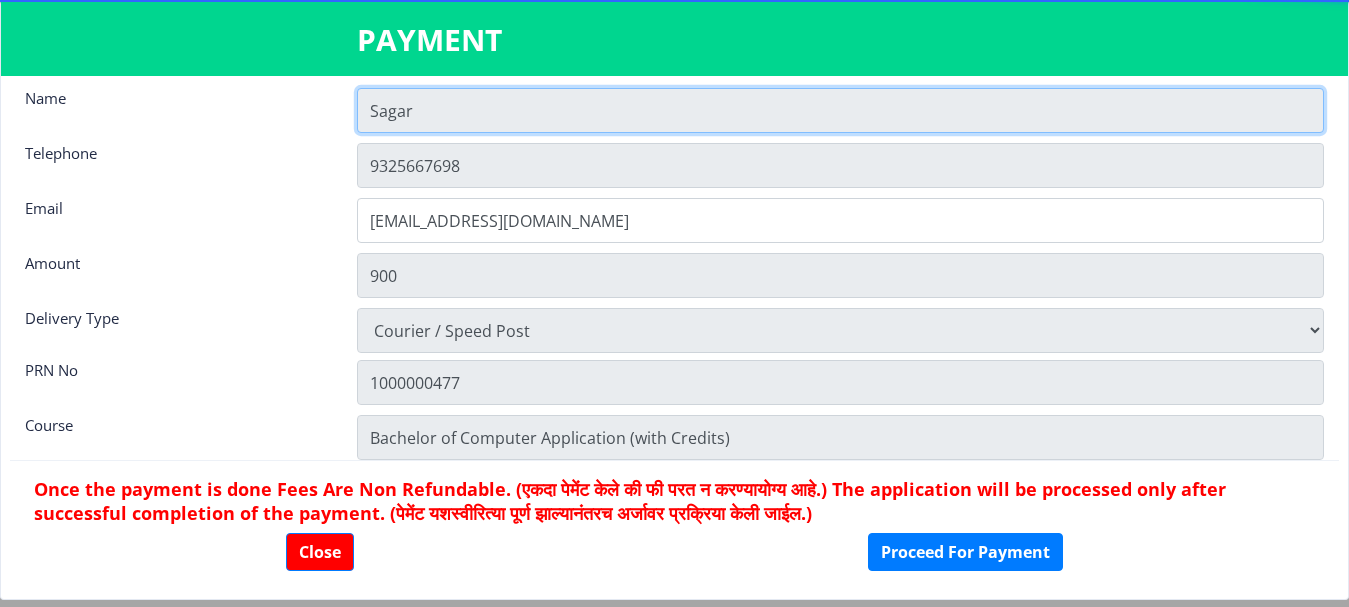scroll, scrollTop: 28, scrollLeft: 0, axis: vertical 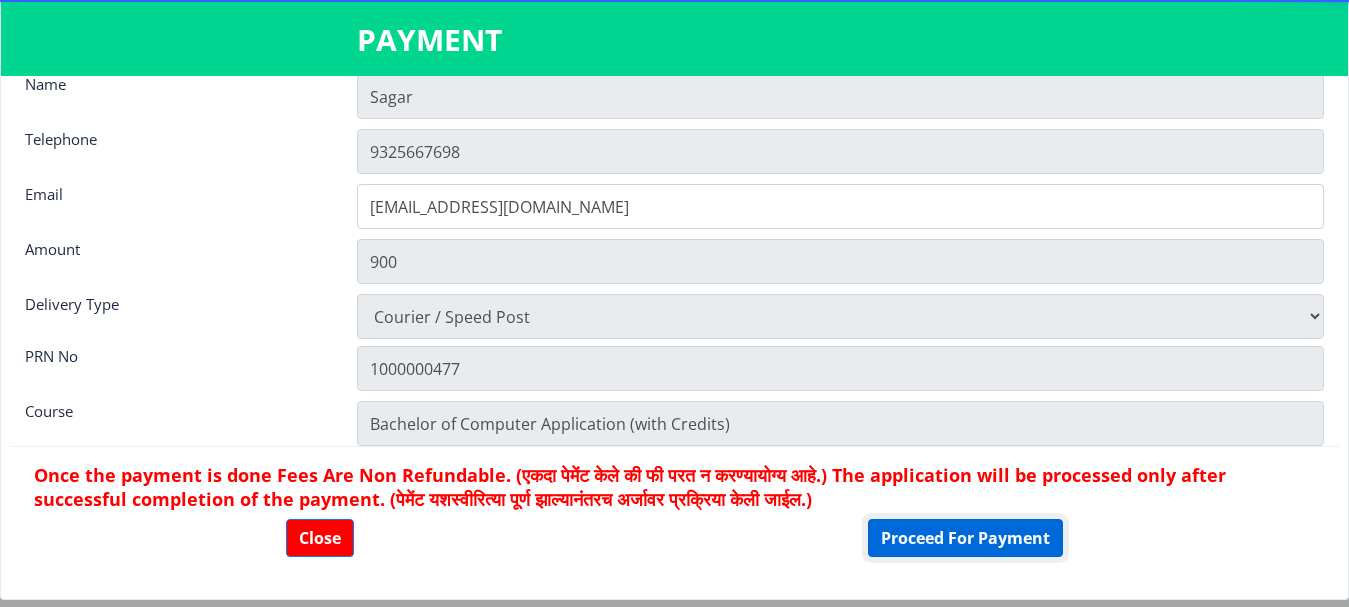 click on "Proceed For Payment" 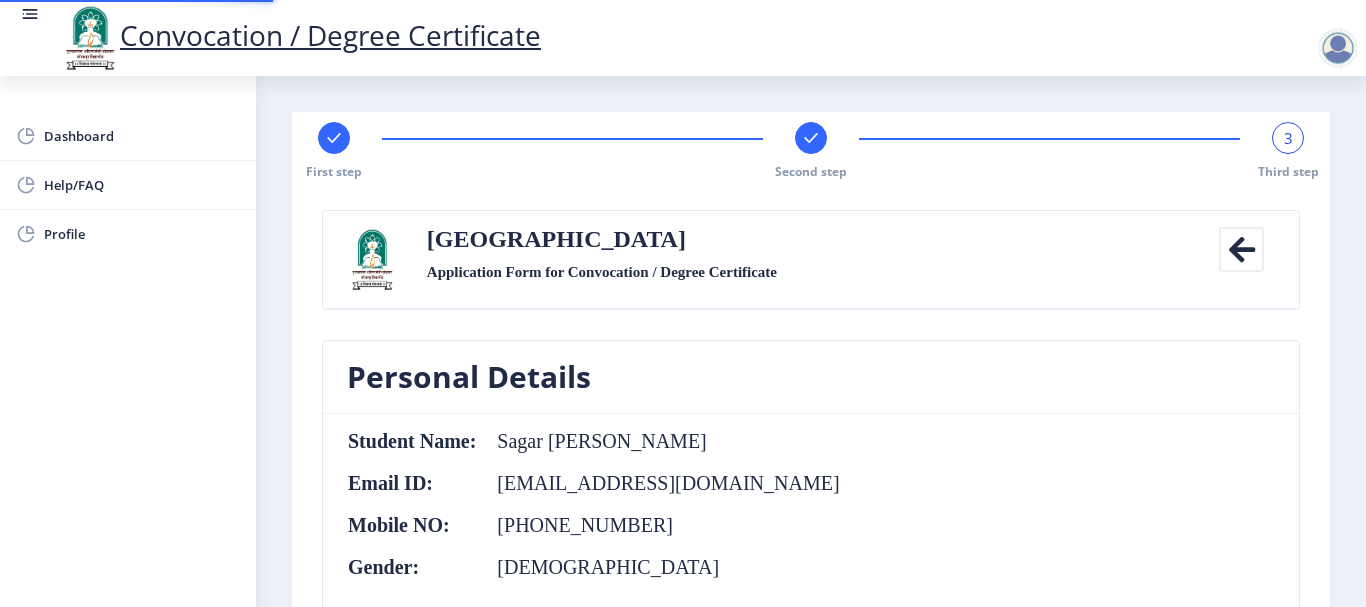 scroll, scrollTop: 0, scrollLeft: 0, axis: both 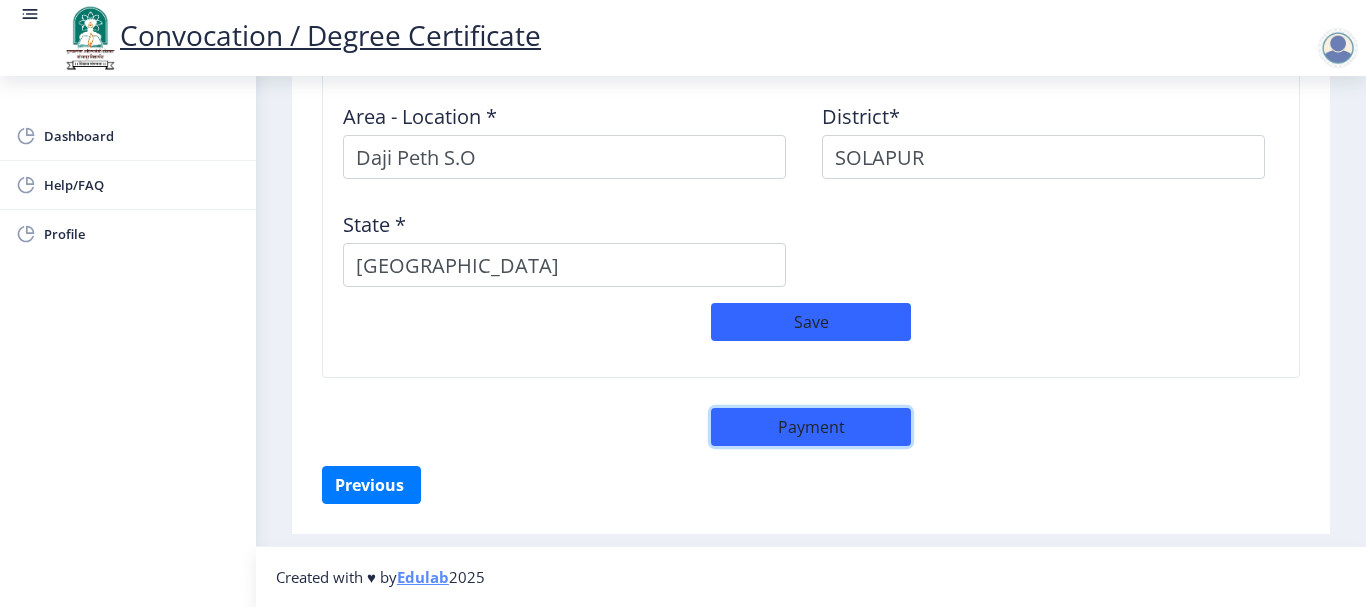 click on "Payment" 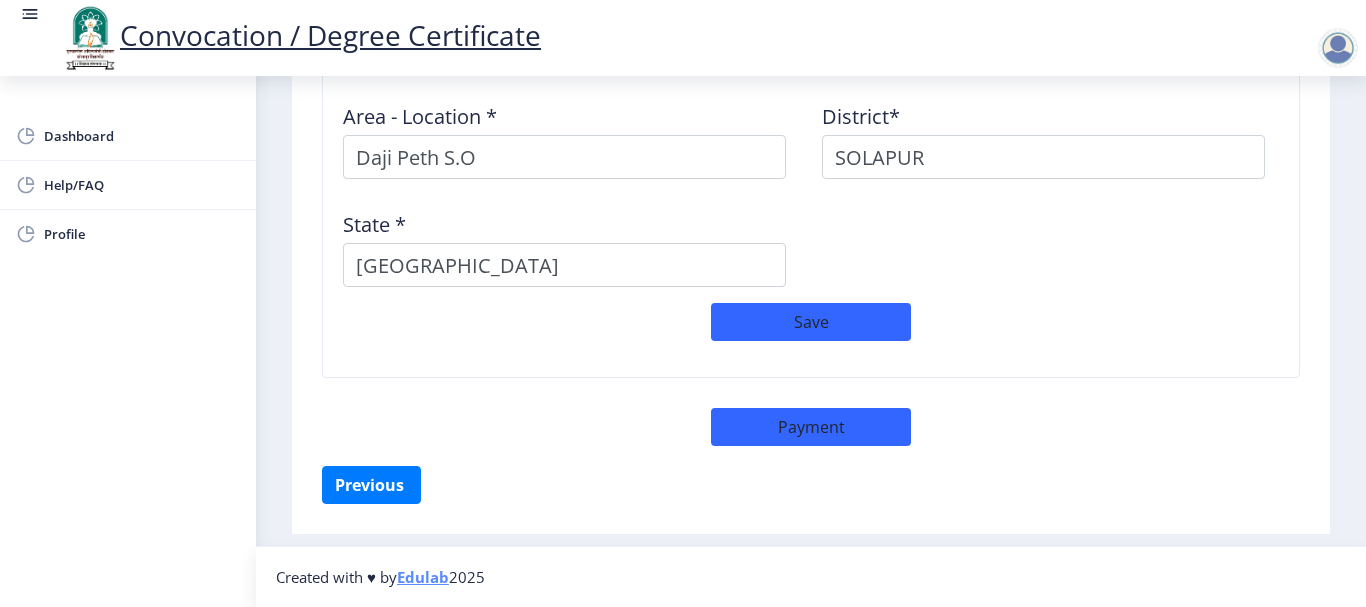 select on "sealed" 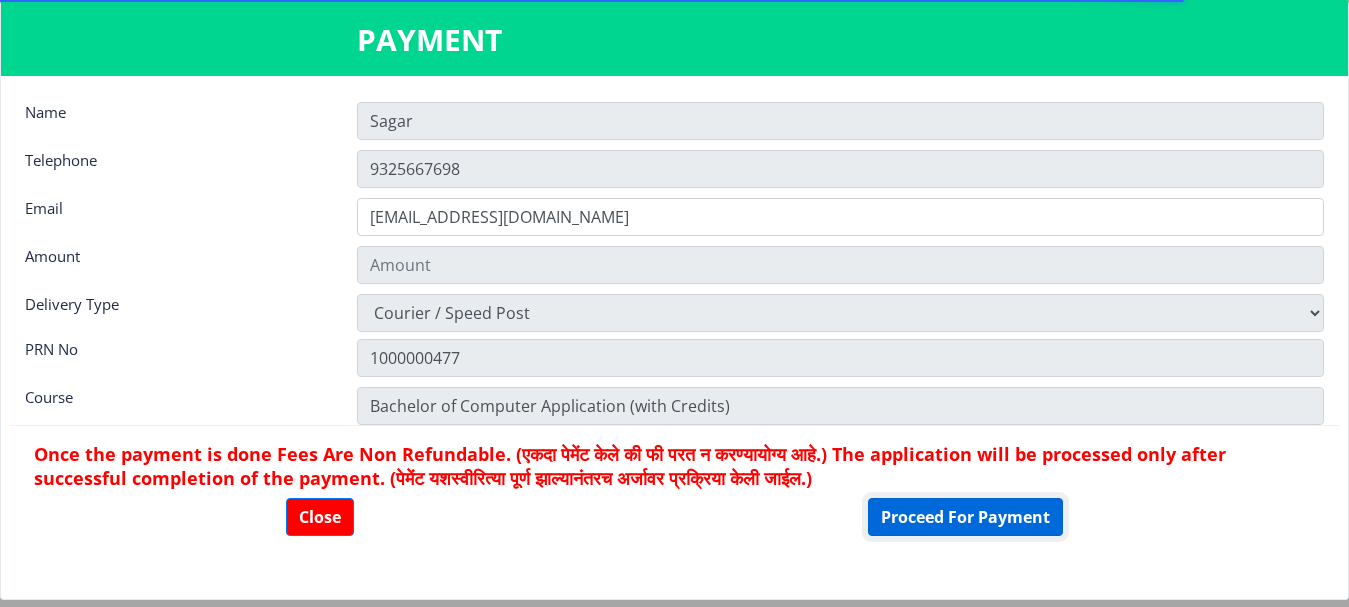 click on "Proceed For Payment" 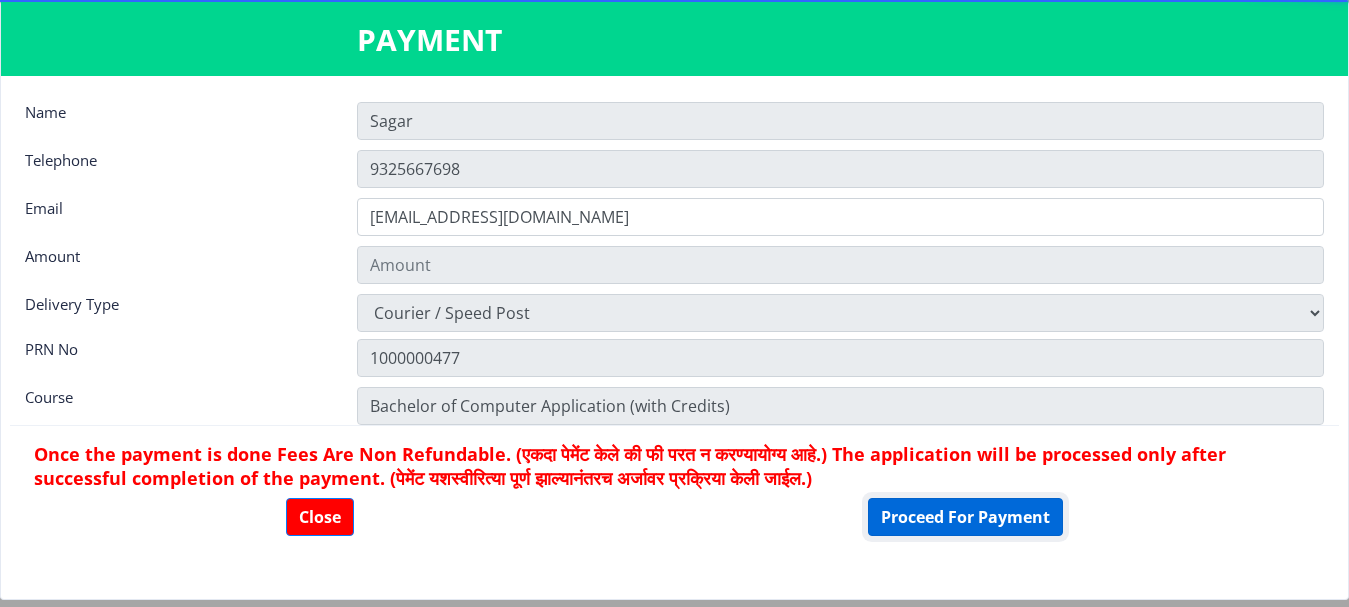 type on "900" 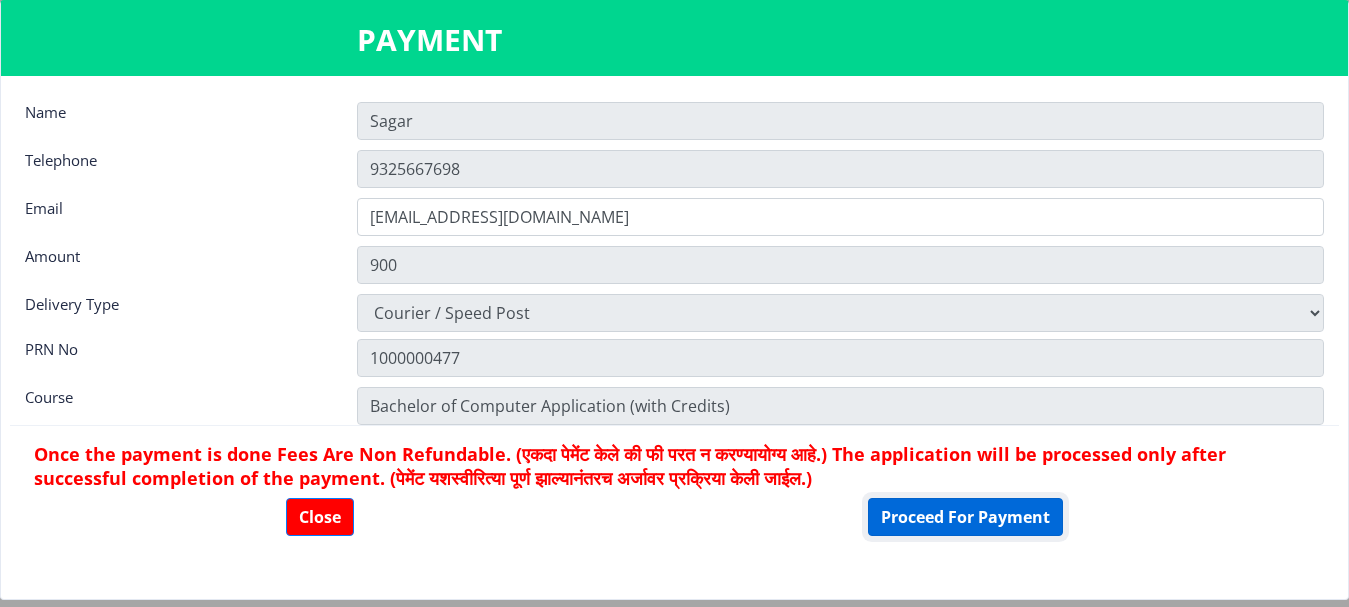 click on "Proceed For Payment" 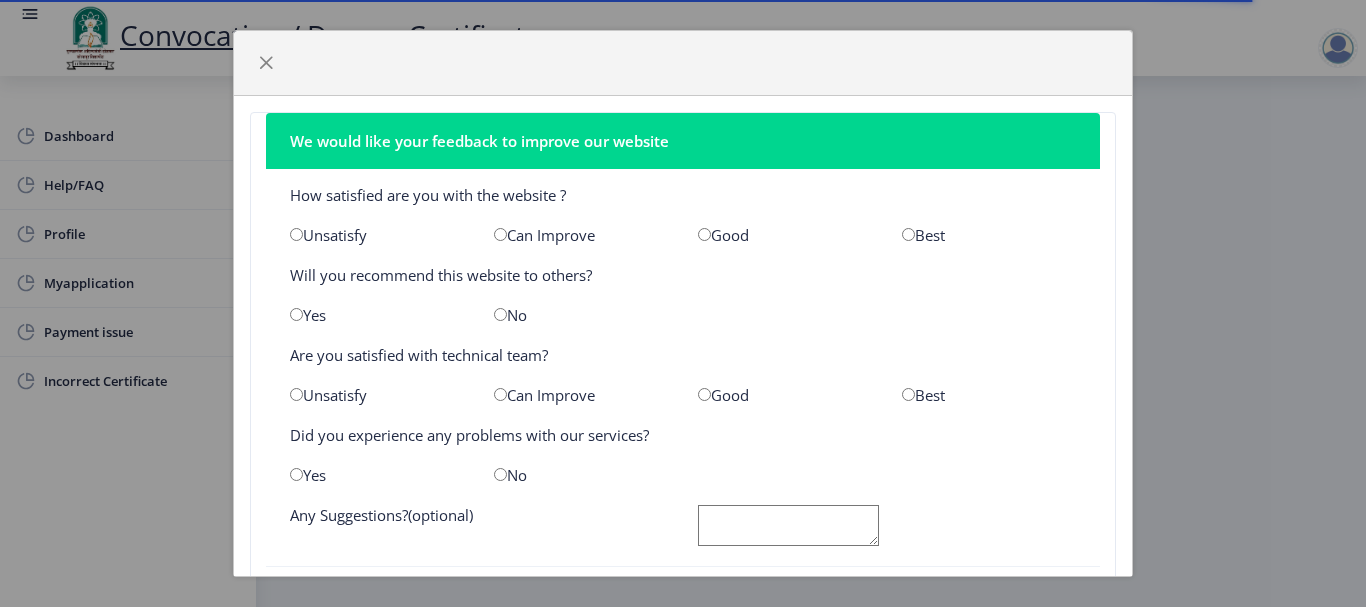 scroll, scrollTop: 0, scrollLeft: 0, axis: both 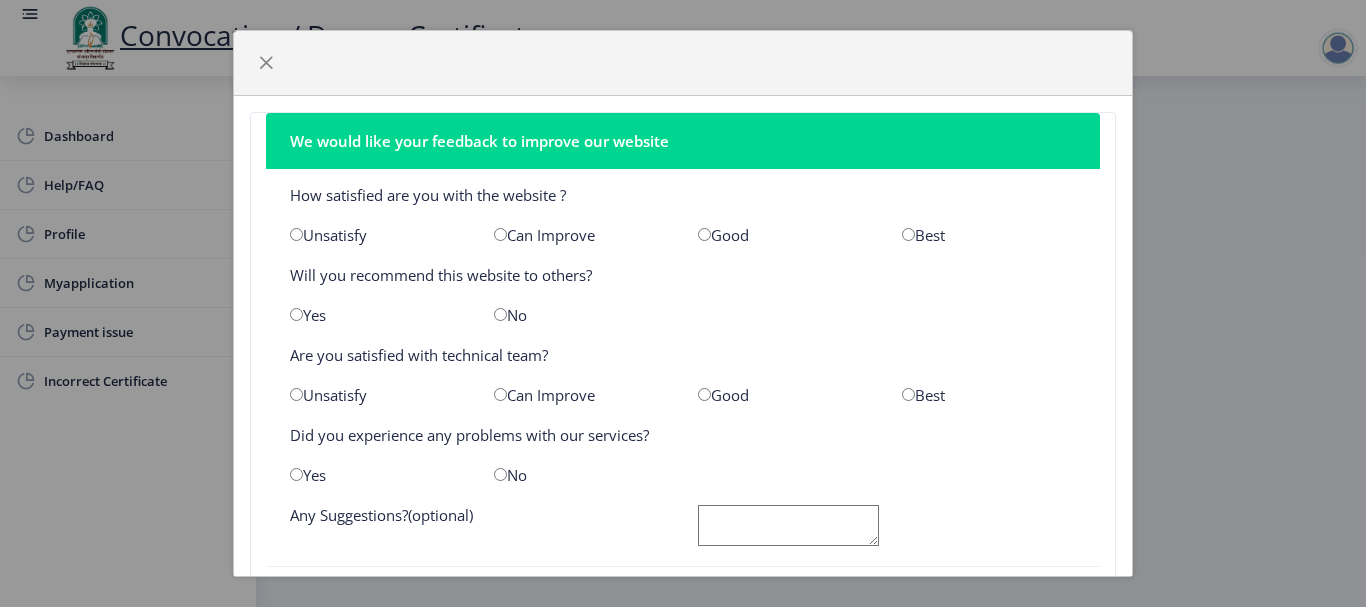 click at bounding box center (704, 234) 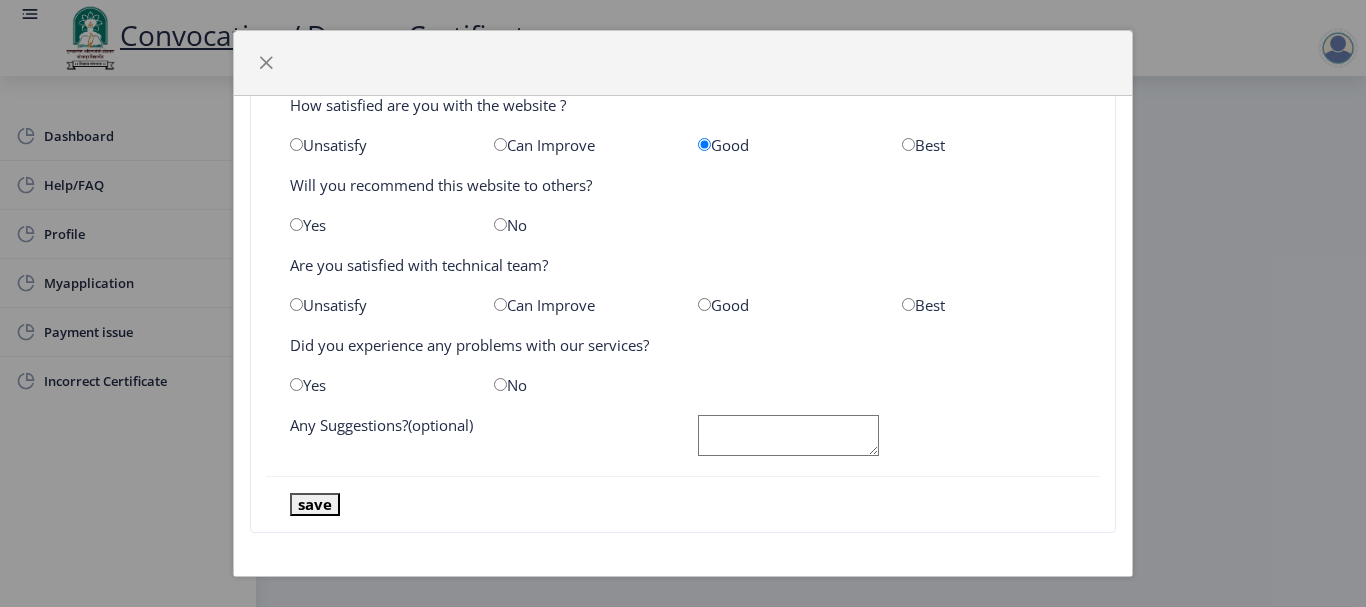 scroll, scrollTop: 93, scrollLeft: 0, axis: vertical 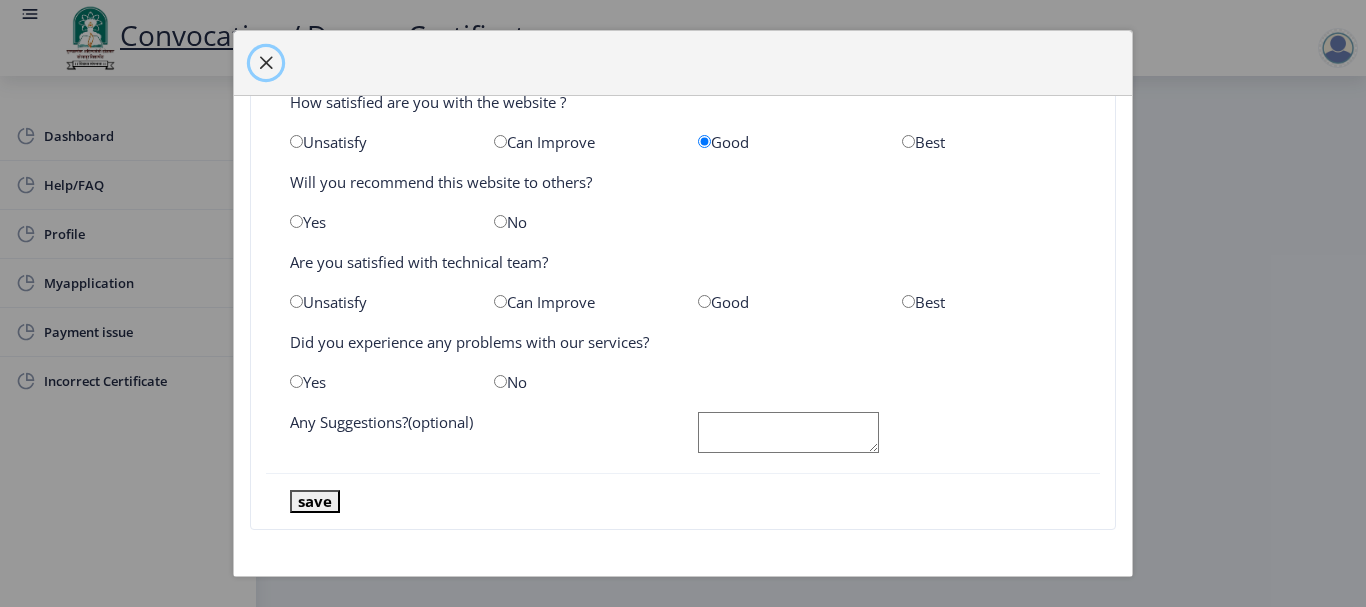 click 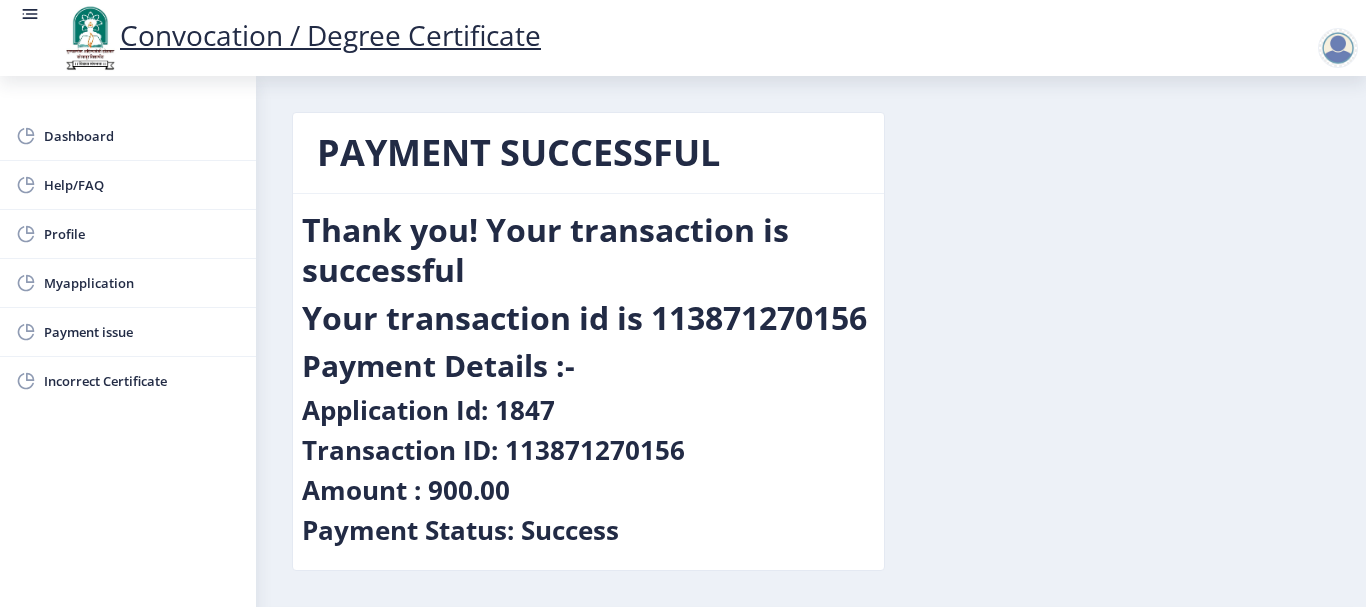 drag, startPoint x: 314, startPoint y: 217, endPoint x: 561, endPoint y: 410, distance: 313.46133 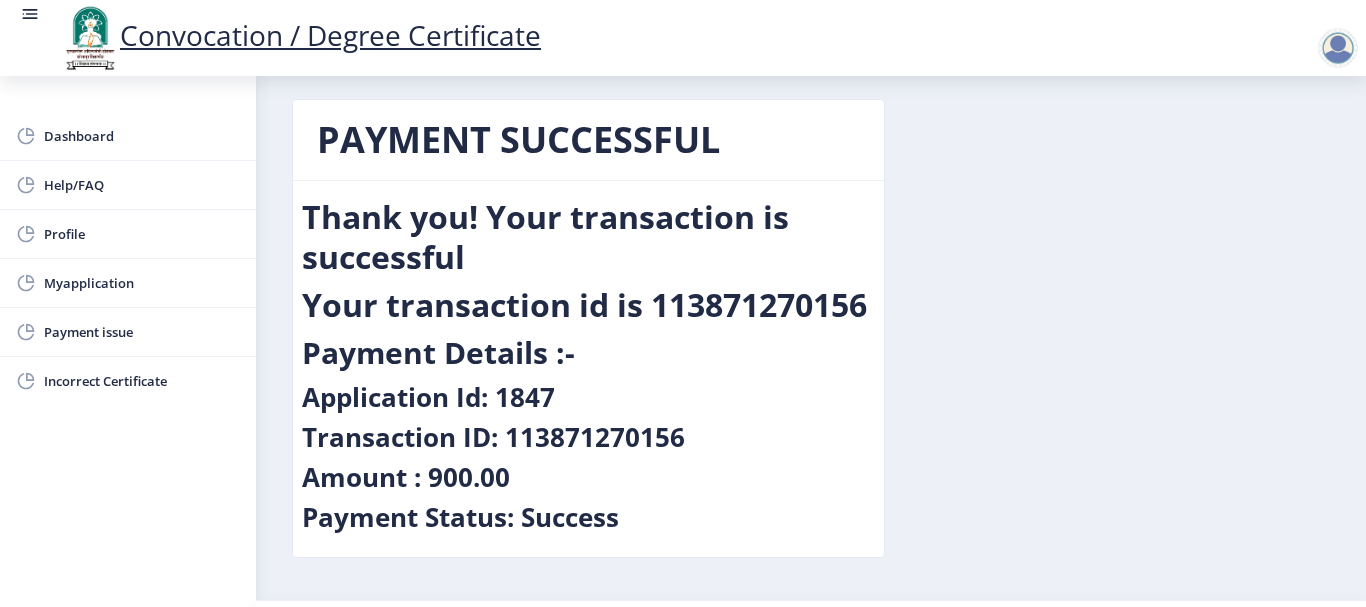 scroll, scrollTop: 67, scrollLeft: 0, axis: vertical 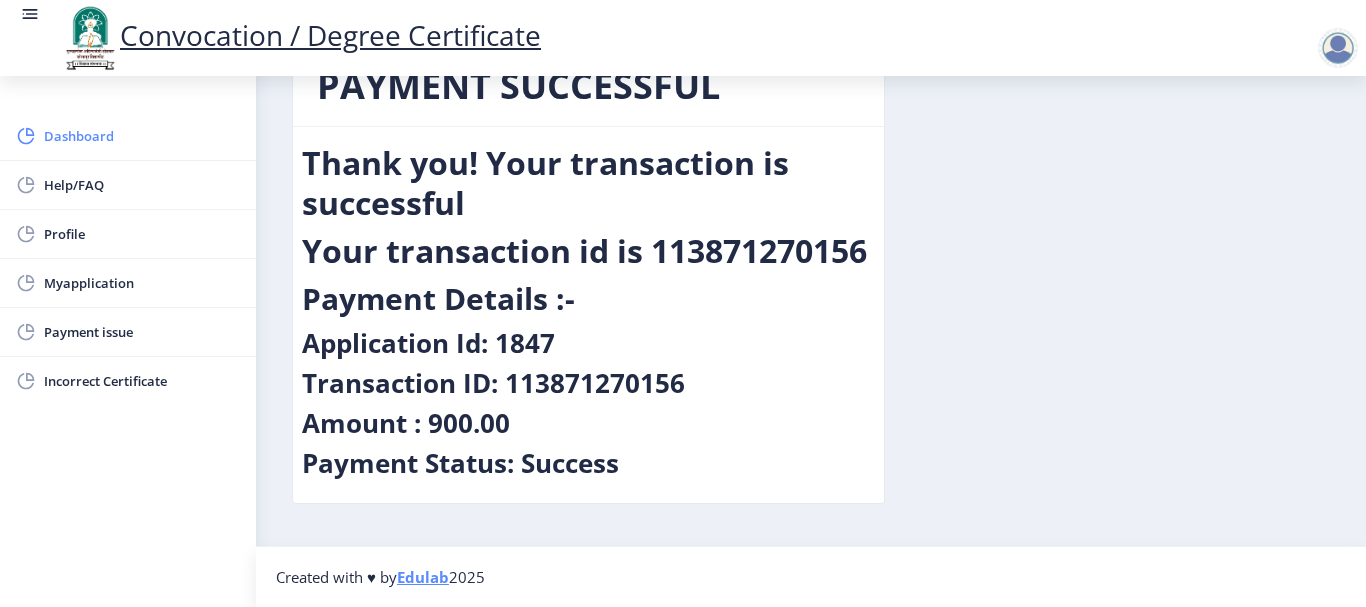 click on "Dashboard" 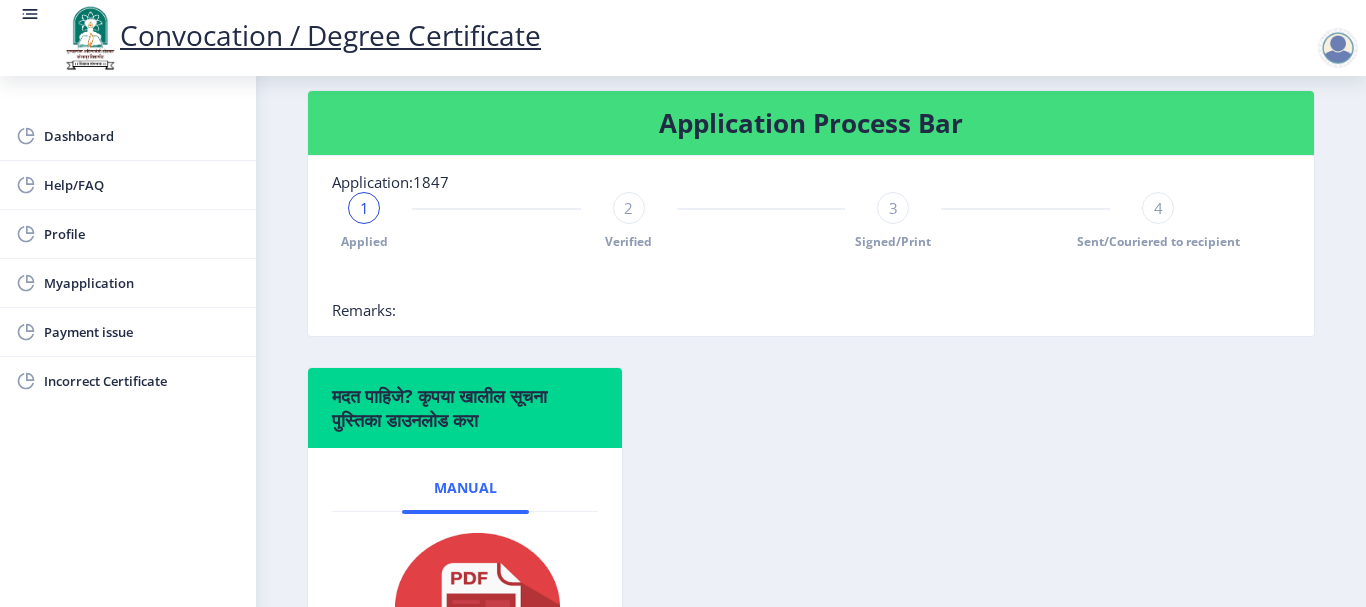 scroll, scrollTop: 418, scrollLeft: 0, axis: vertical 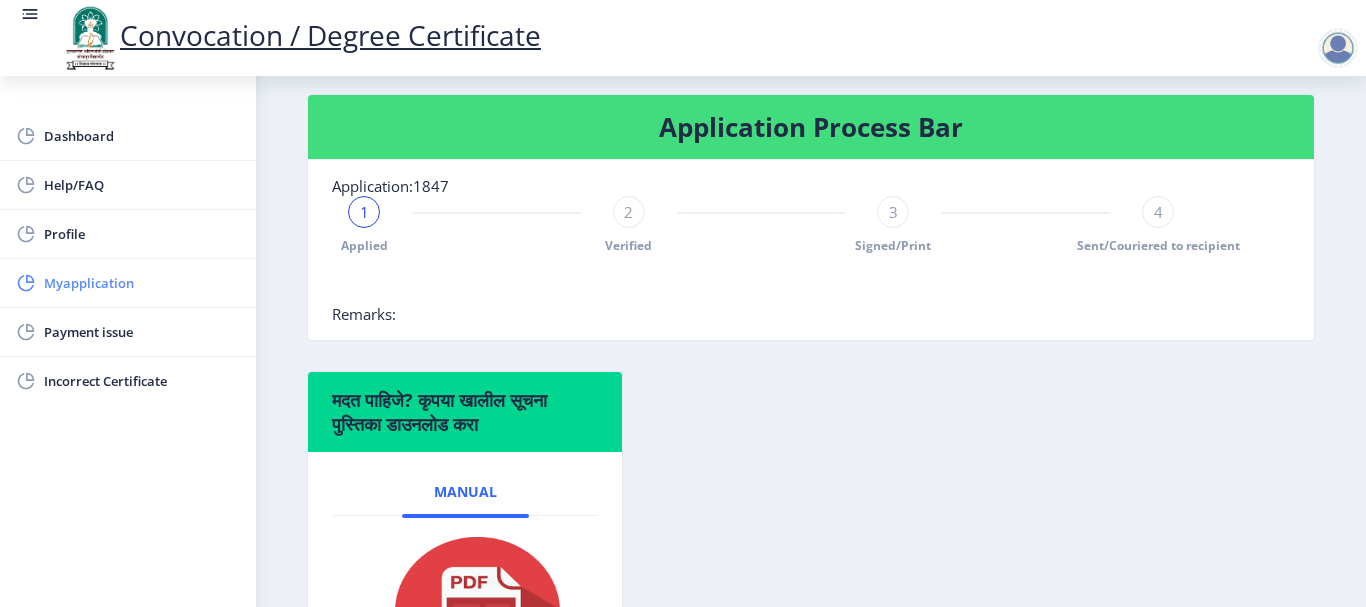 click on "Myapplication" 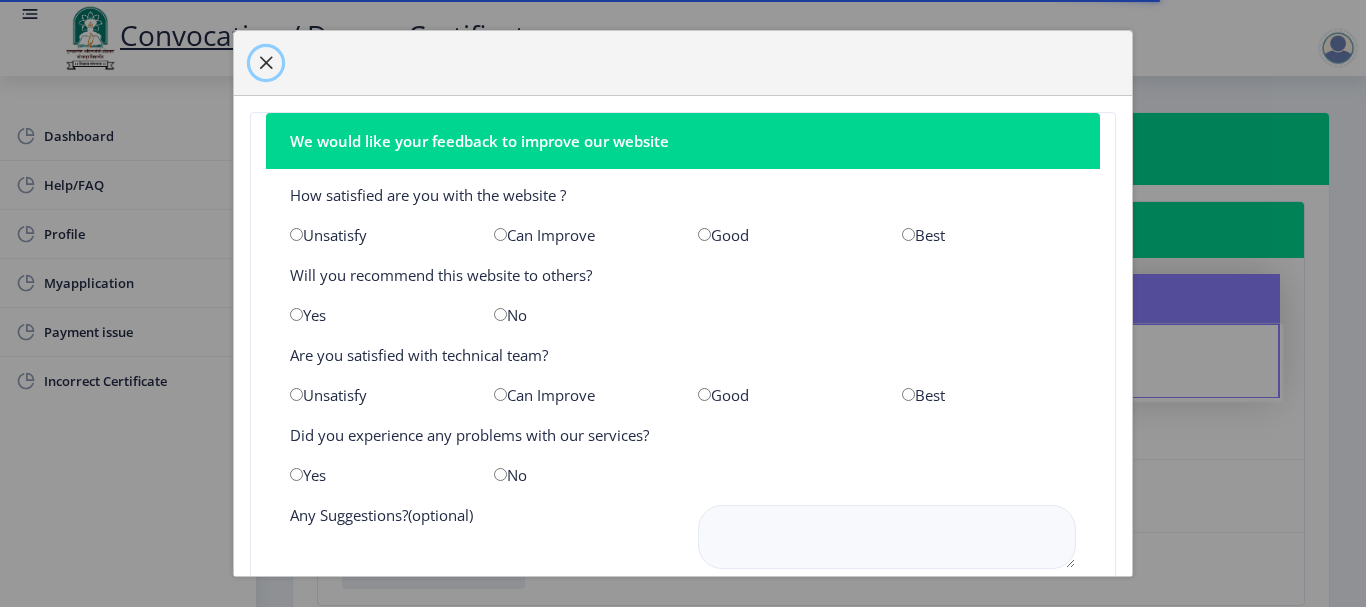 click 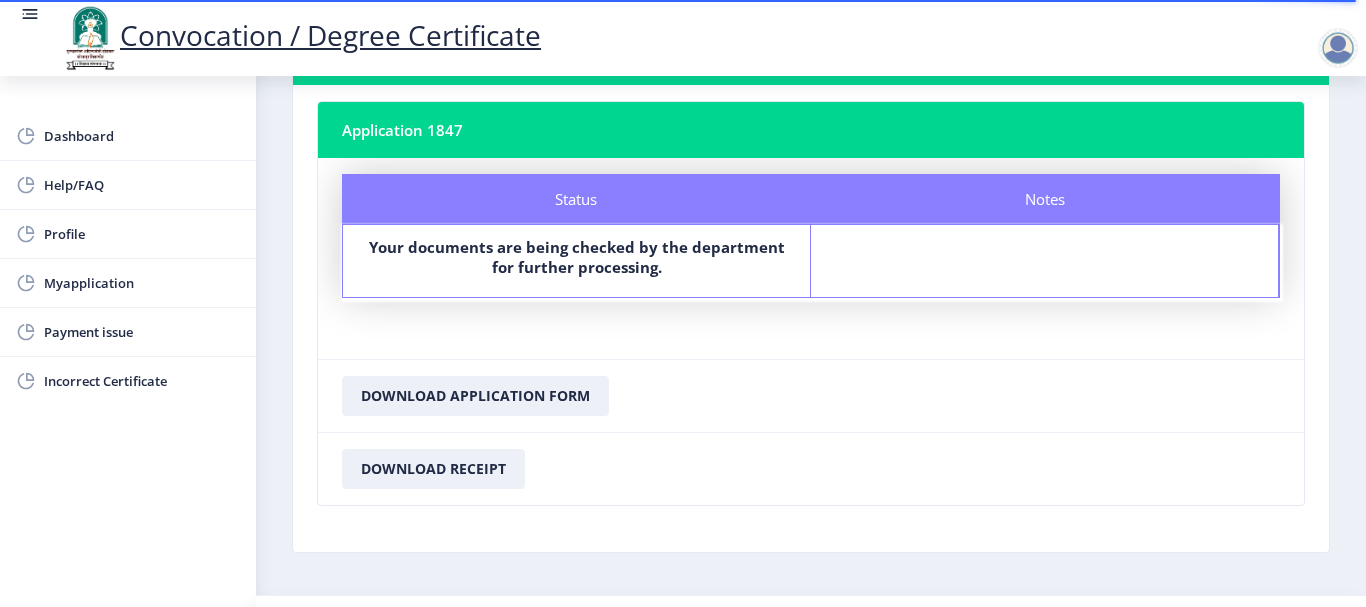 scroll, scrollTop: 133, scrollLeft: 0, axis: vertical 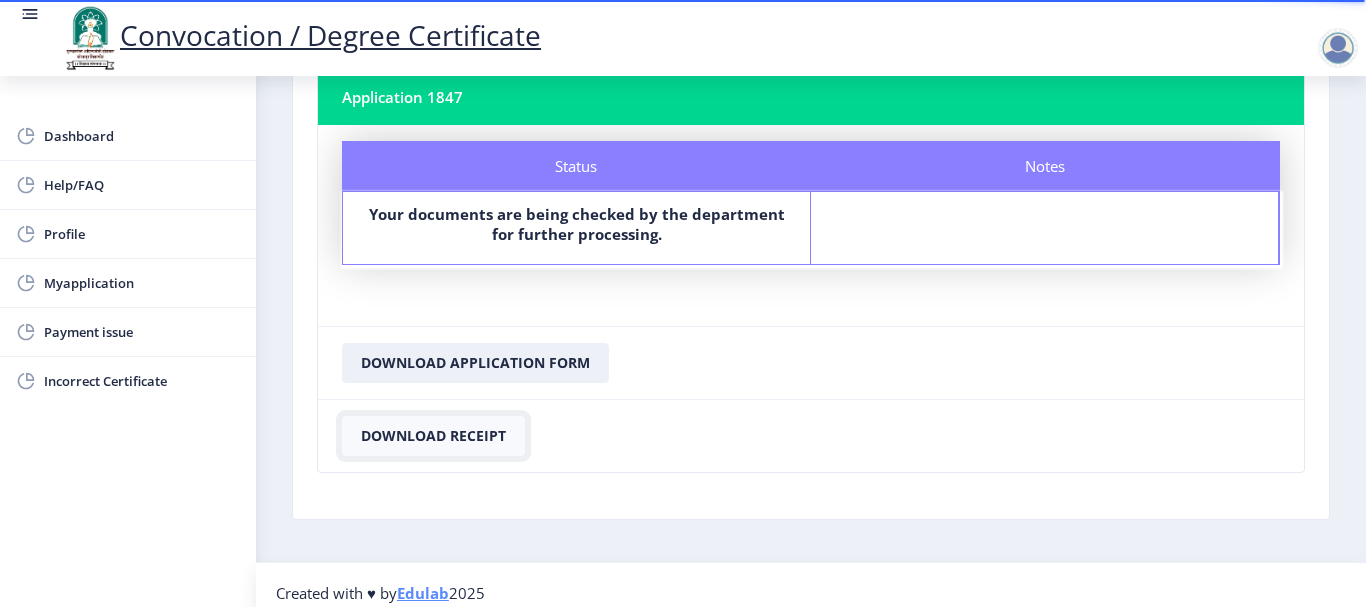 click on "Download Receipt" 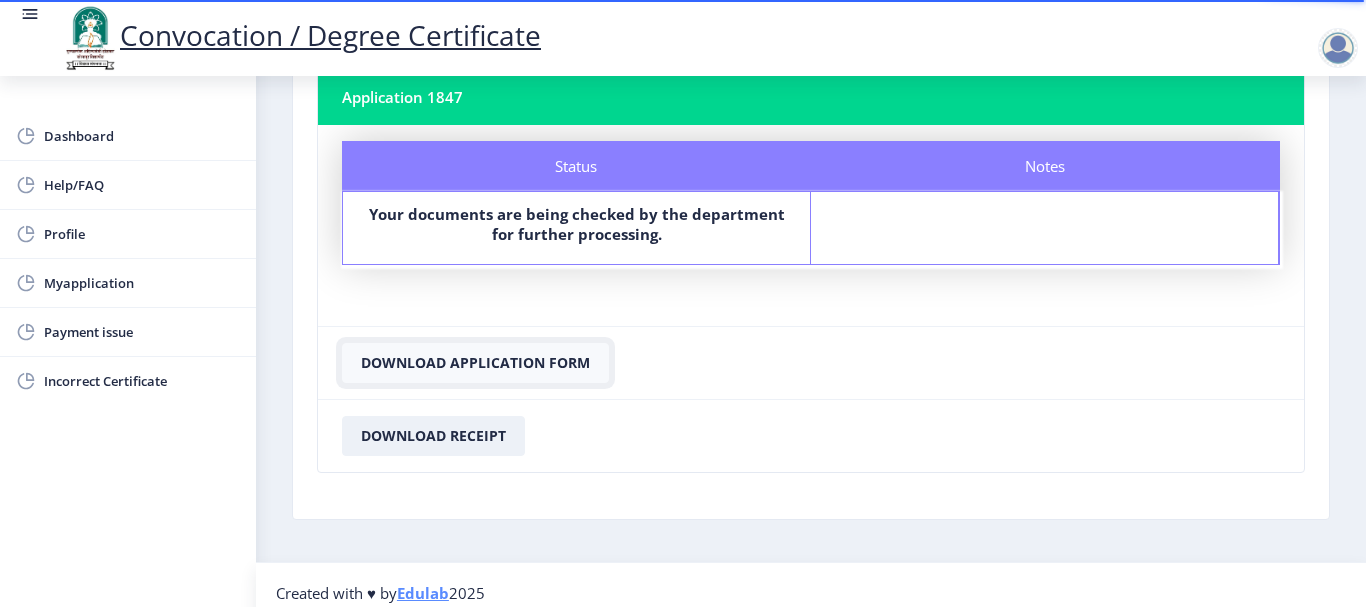 click on "Download Application Form" 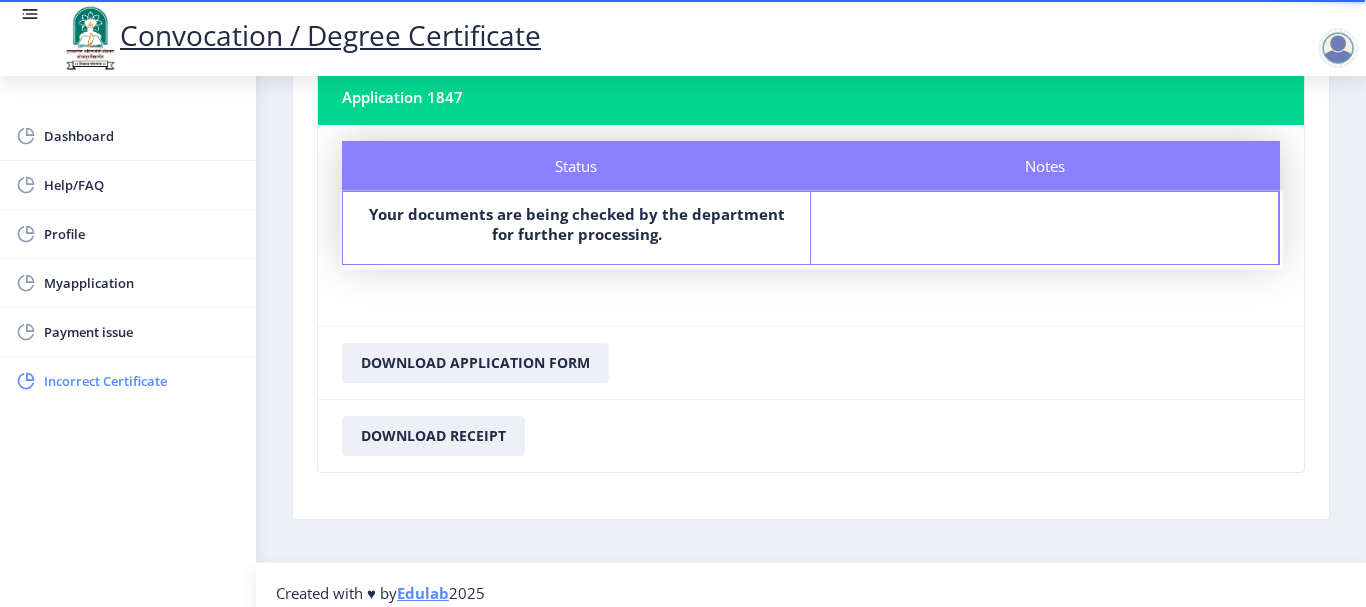 click on "Incorrect Certificate" 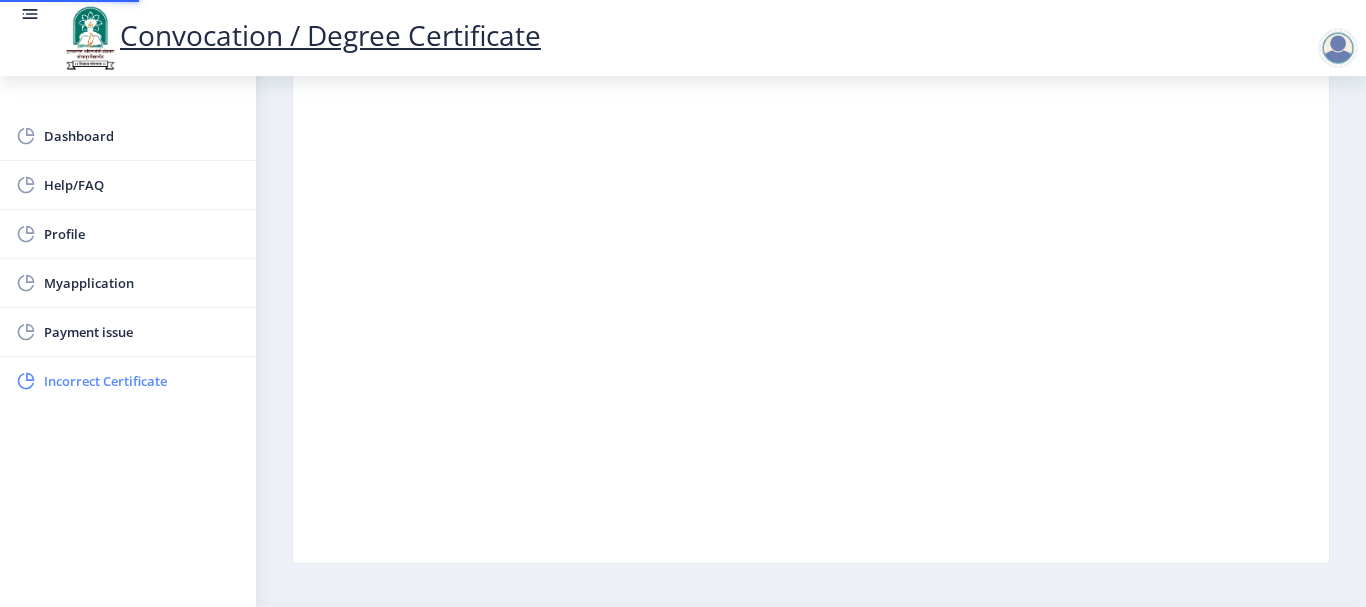 scroll, scrollTop: 0, scrollLeft: 0, axis: both 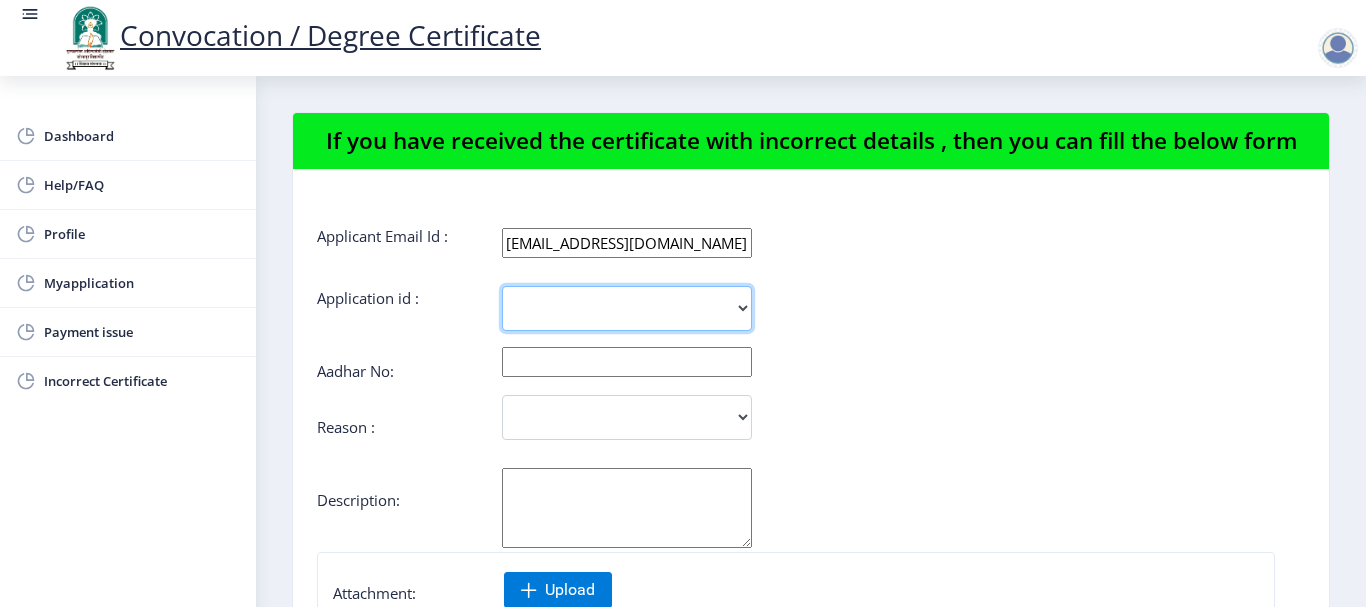 click on "1847" at bounding box center (627, 308) 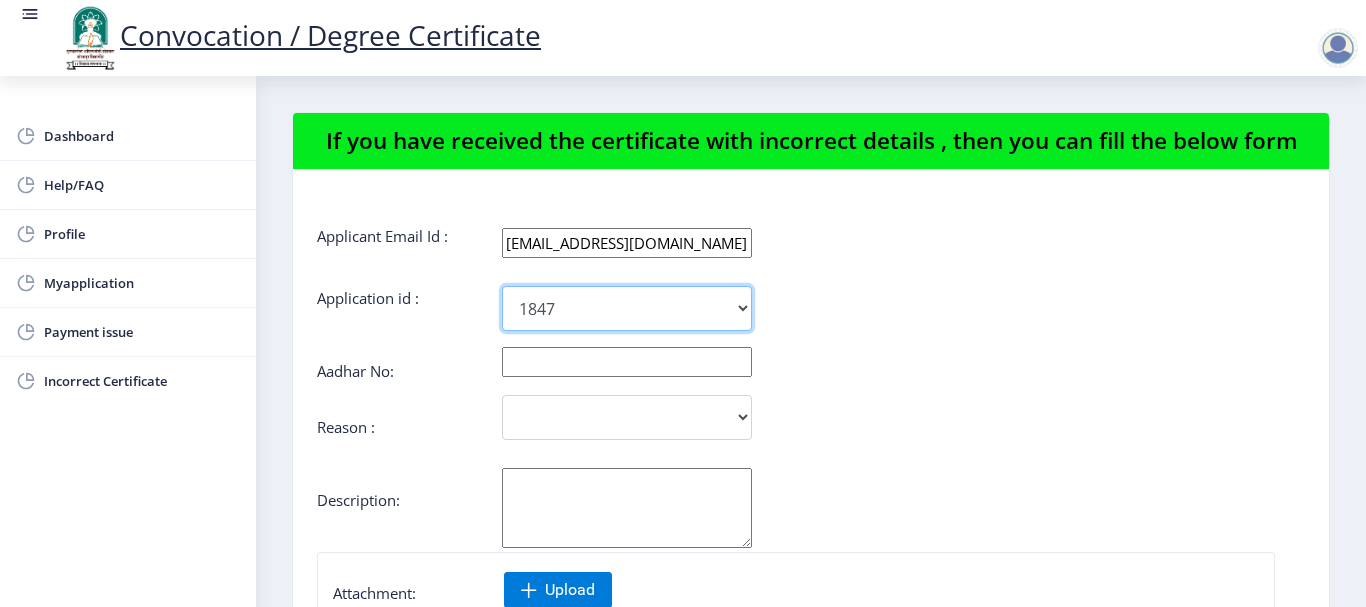 click on "1847" at bounding box center [627, 308] 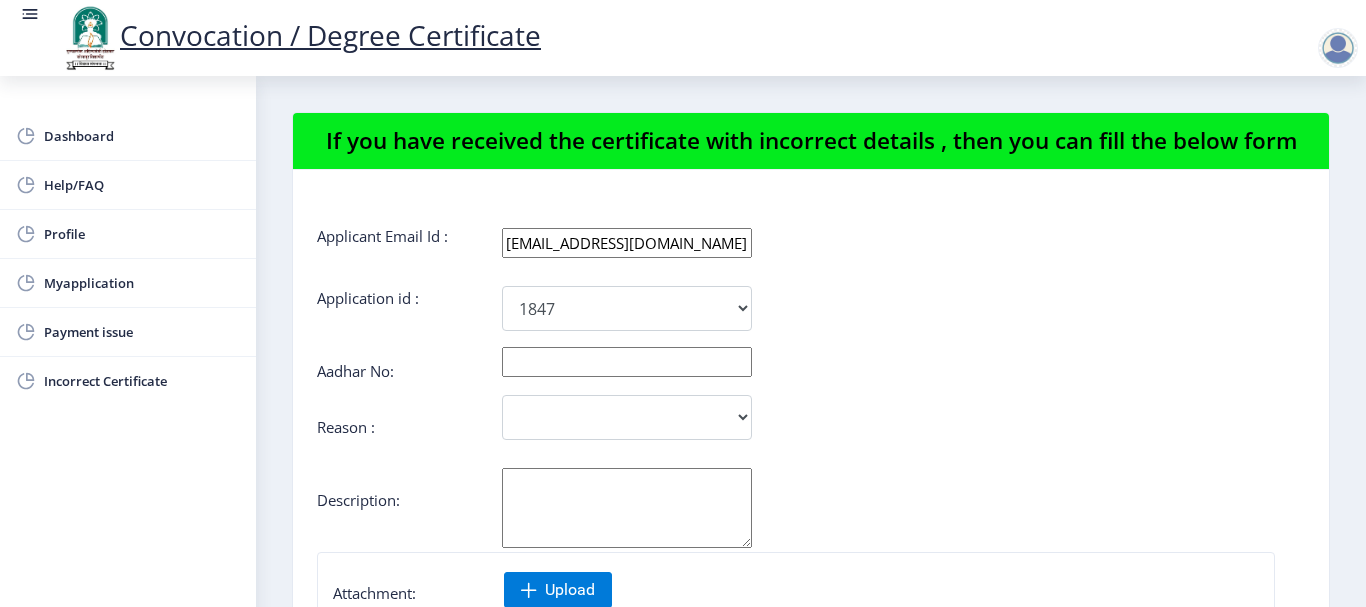 click 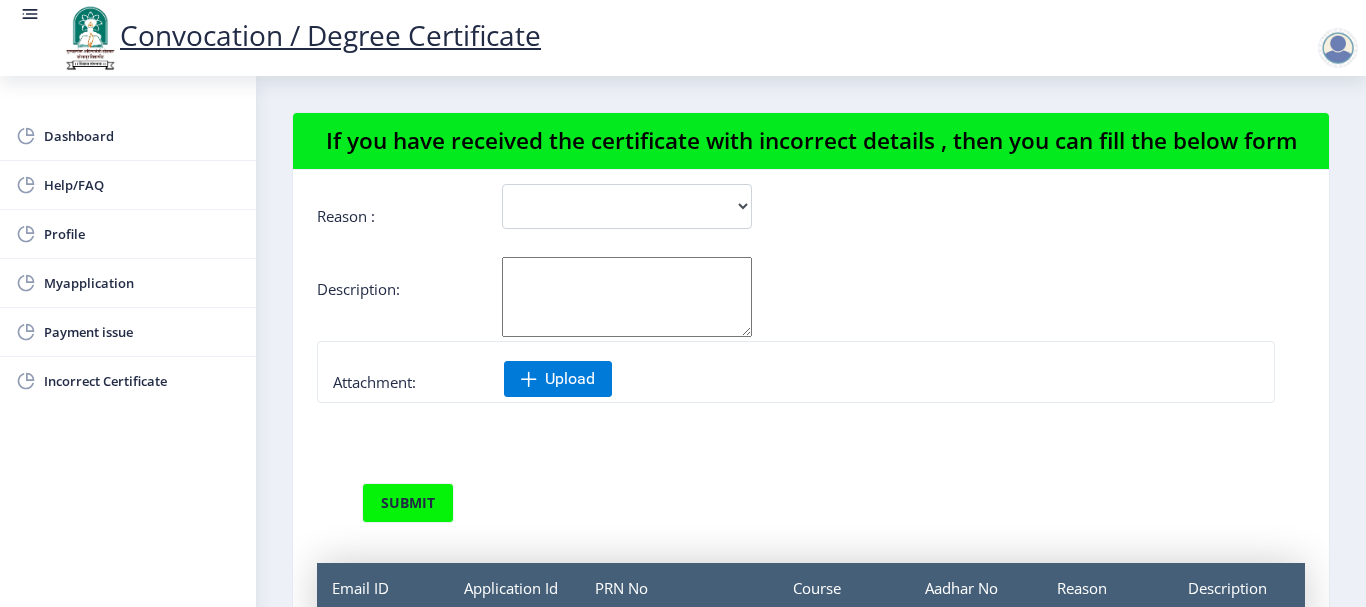 scroll, scrollTop: 213, scrollLeft: 0, axis: vertical 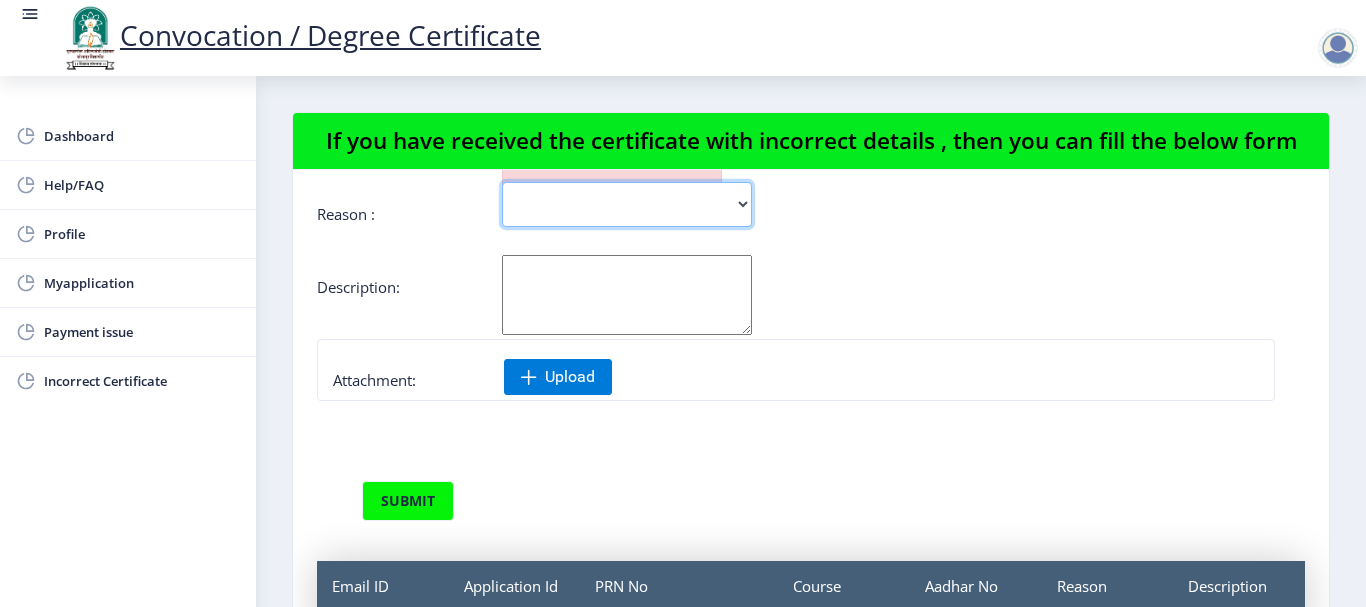 click on "Incorrect Course Name Incorrect Name/ Fathers Name Others" at bounding box center (627, 204) 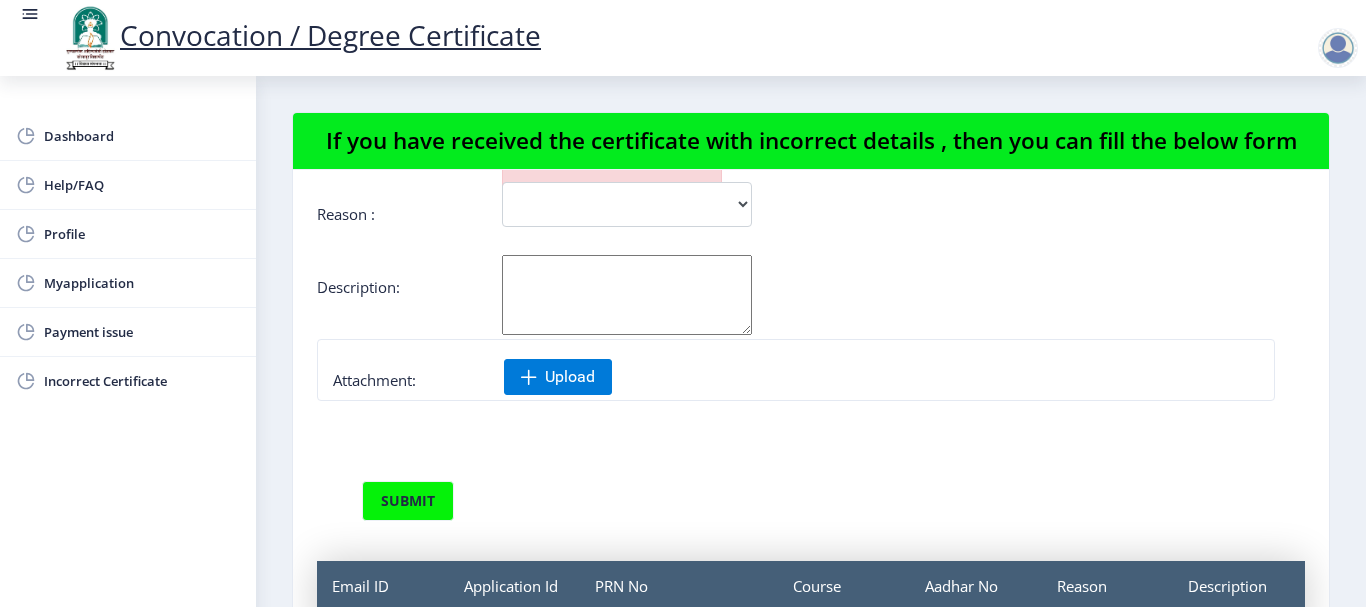 click 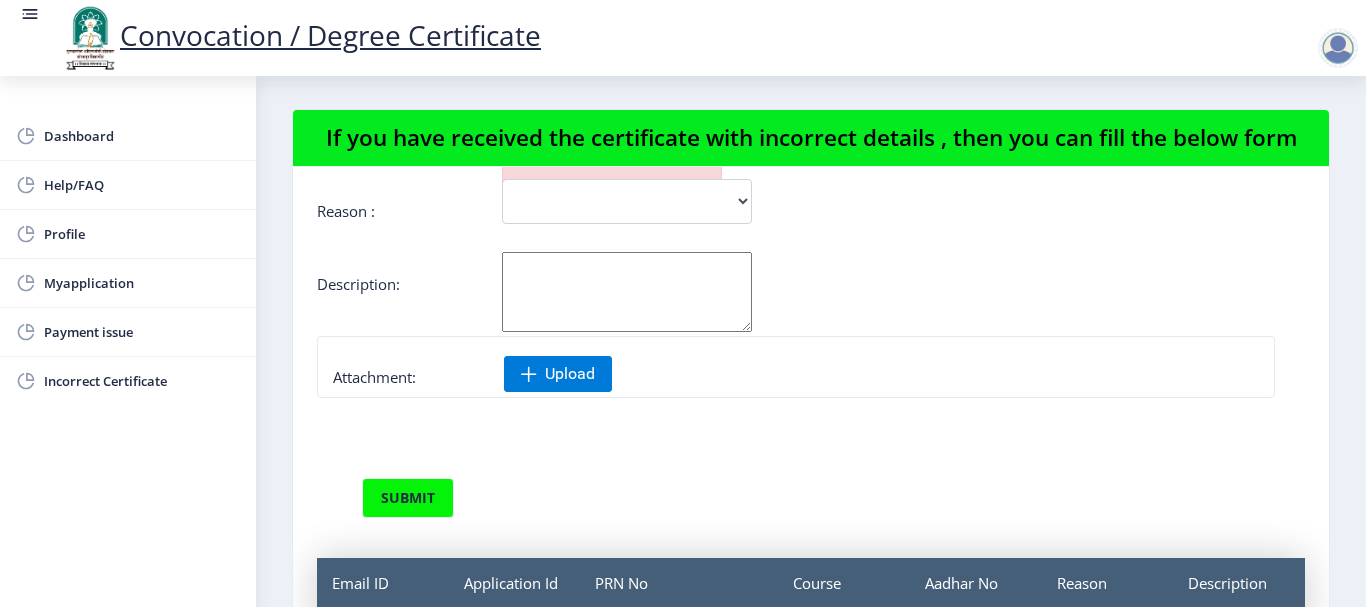 scroll, scrollTop: 0, scrollLeft: 0, axis: both 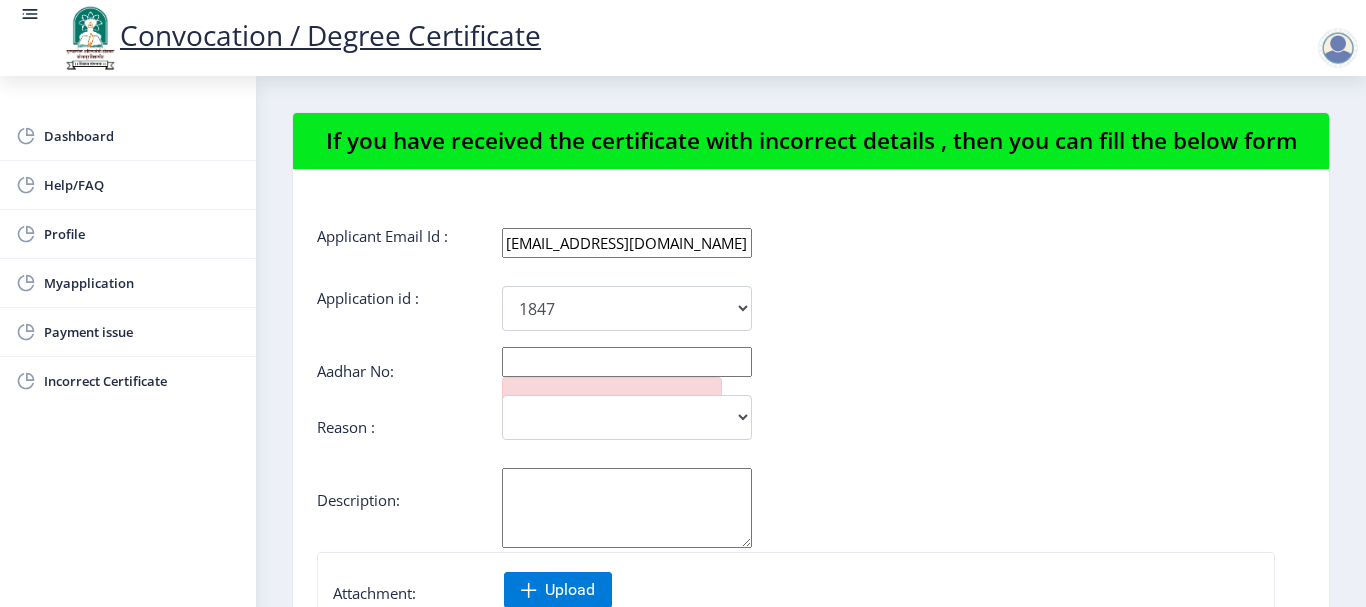 click 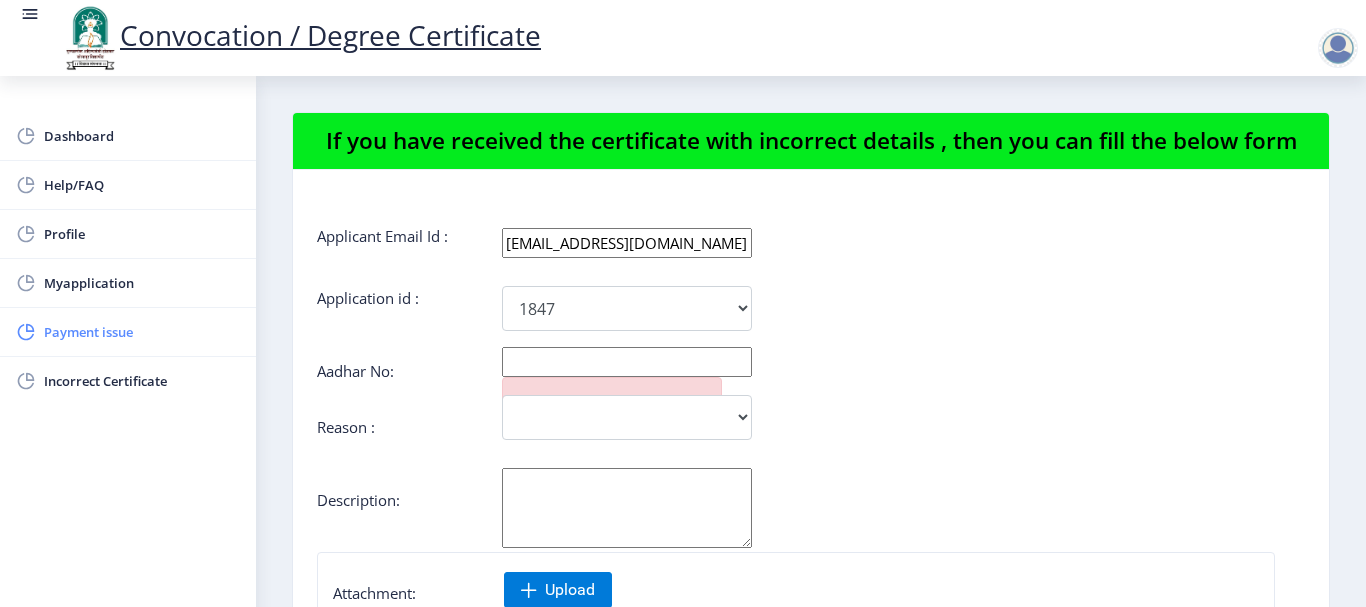 click on "Payment issue" 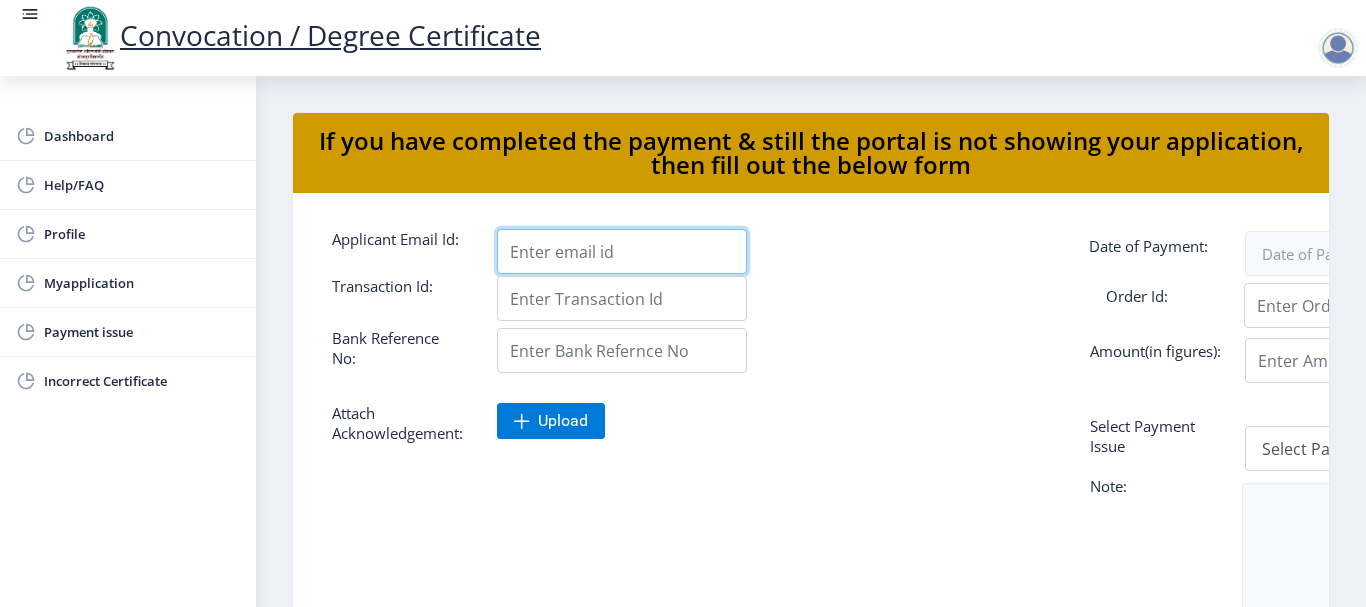 click on "Applicant Email Id:" at bounding box center (622, 251) 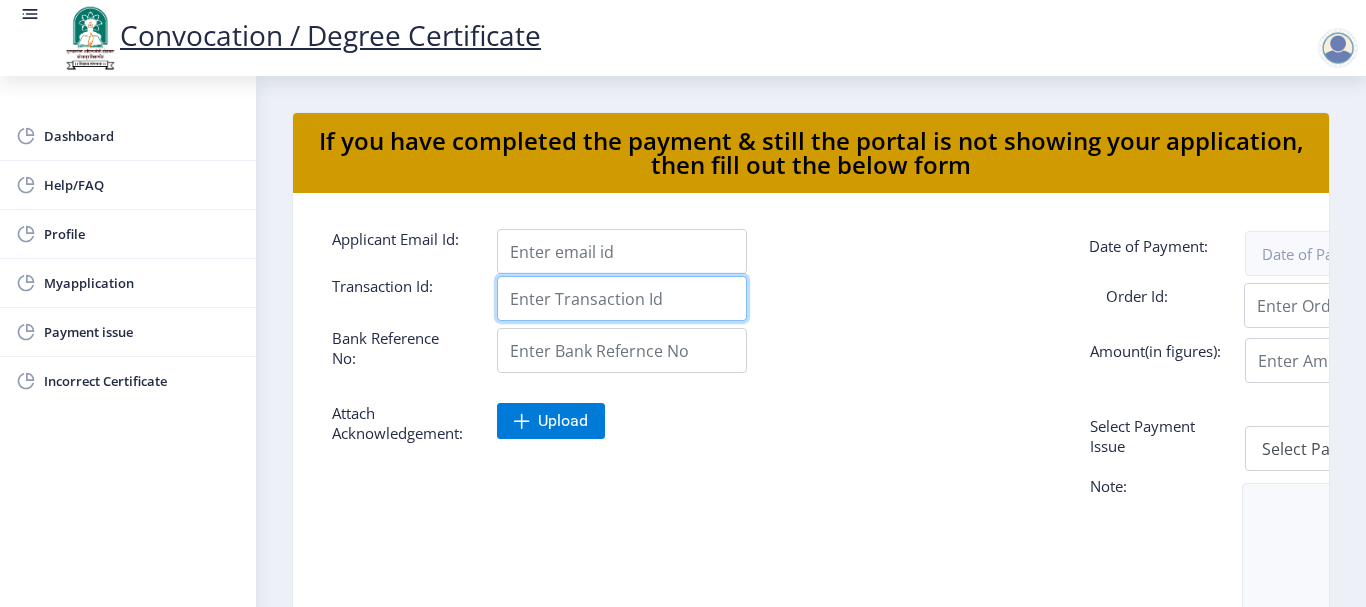 click on "Applicant Email Id:" at bounding box center (622, 298) 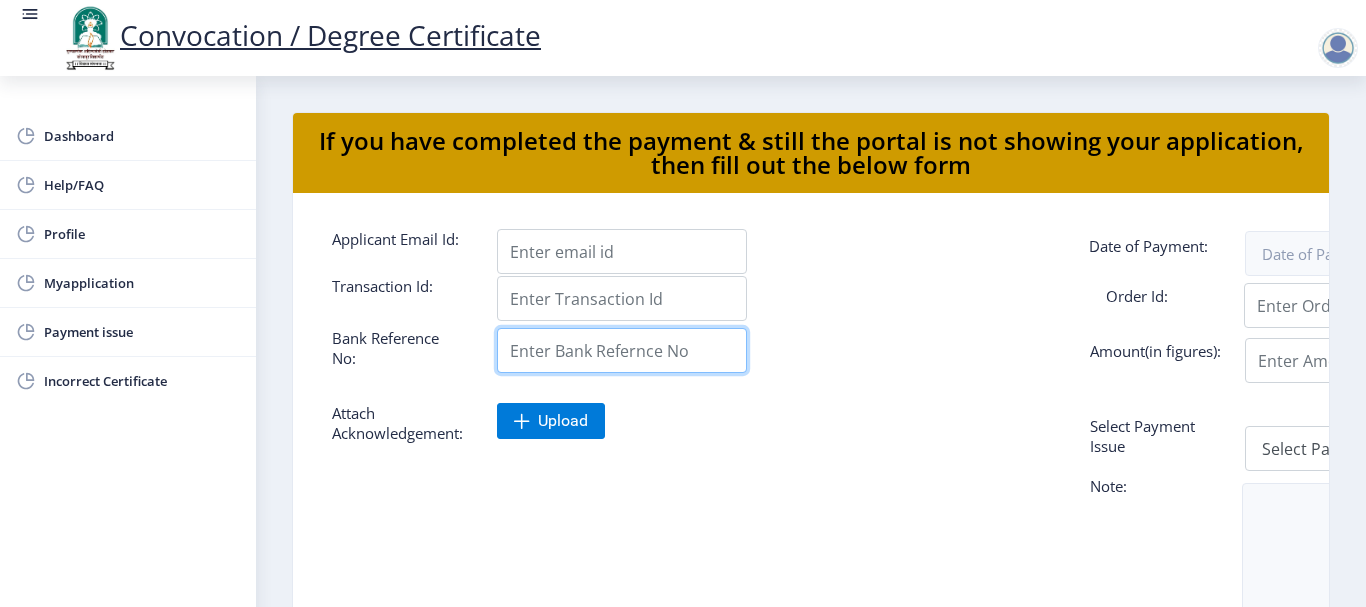 click on "Applicant Email Id:" at bounding box center [622, 298] 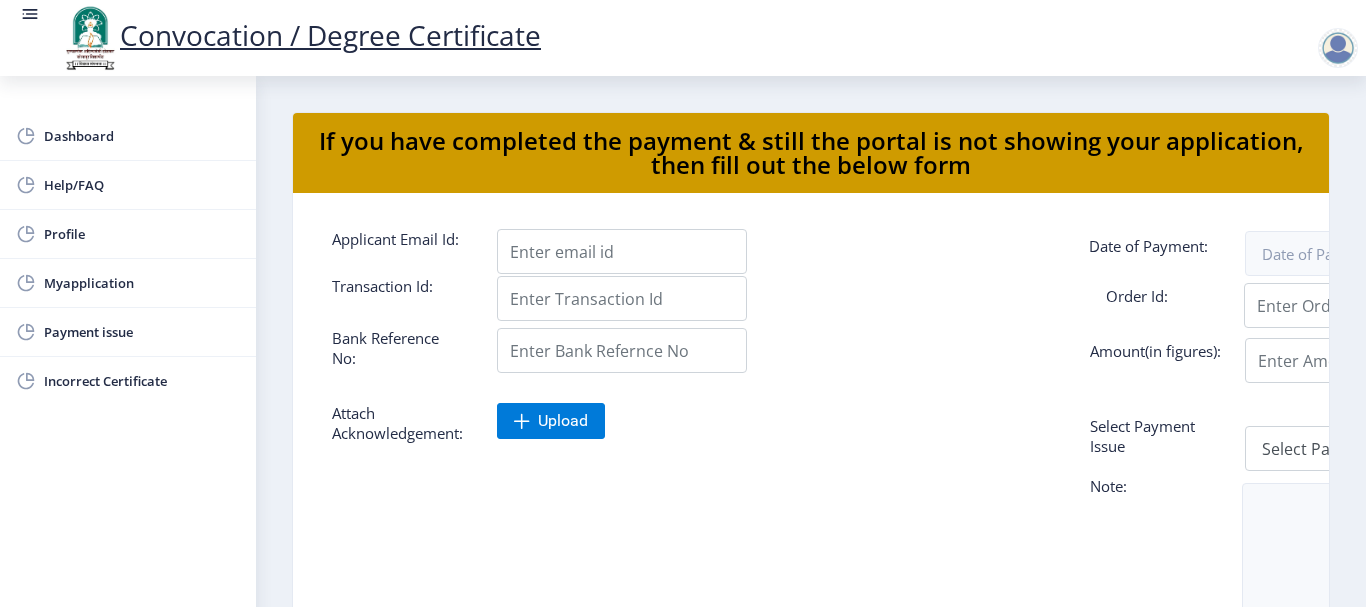 click on "Applicant Email Id: Date of Payment: Transaction Id: Order Id: Bank Reference No: Amount(in figures): Attach Acknowledgement: Upload Select Payment Issue Select Payment Issue Single Payment Multiple Payment Others  Note: submit Email ID Transaction Id Order Id Bank Reference No Amount Date Of Payment Issue Type Note Issue Status" 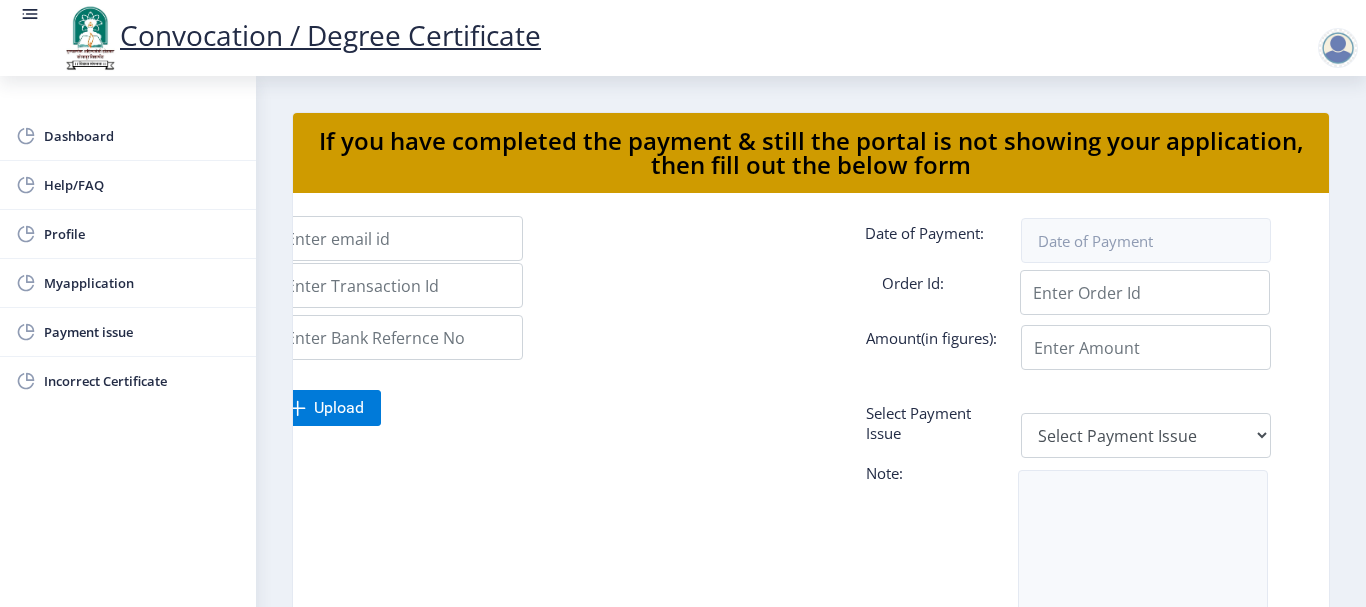 scroll, scrollTop: 13, scrollLeft: 469, axis: both 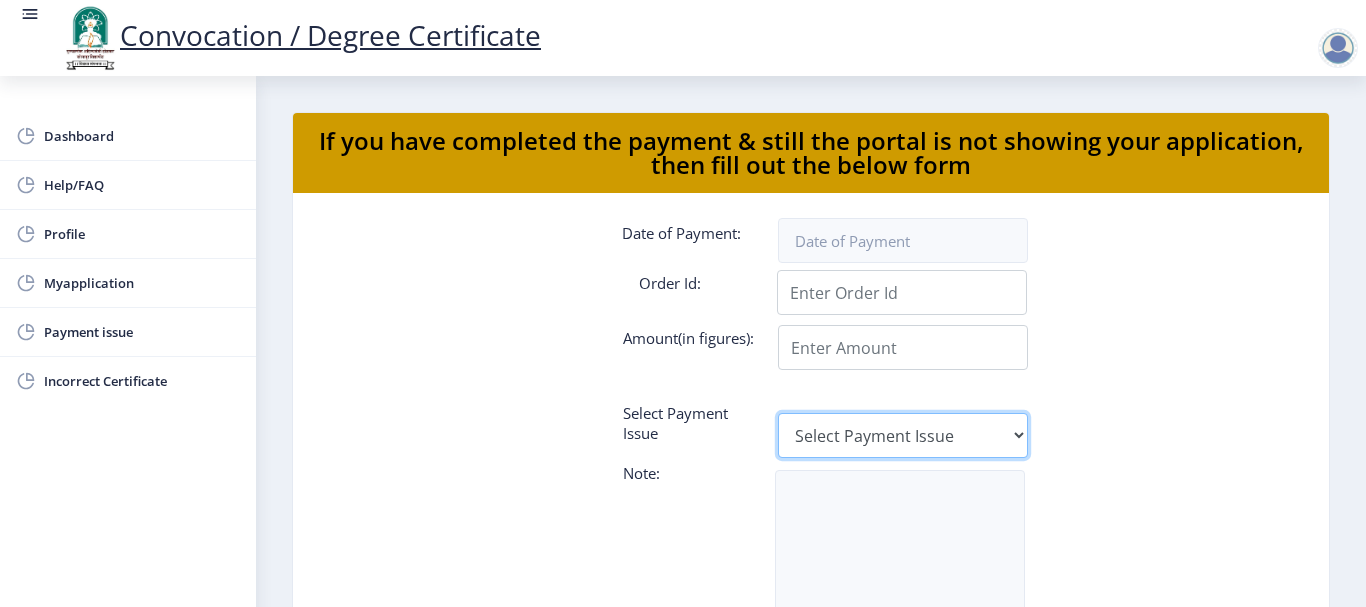 click on "Select Payment Issue Single Payment Multiple Payment Others" at bounding box center [903, 435] 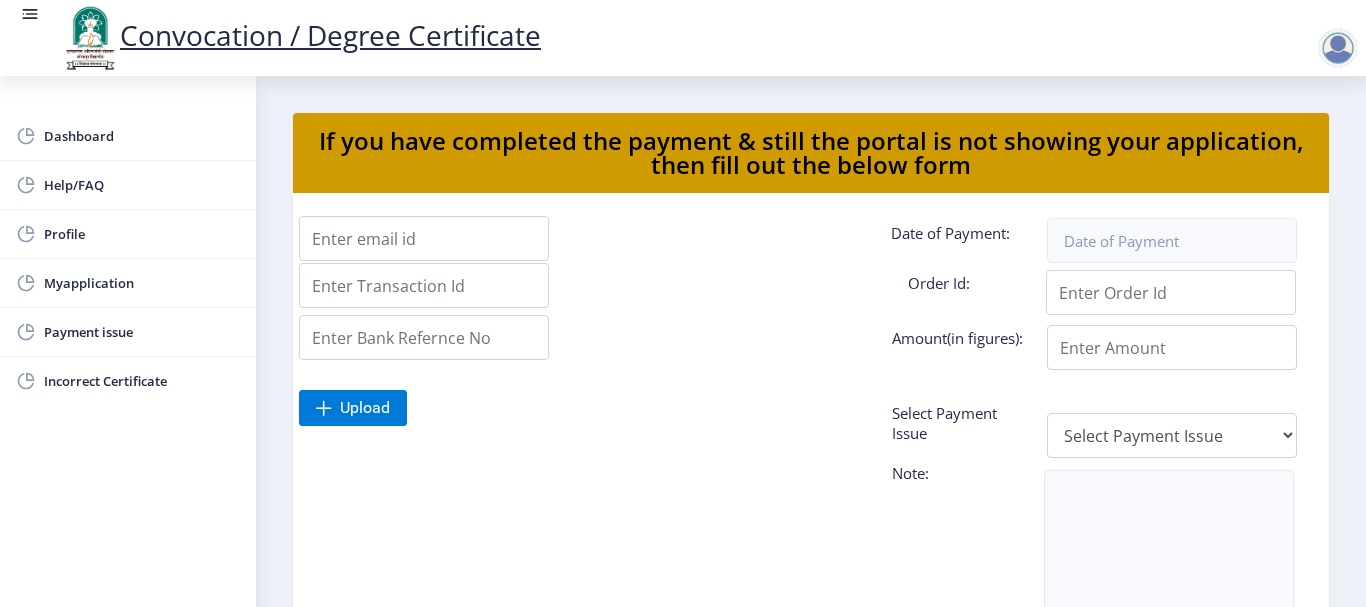 scroll, scrollTop: 13, scrollLeft: 172, axis: both 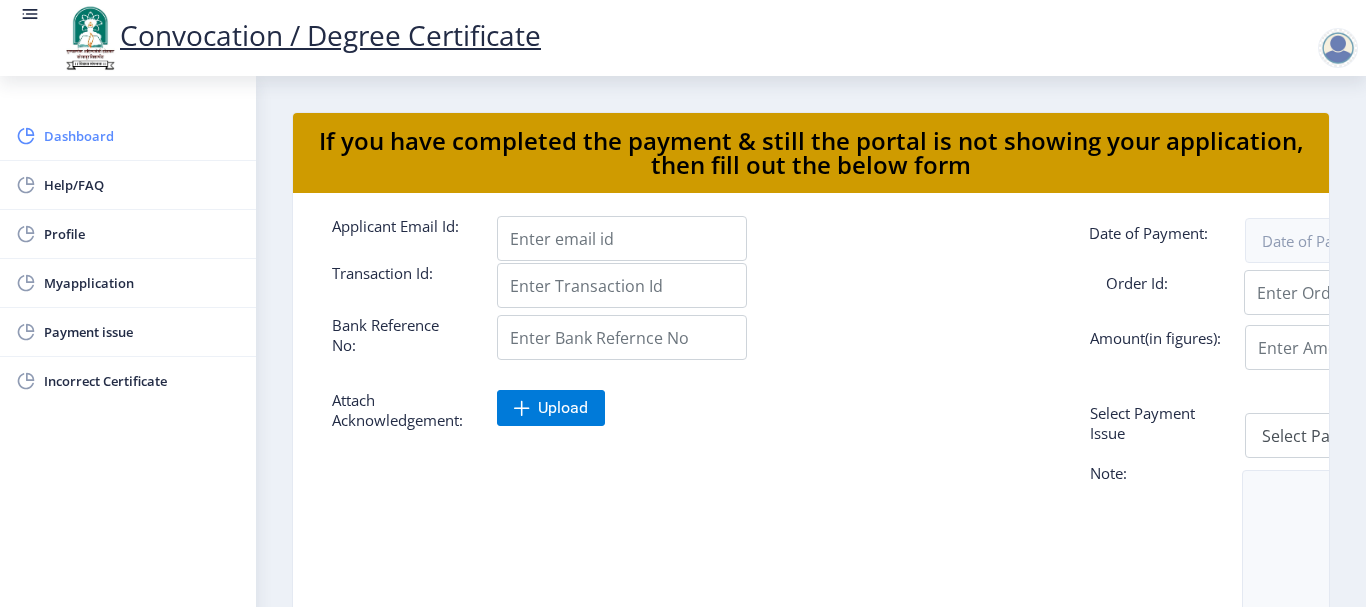 click on "Dashboard" 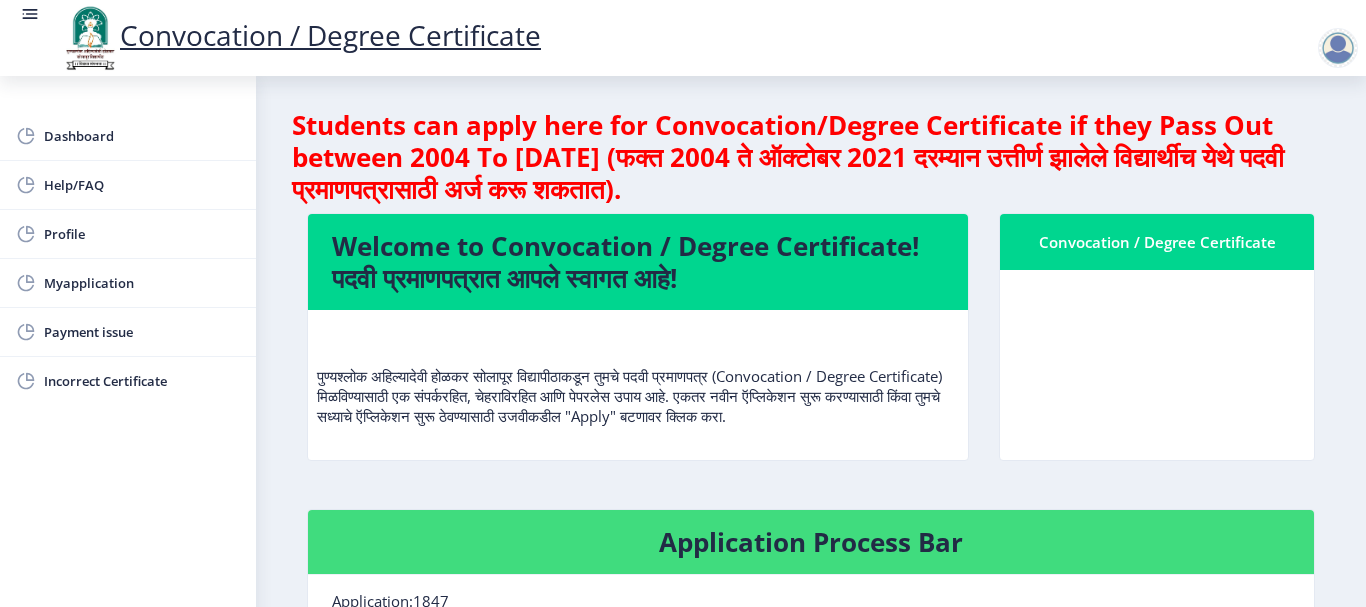 scroll, scrollTop: 0, scrollLeft: 0, axis: both 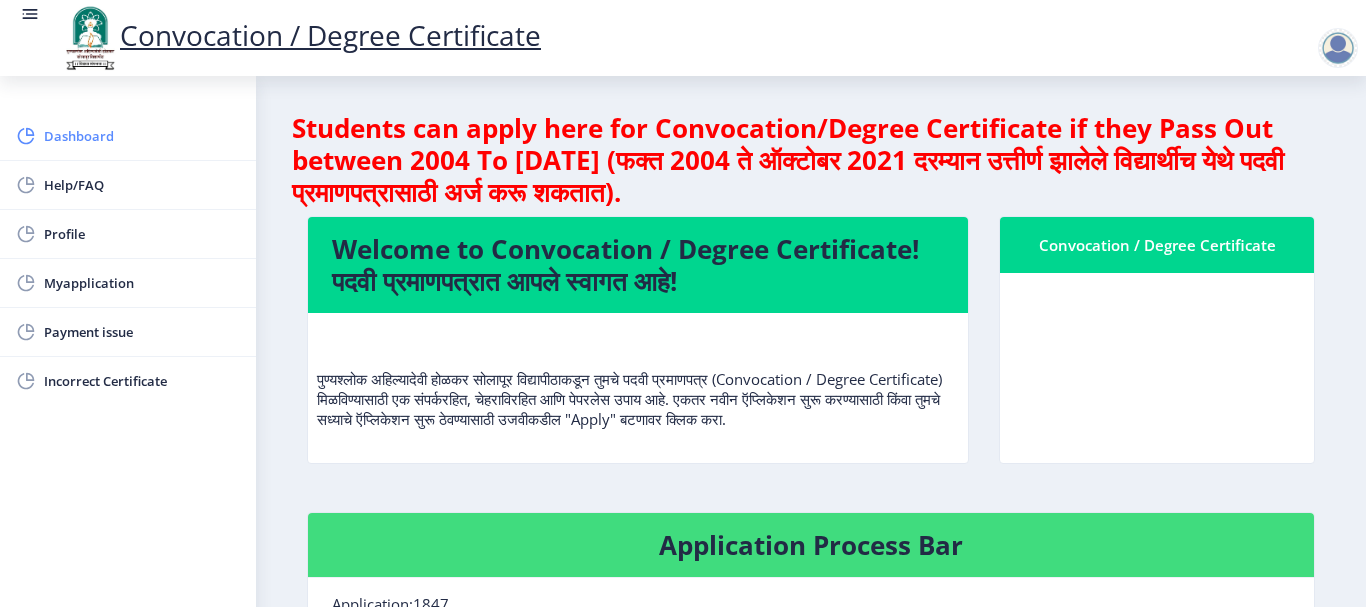 click on "Dashboard" 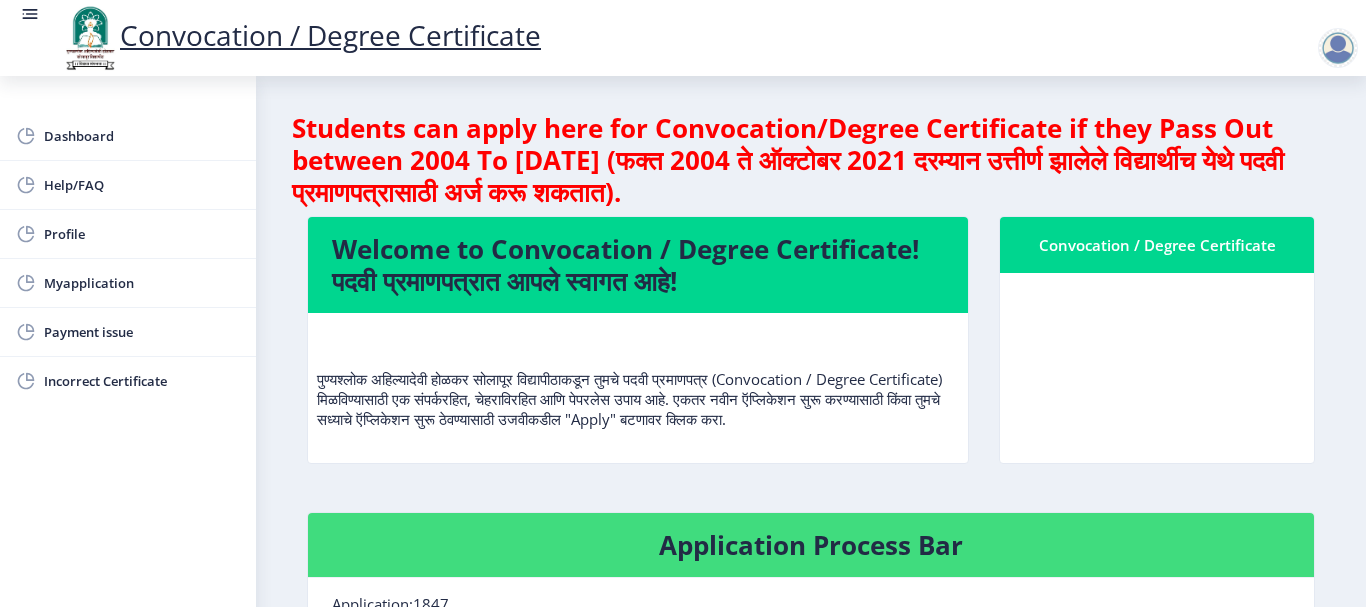 click 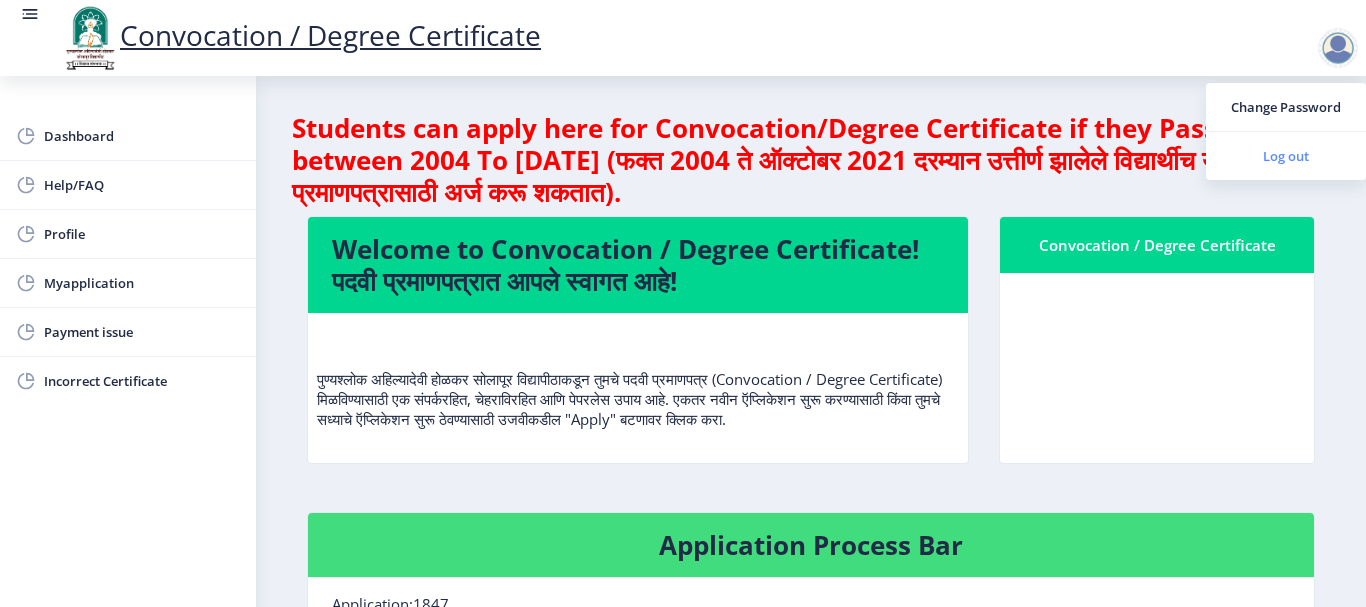 click on "Log out" at bounding box center [1286, 156] 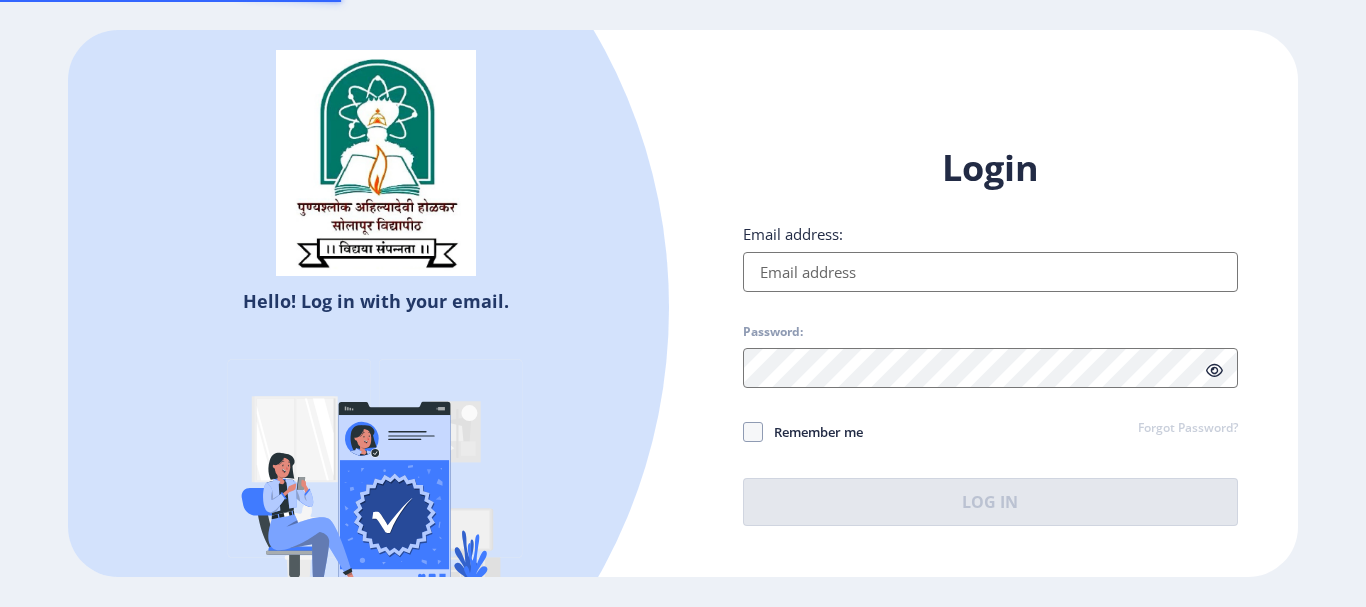 type on "[EMAIL_ADDRESS][DOMAIN_NAME]" 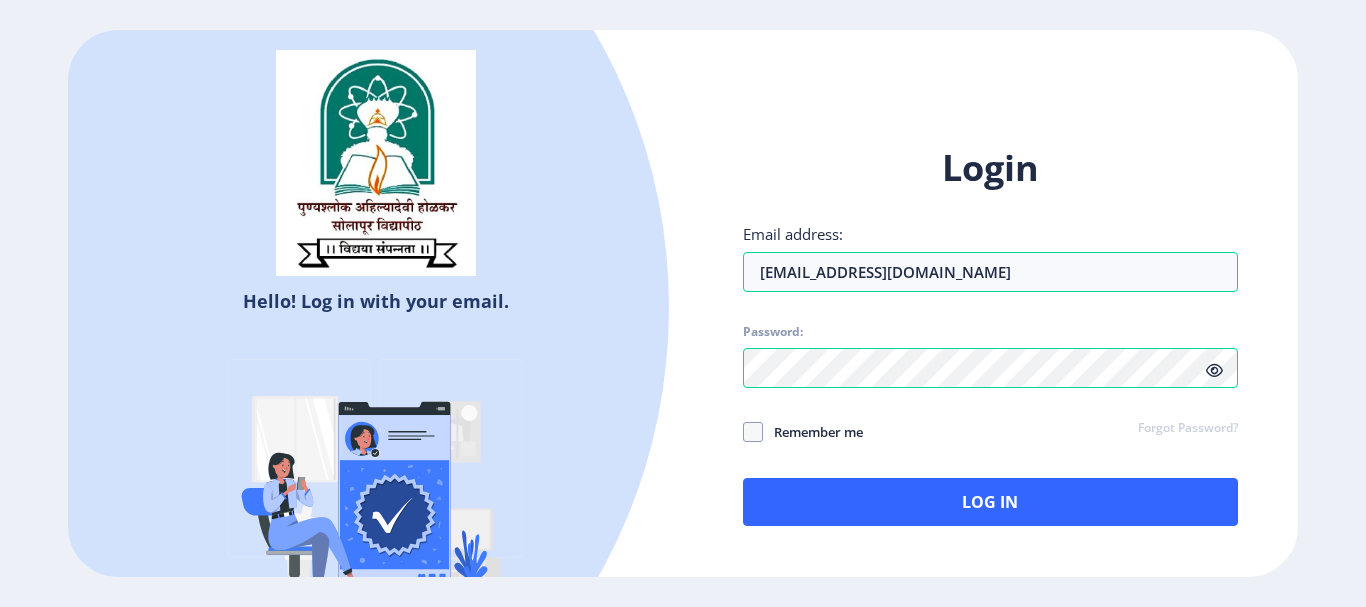 click 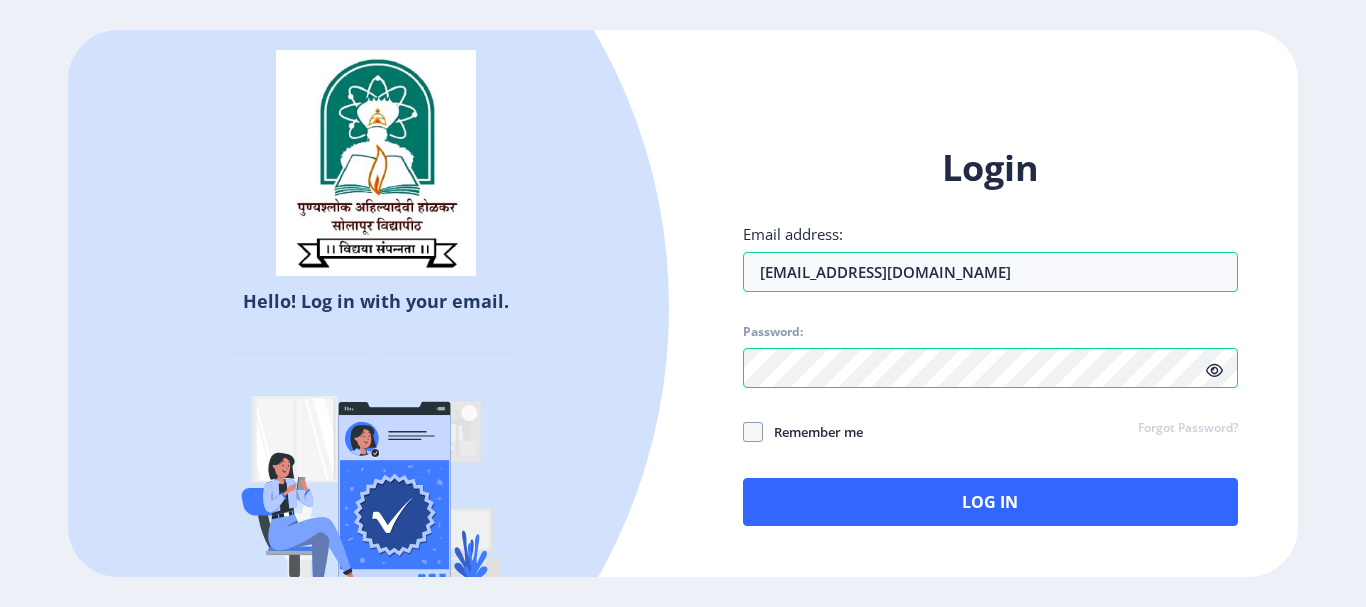 click 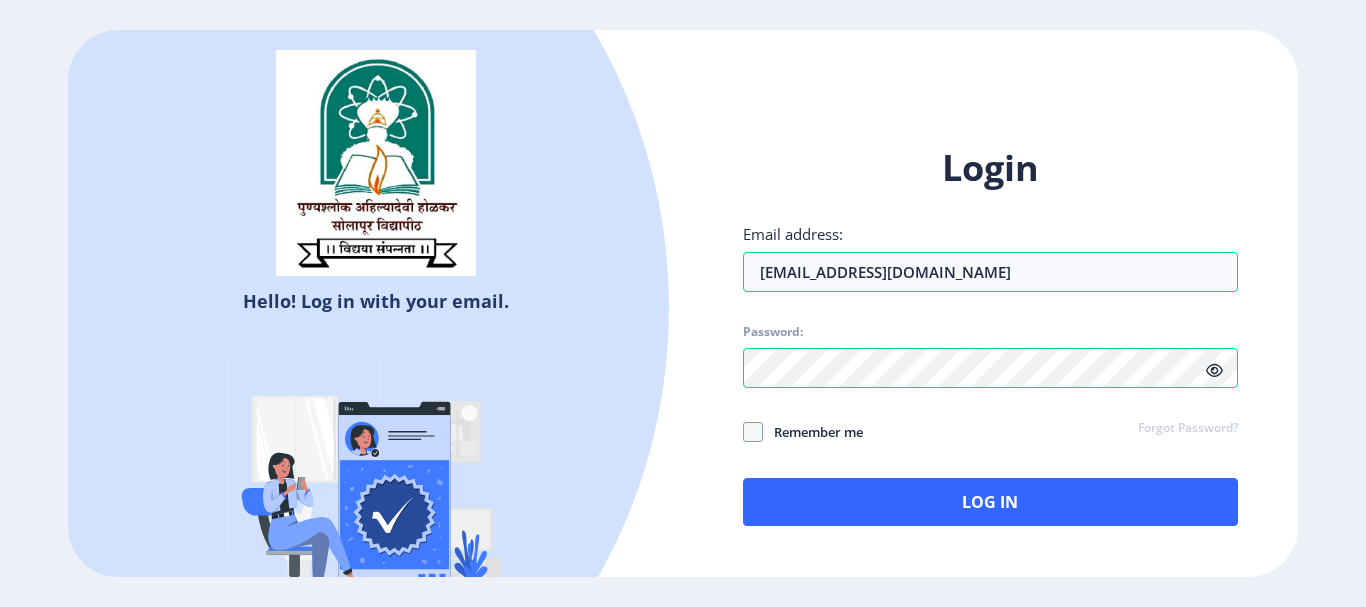 click 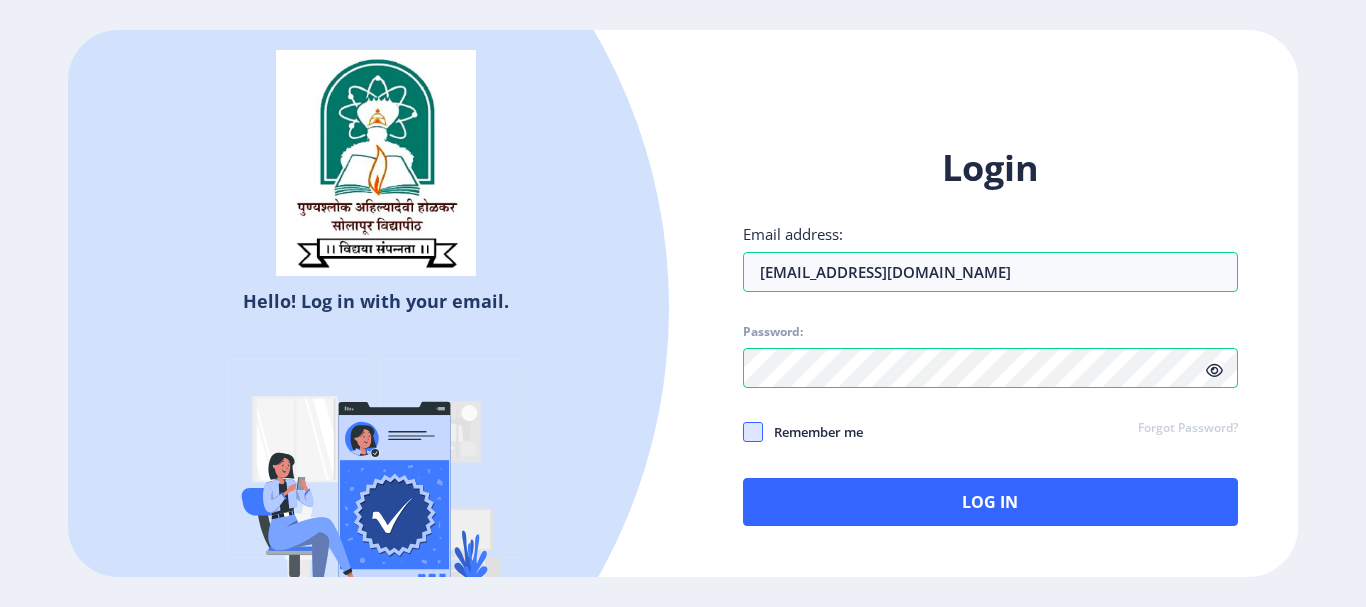 click 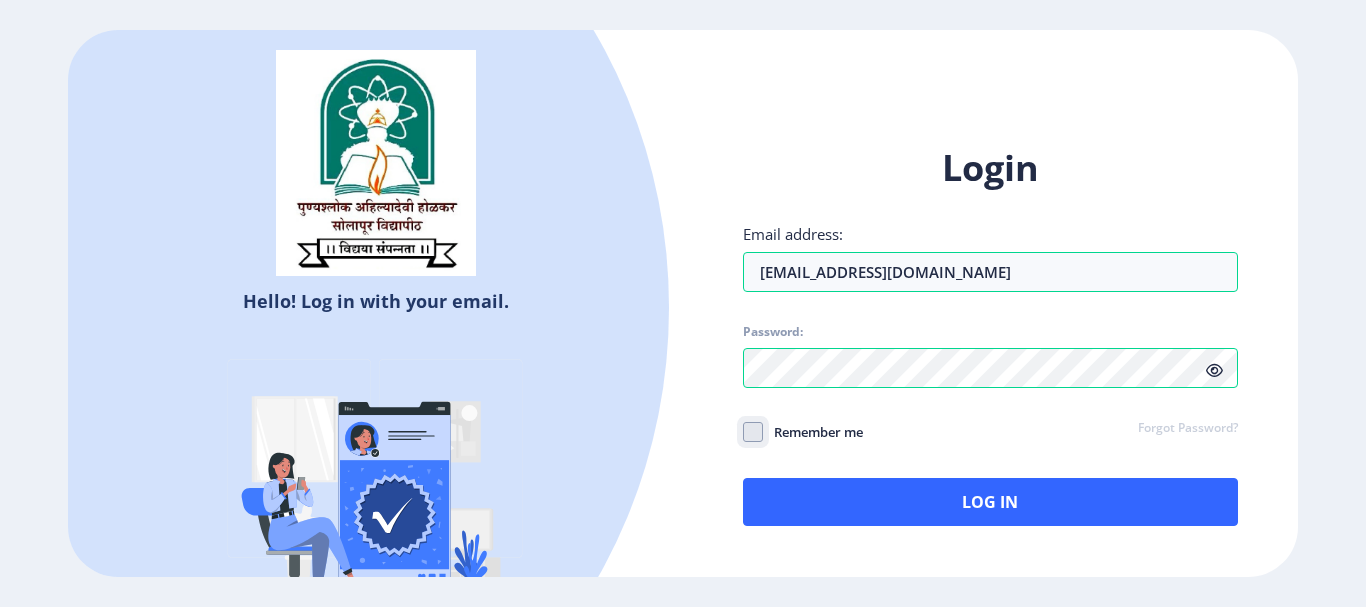 click on "Remember me" 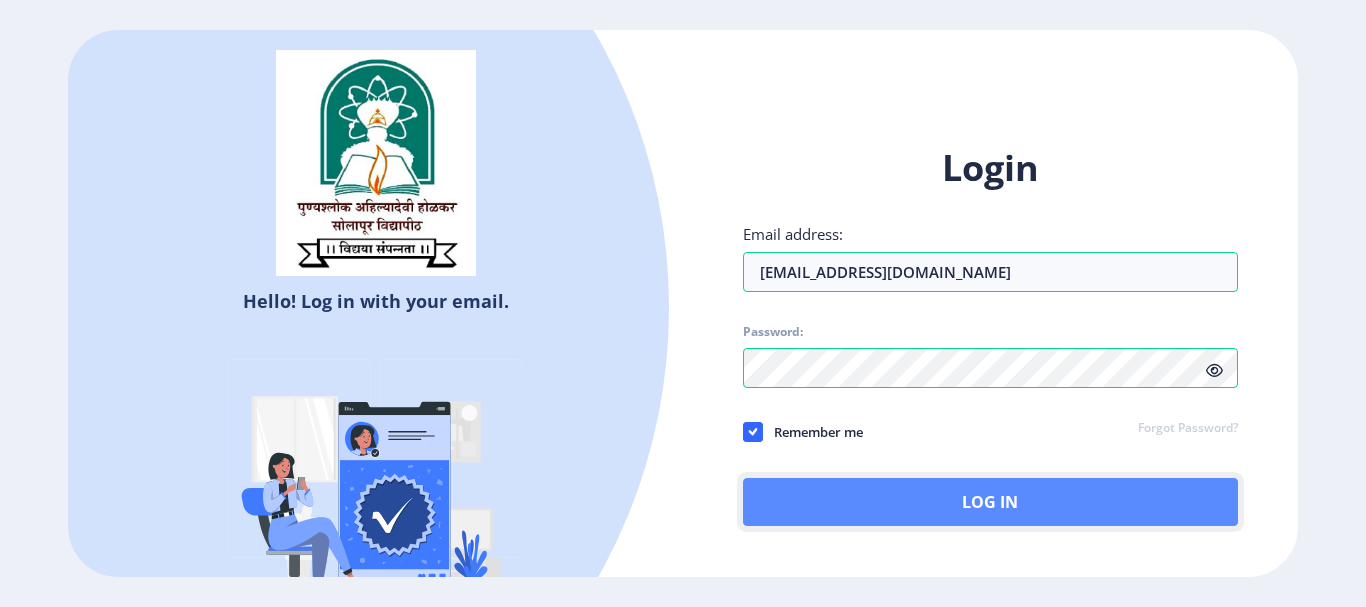 click on "Log In" 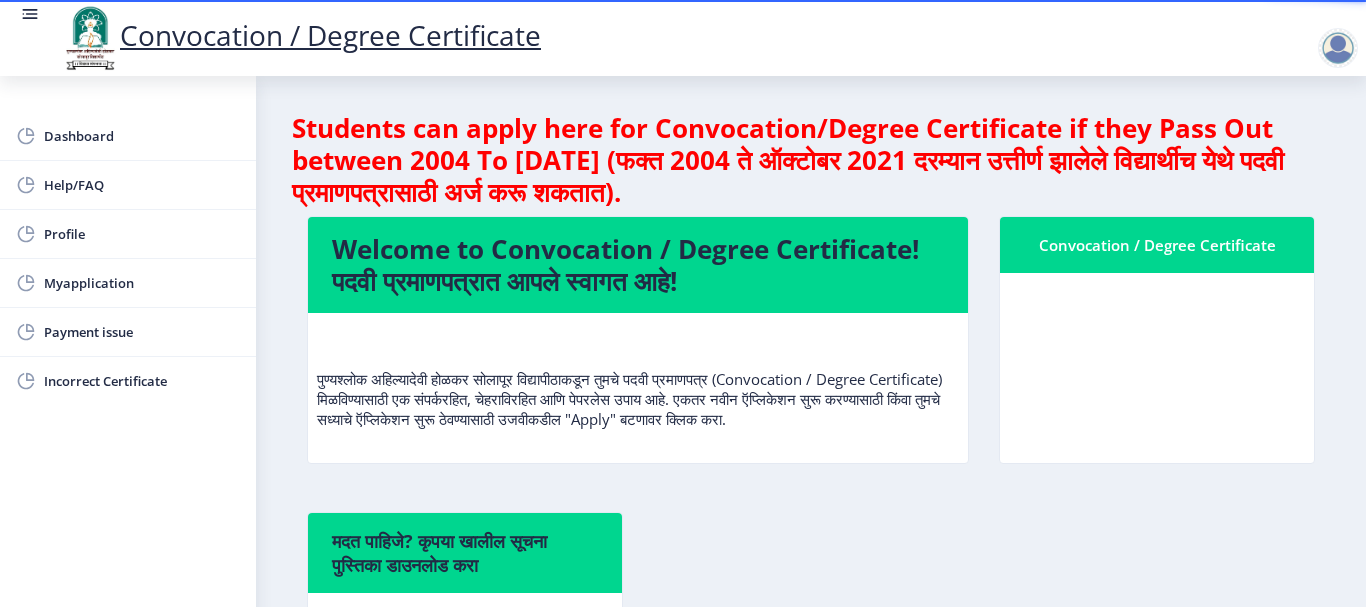 click 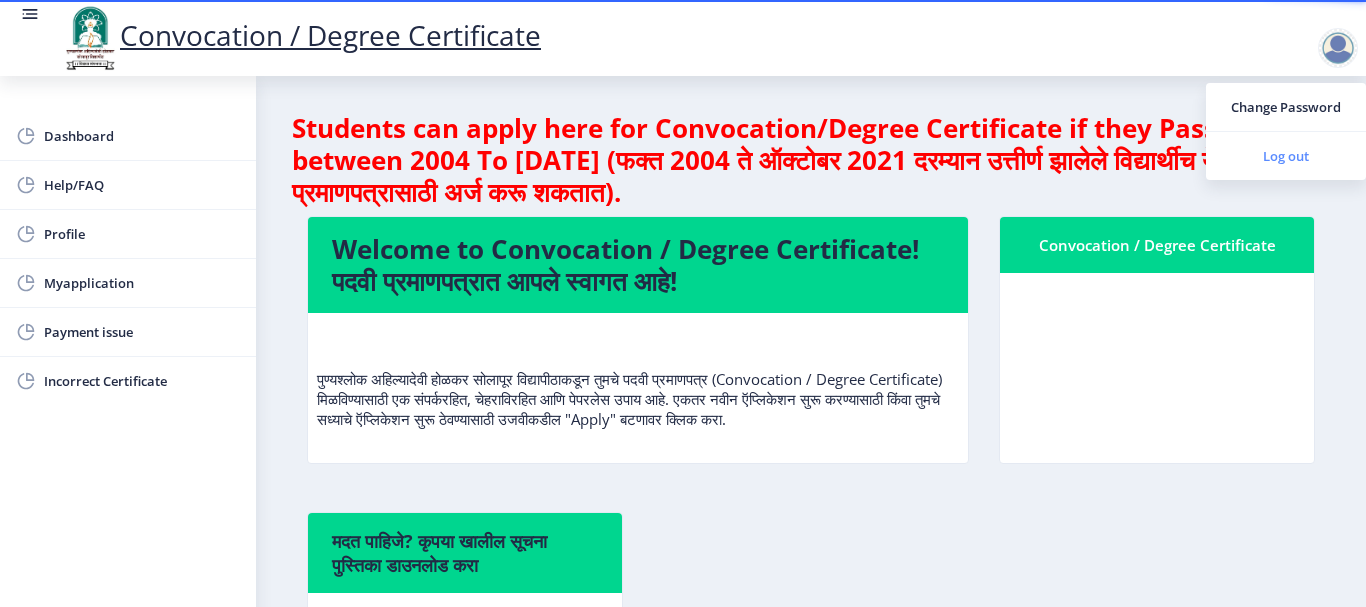 click on "Log out" at bounding box center (1286, 156) 